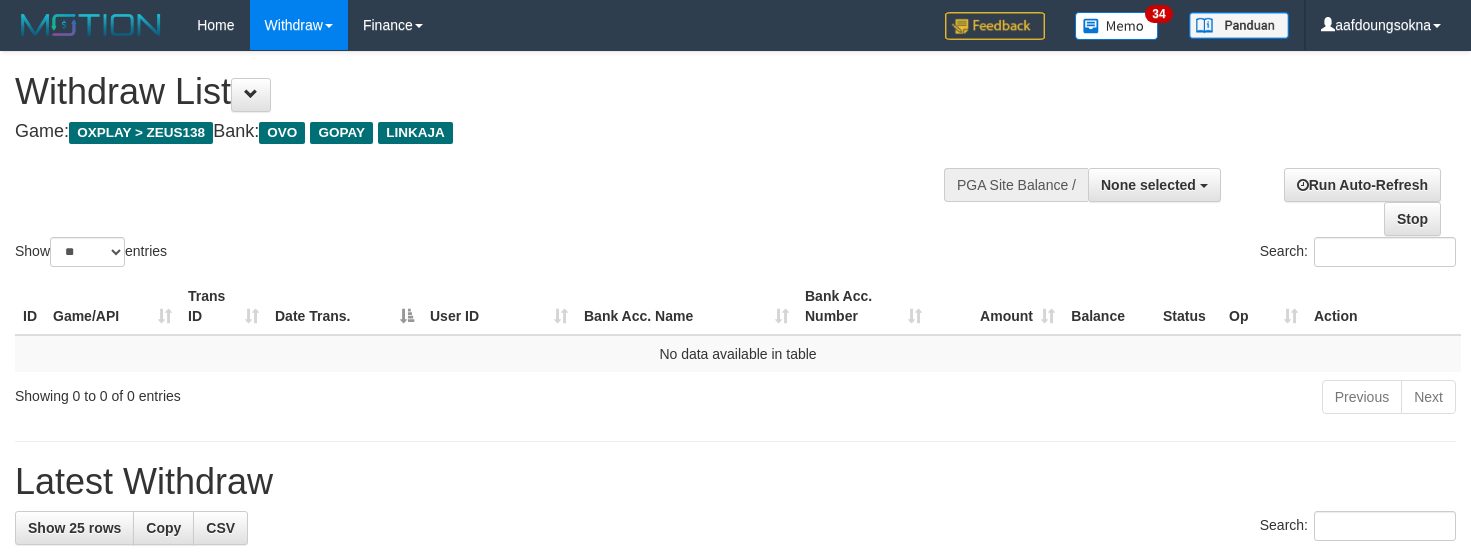 select 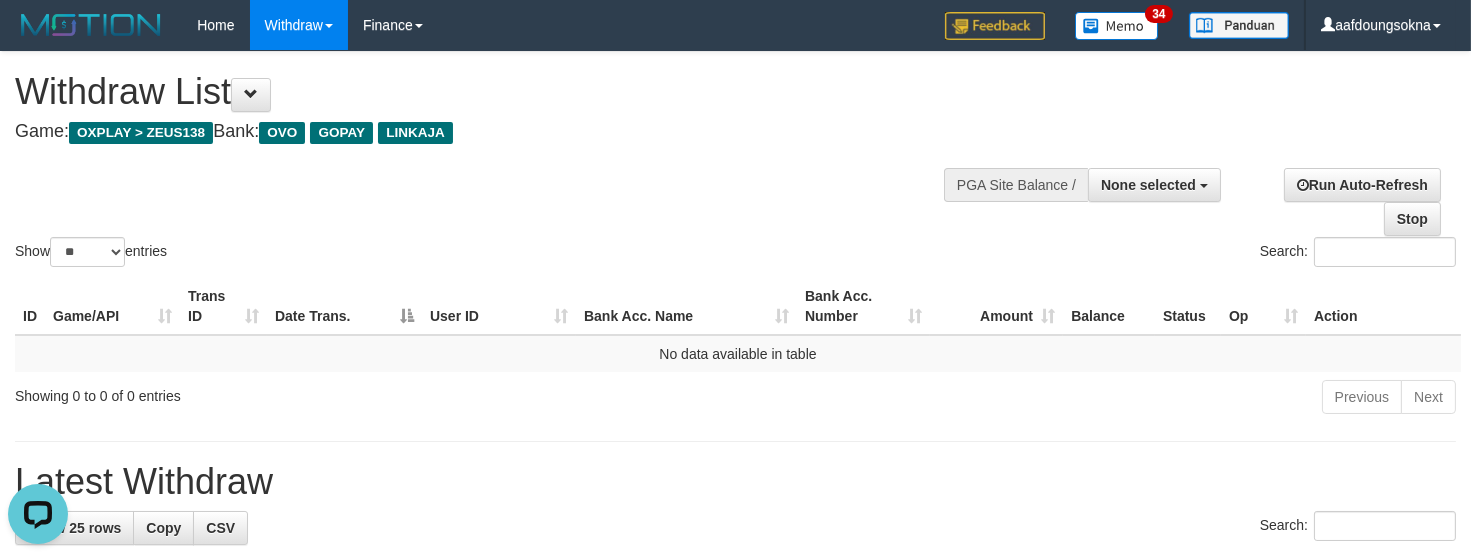 scroll, scrollTop: 0, scrollLeft: 0, axis: both 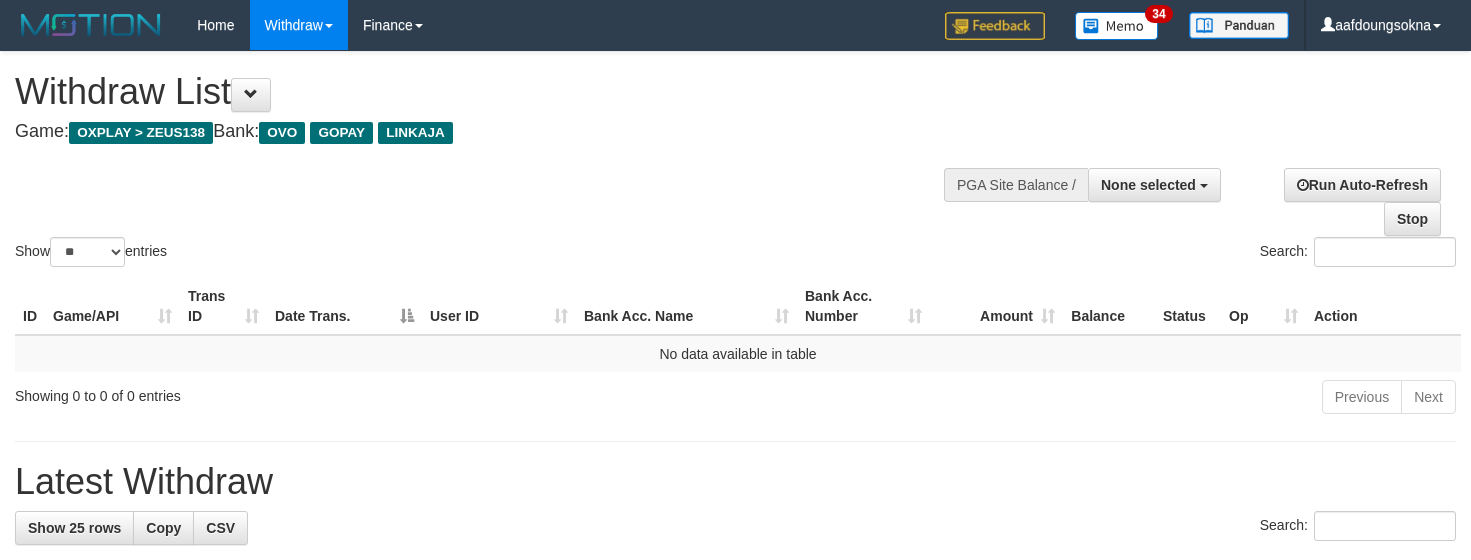 select 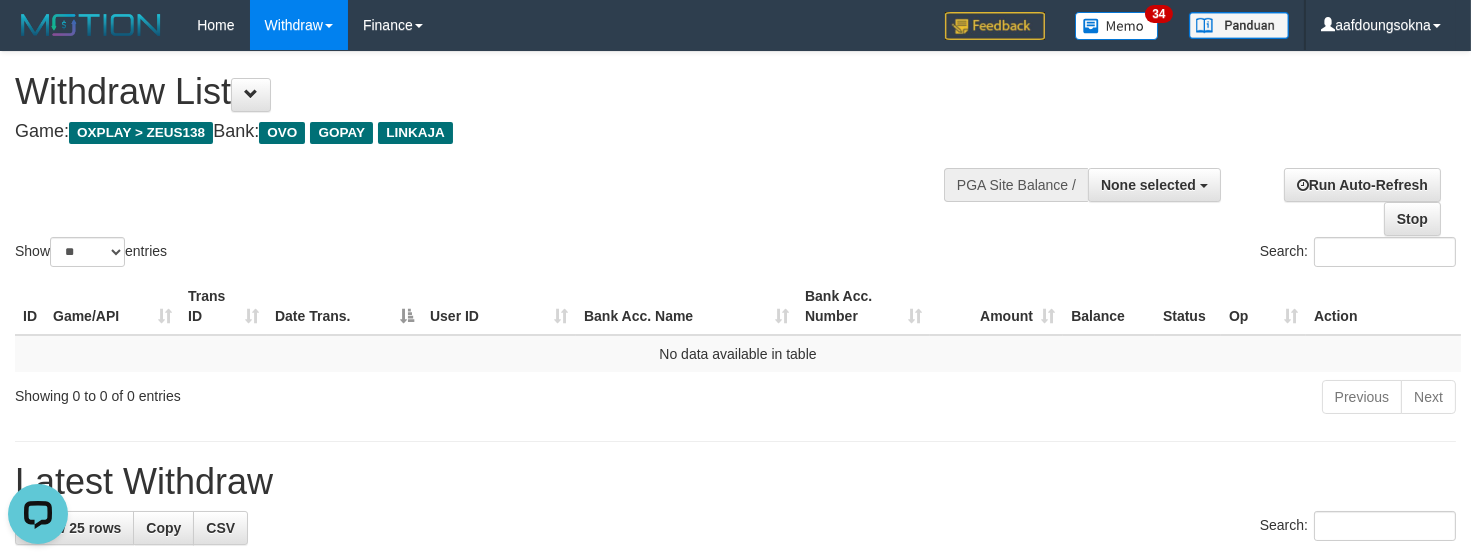 scroll, scrollTop: 0, scrollLeft: 0, axis: both 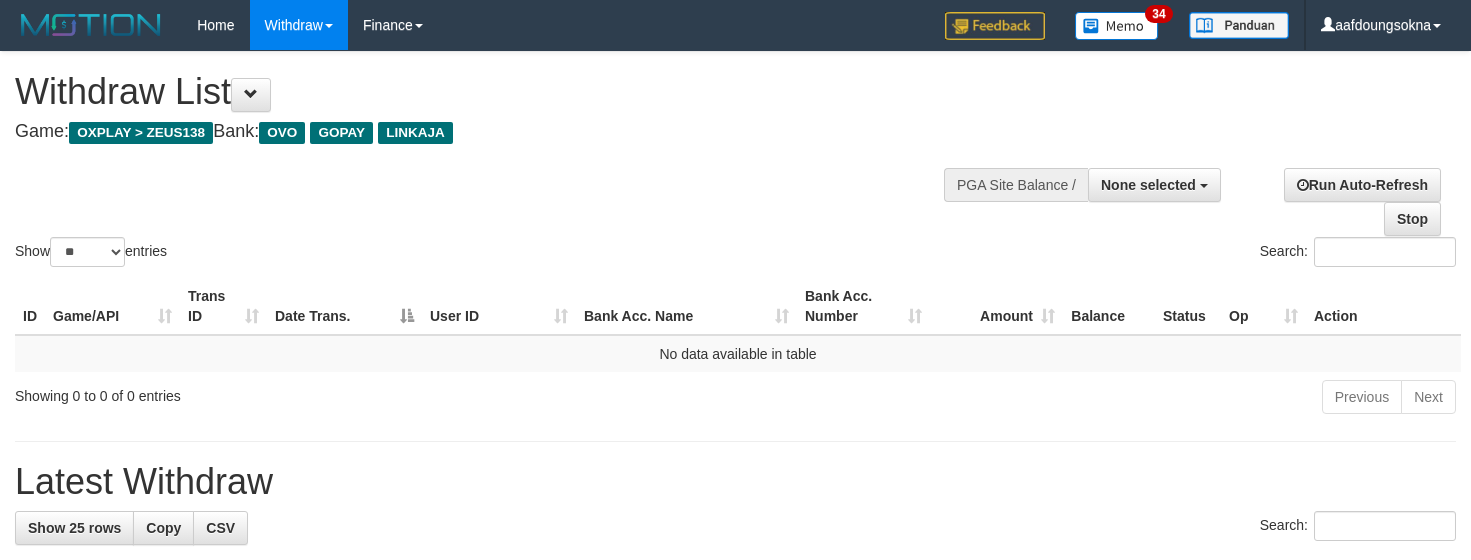 select 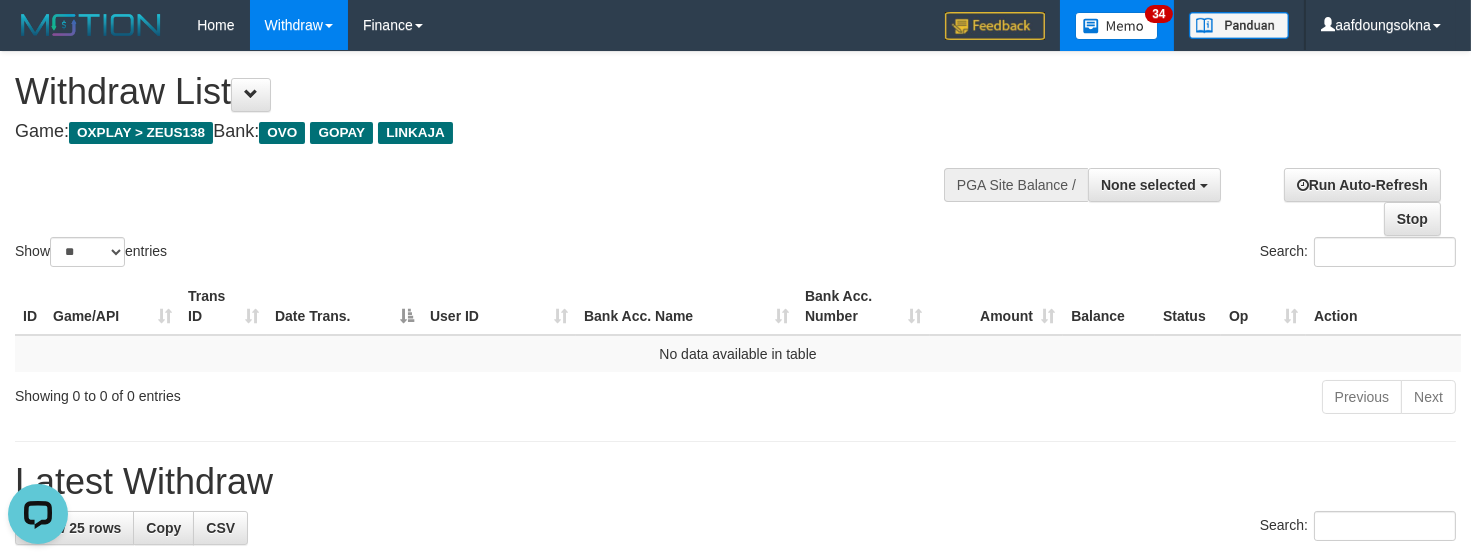 scroll, scrollTop: 0, scrollLeft: 0, axis: both 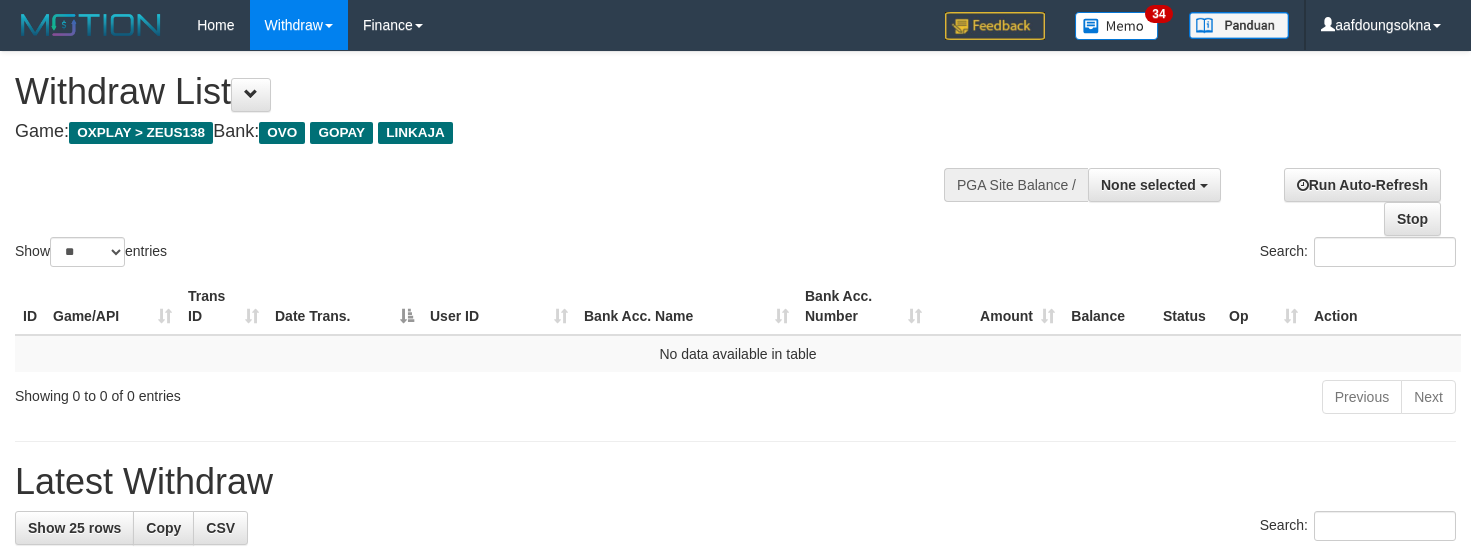 select 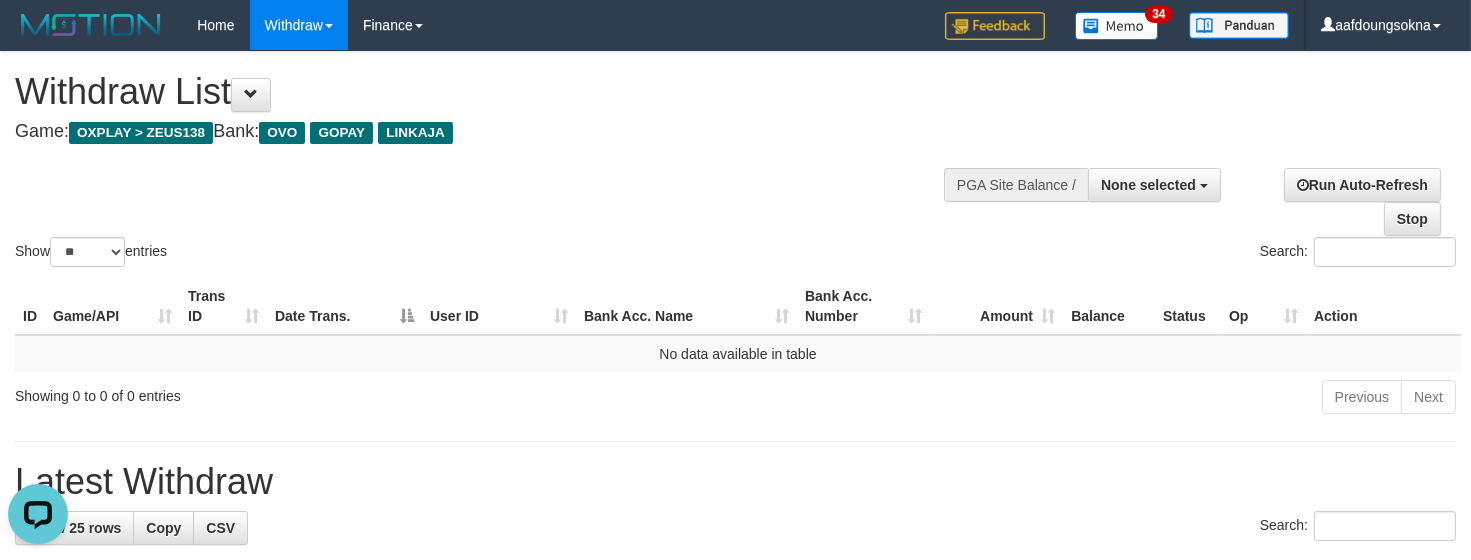 scroll, scrollTop: 0, scrollLeft: 0, axis: both 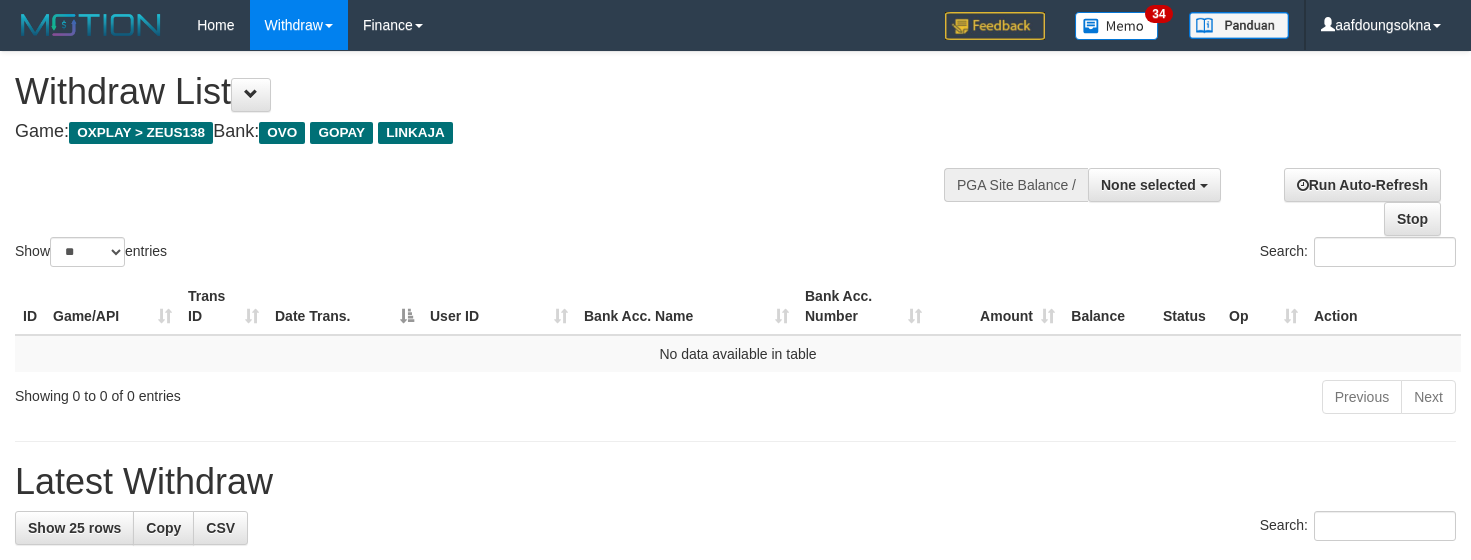select 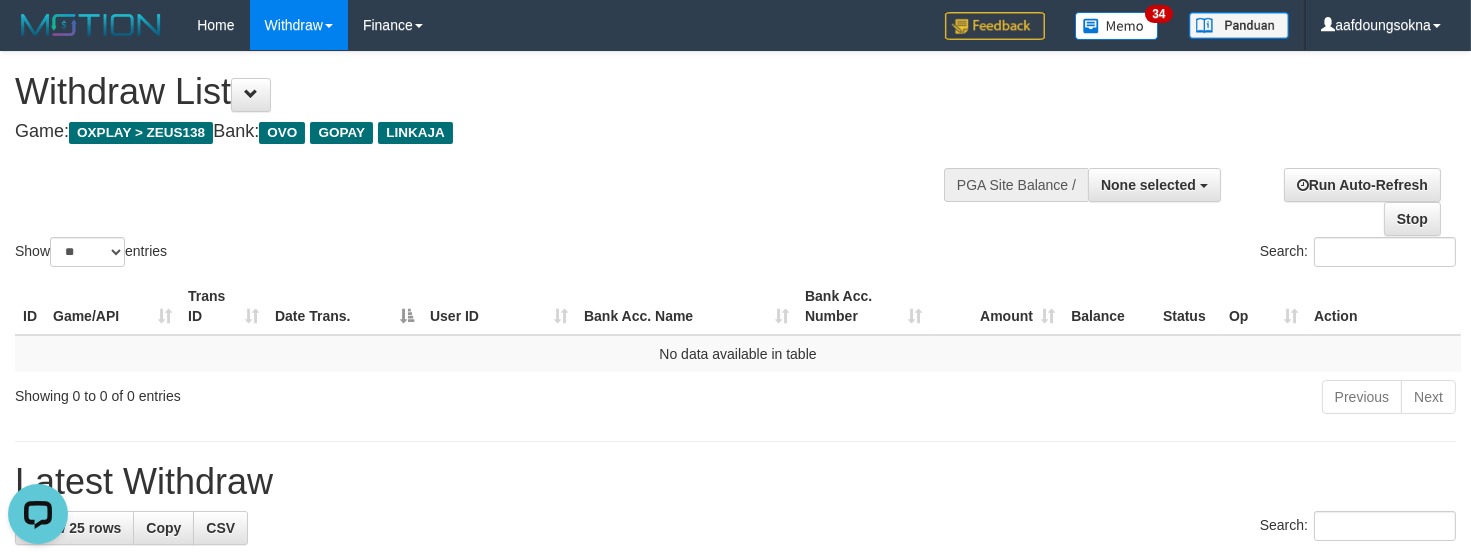 scroll, scrollTop: 0, scrollLeft: 0, axis: both 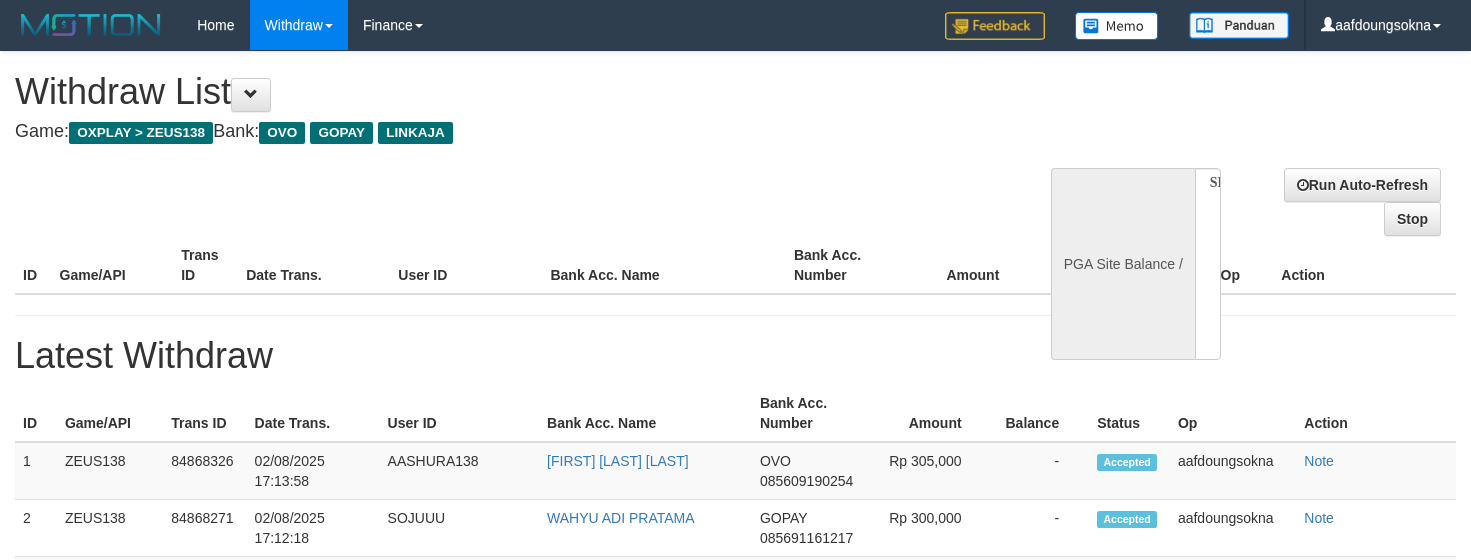 select 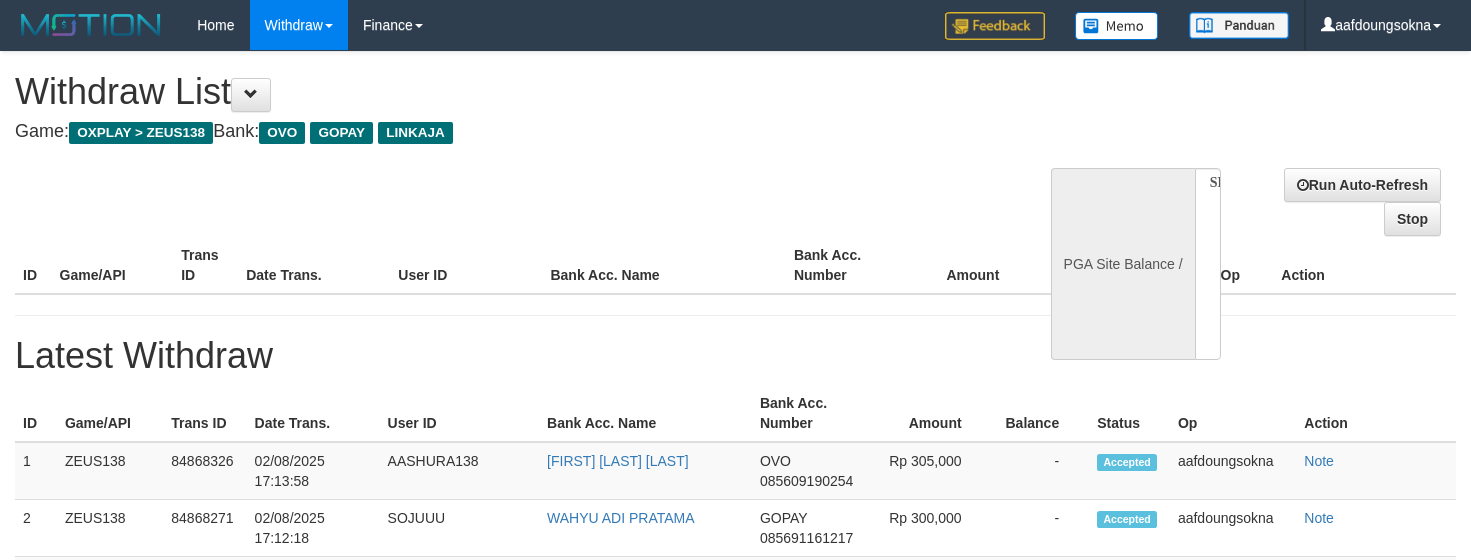 scroll, scrollTop: 0, scrollLeft: 0, axis: both 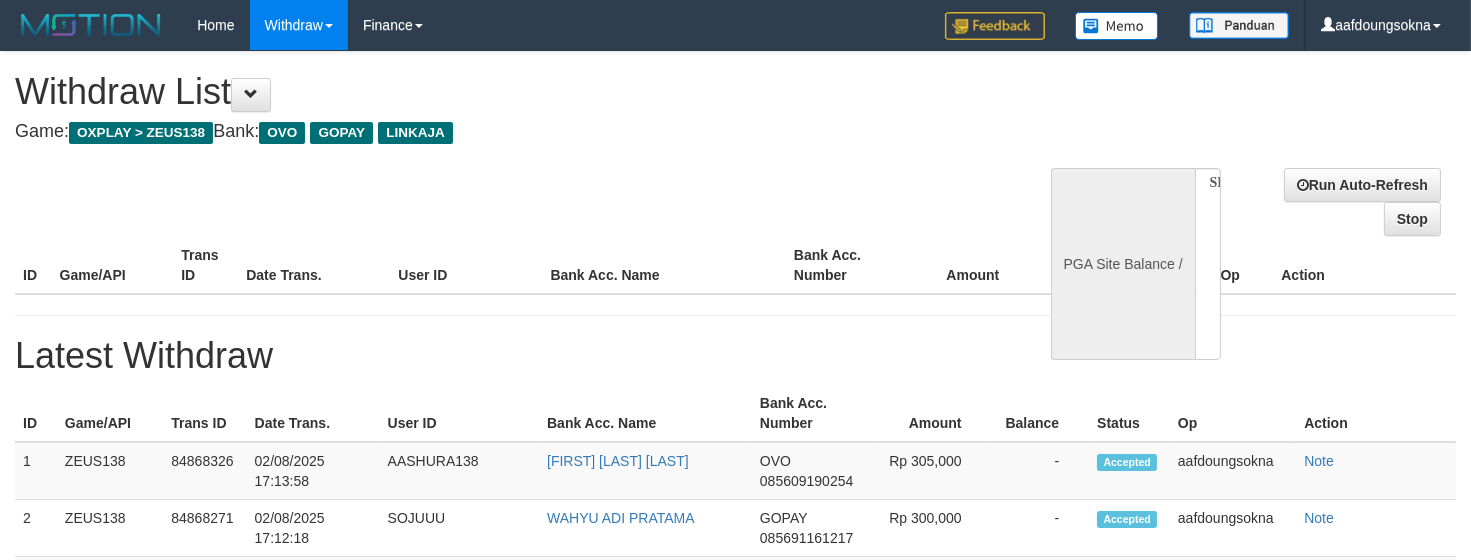 select on "**" 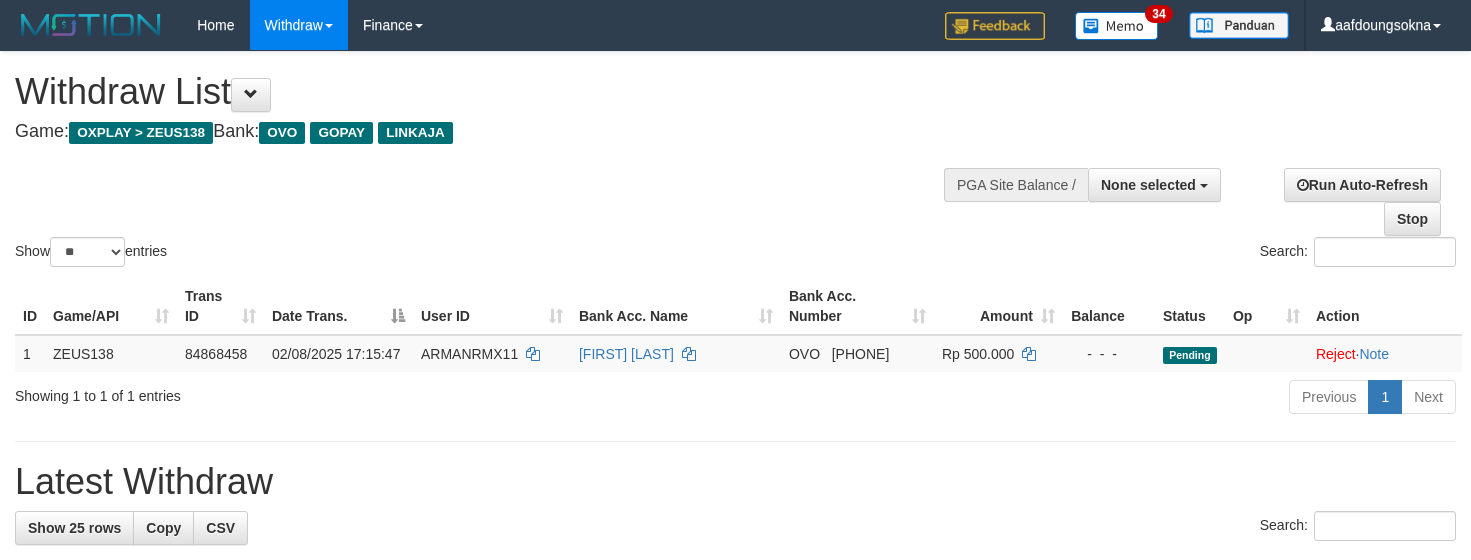 select 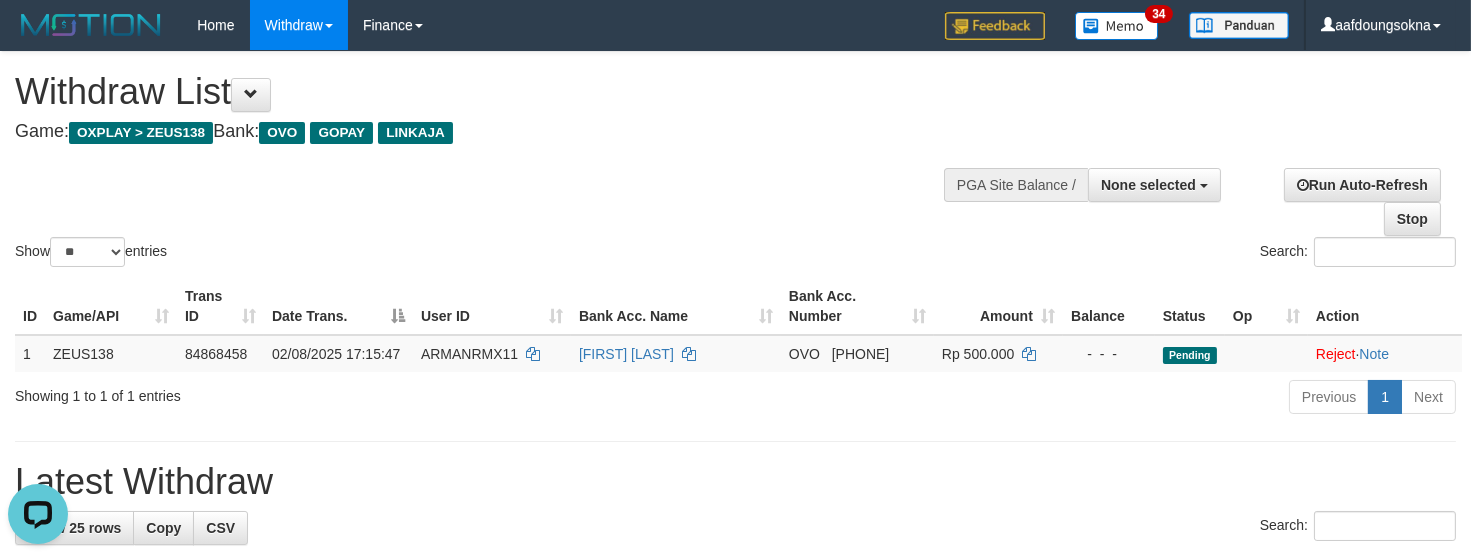 scroll, scrollTop: 0, scrollLeft: 0, axis: both 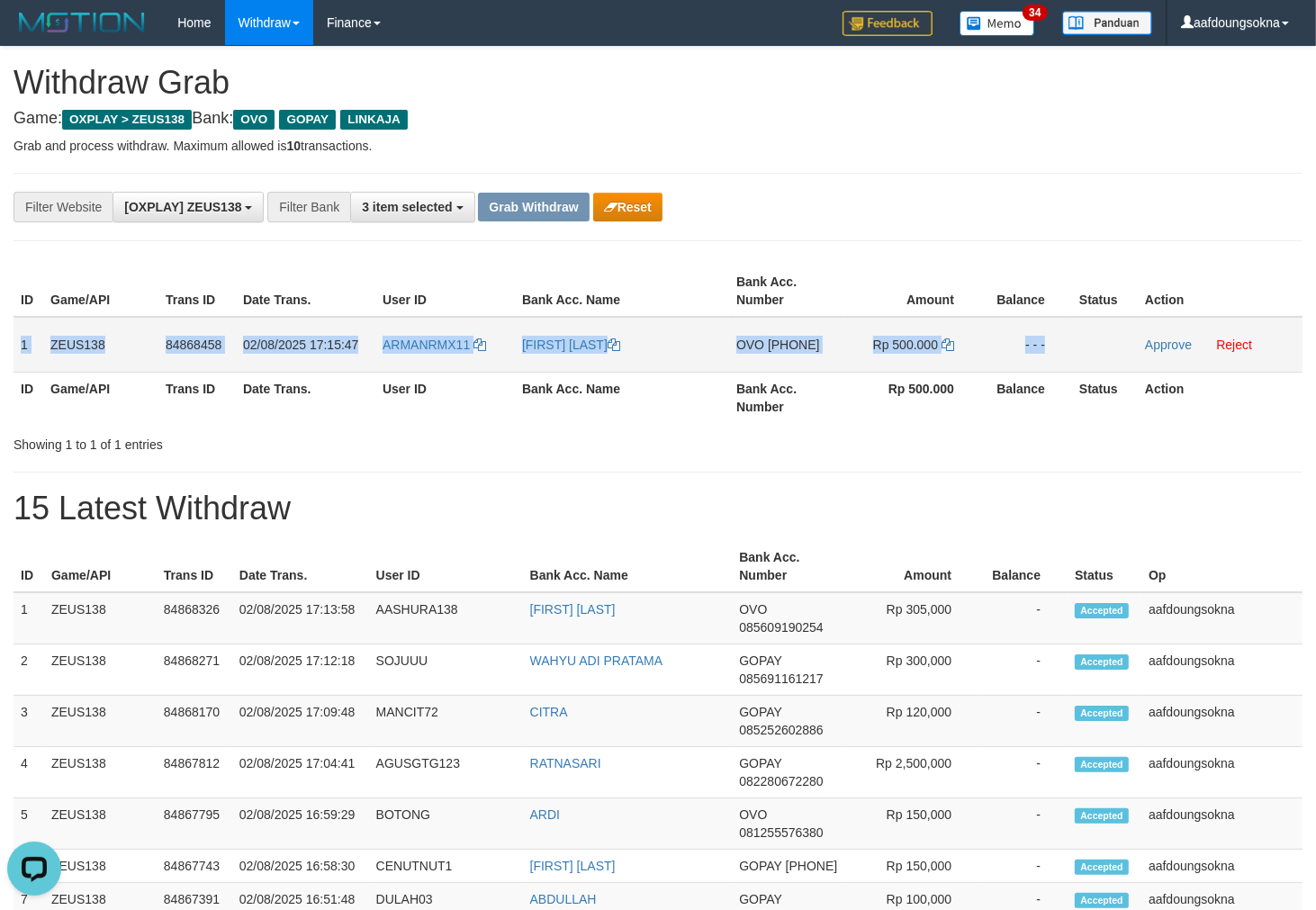 drag, startPoint x: 14, startPoint y: 335, endPoint x: 1072, endPoint y: 373, distance: 1058.6822 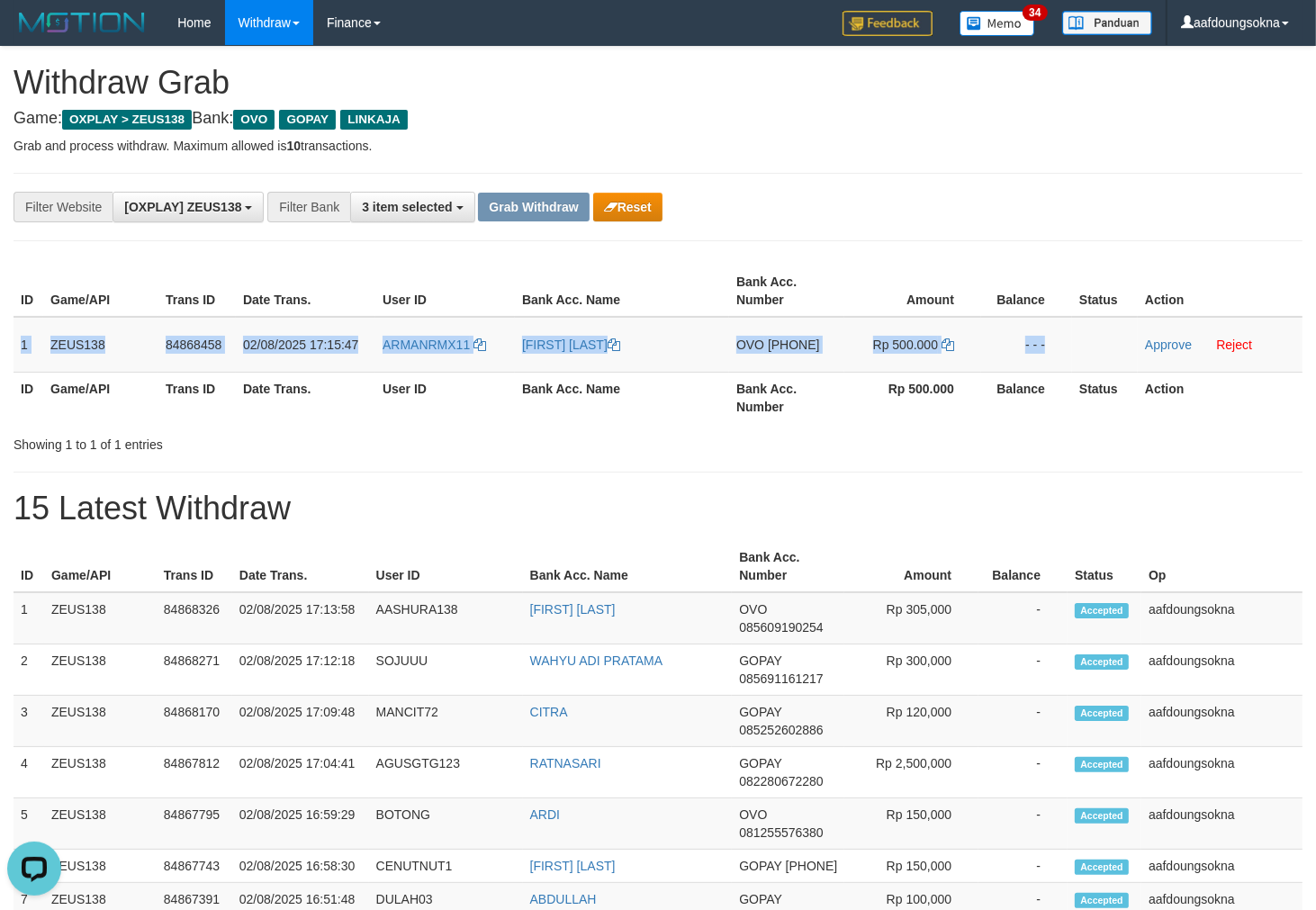 copy on "1
ZEUS138
84868458
02/08/2025 17:15:47
ARMANRMX11
SYAIDDIK ARMAN
OVO
085256412043
Rp 500.000
- - -" 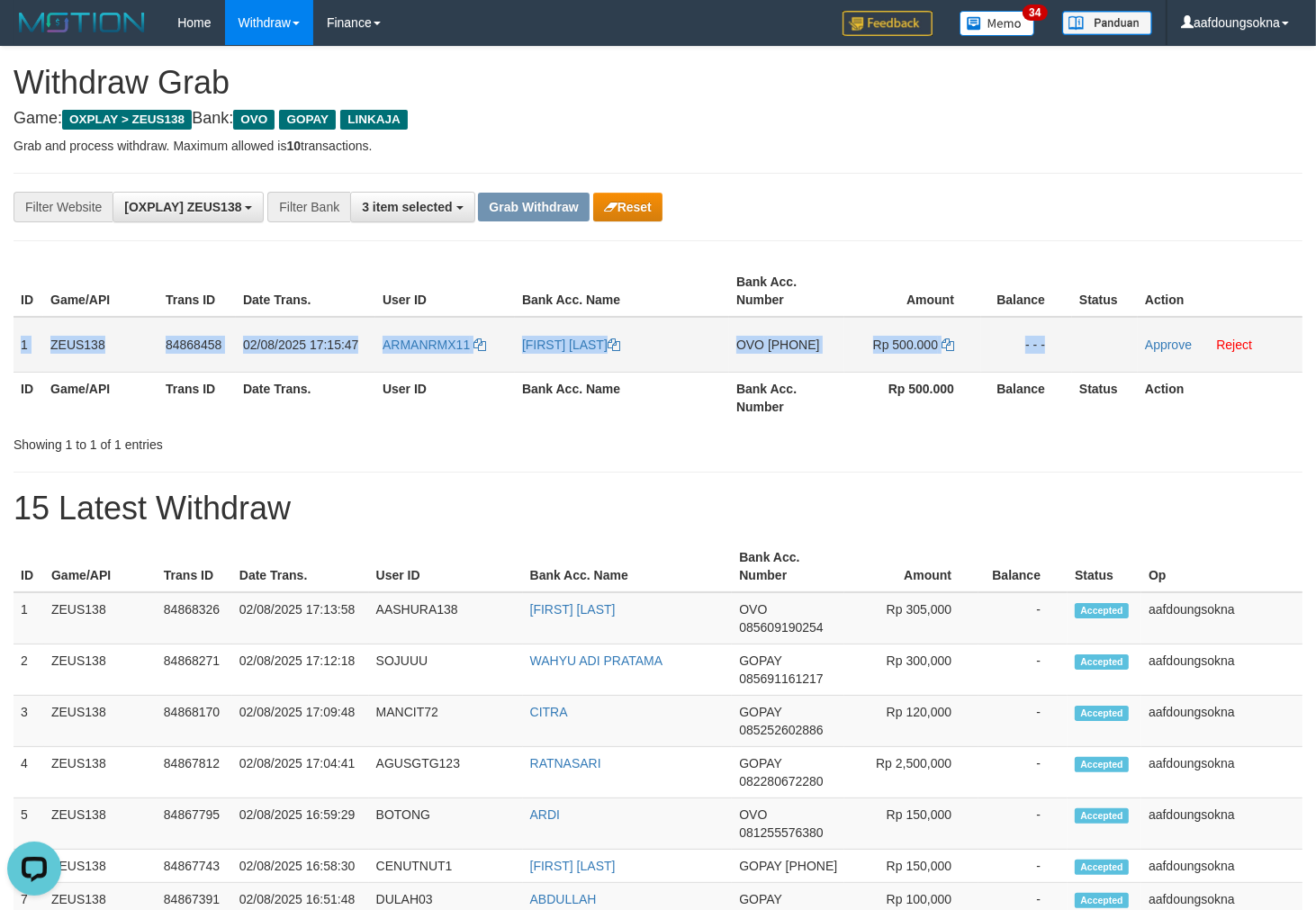 click on "[PHONE]" at bounding box center (794, 345) 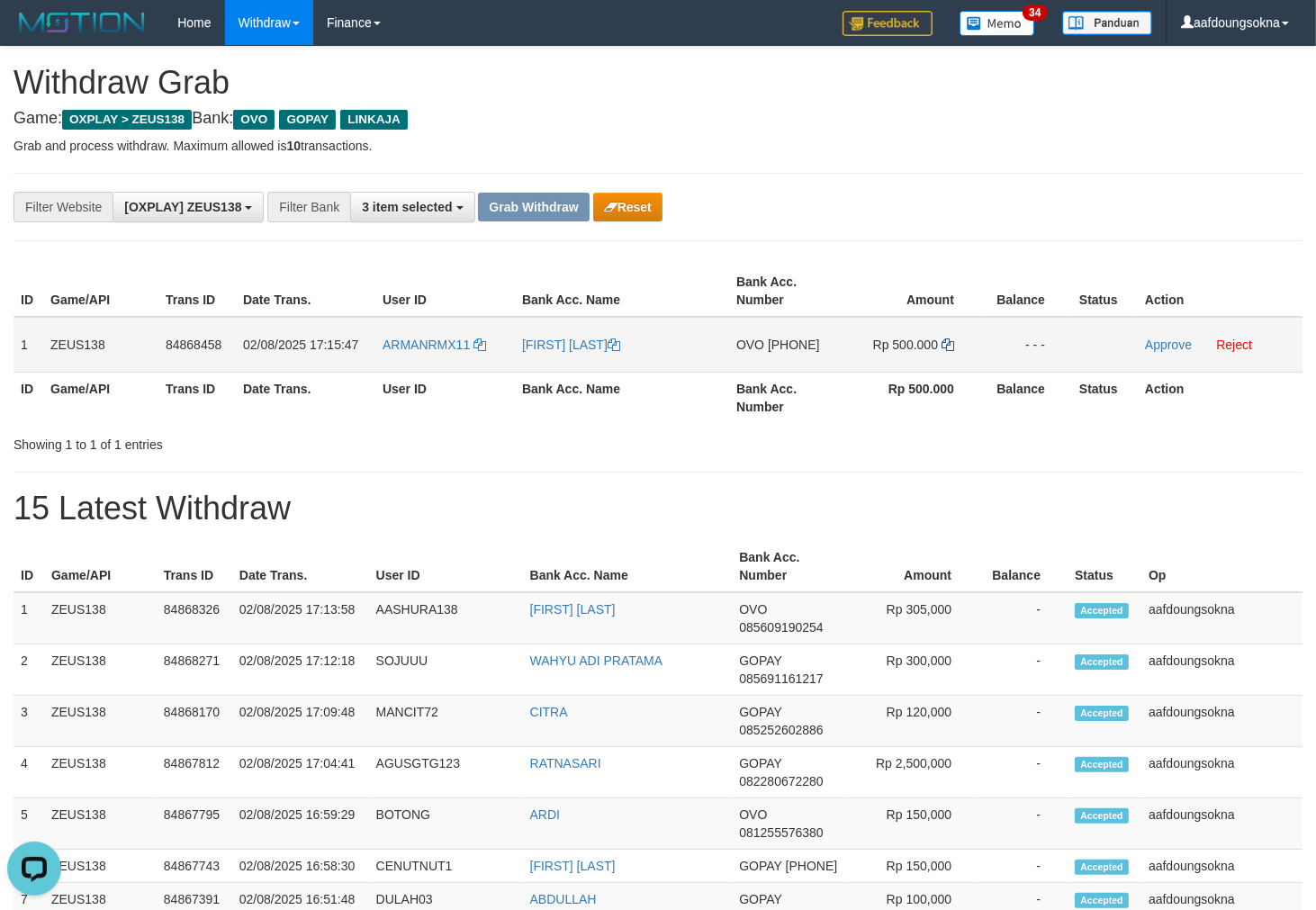 click on "Rp 500.000" at bounding box center (913, 345) 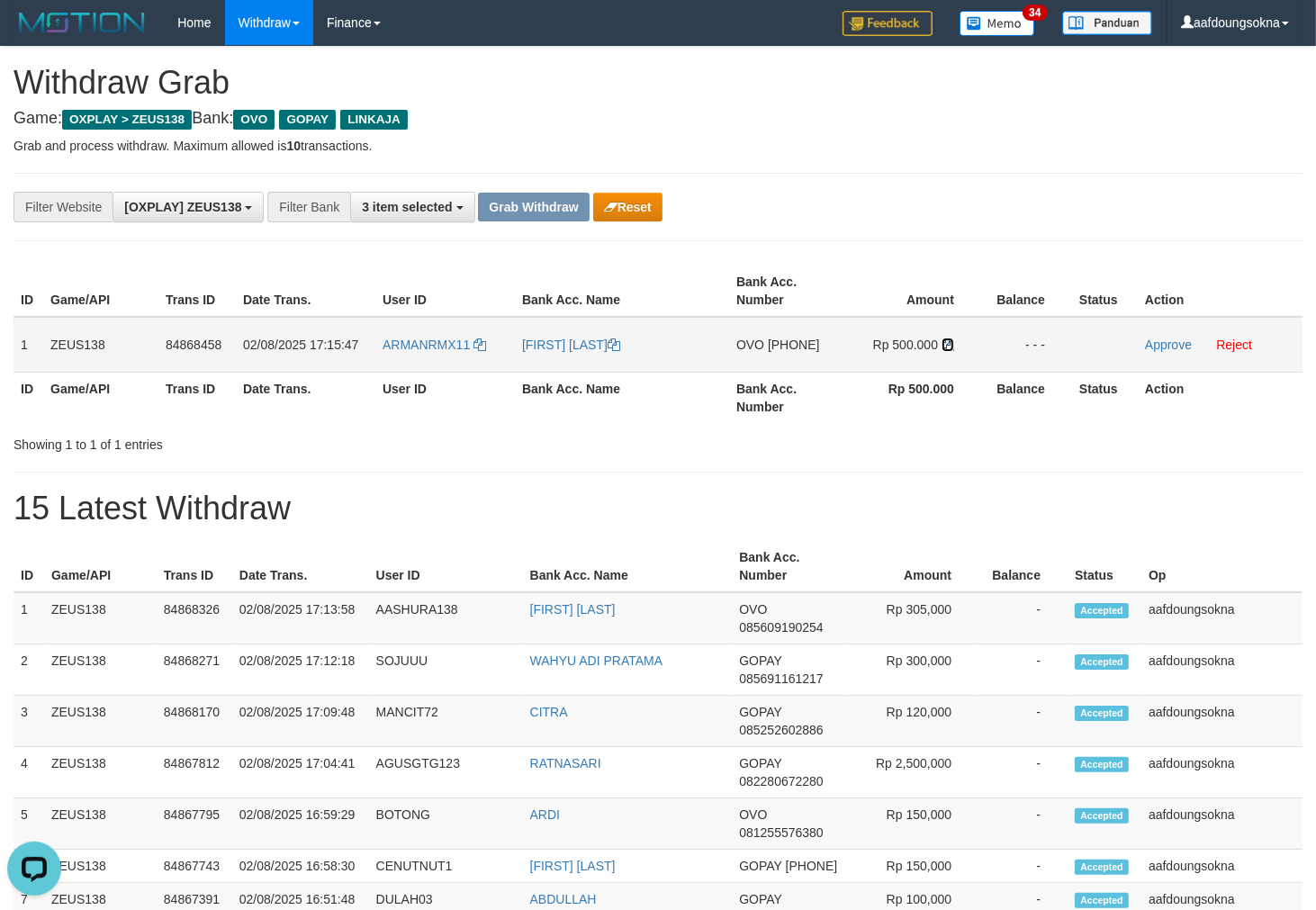 click at bounding box center (948, 345) 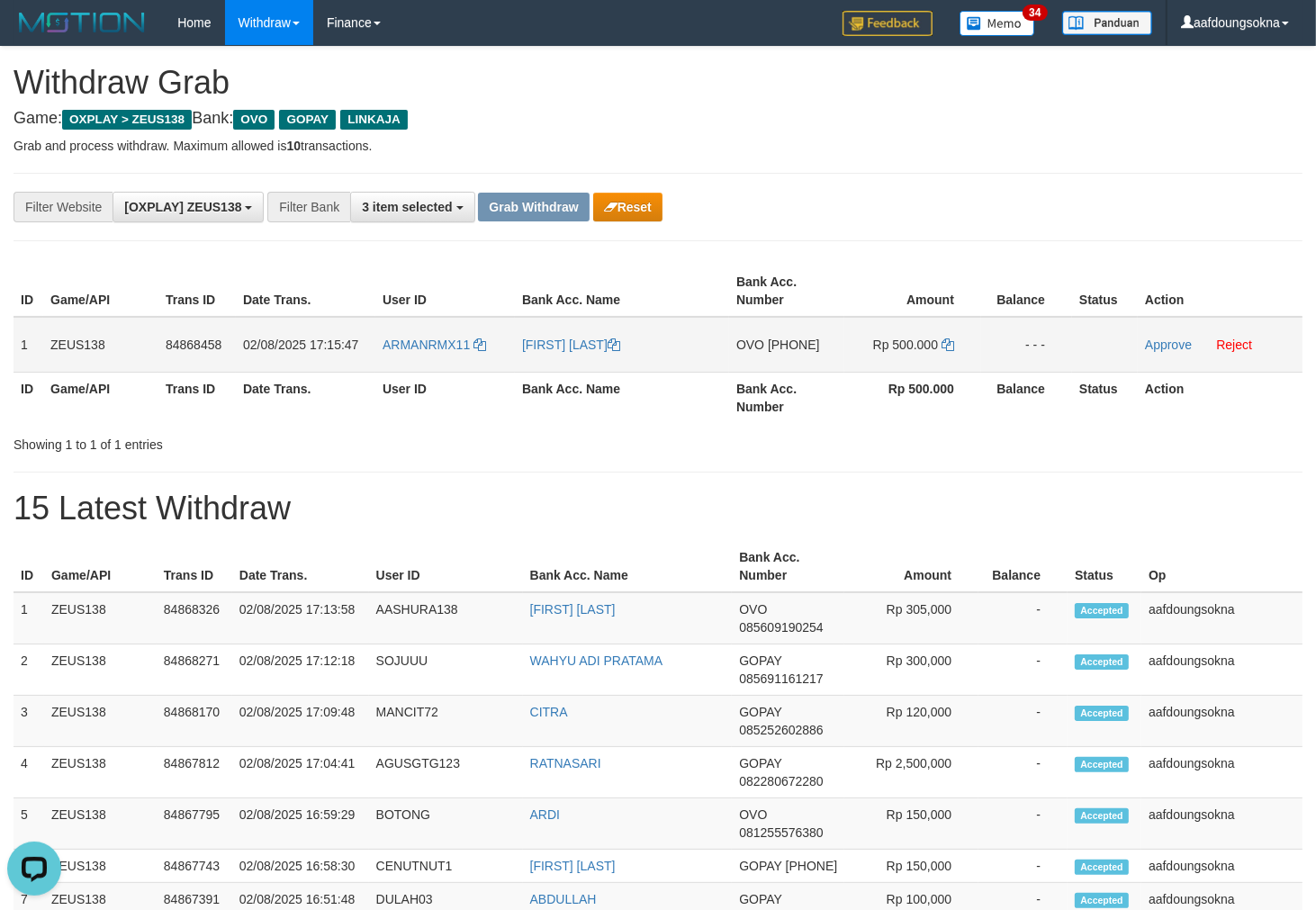 click on "ARMANRMX11" at bounding box center [445, 345] 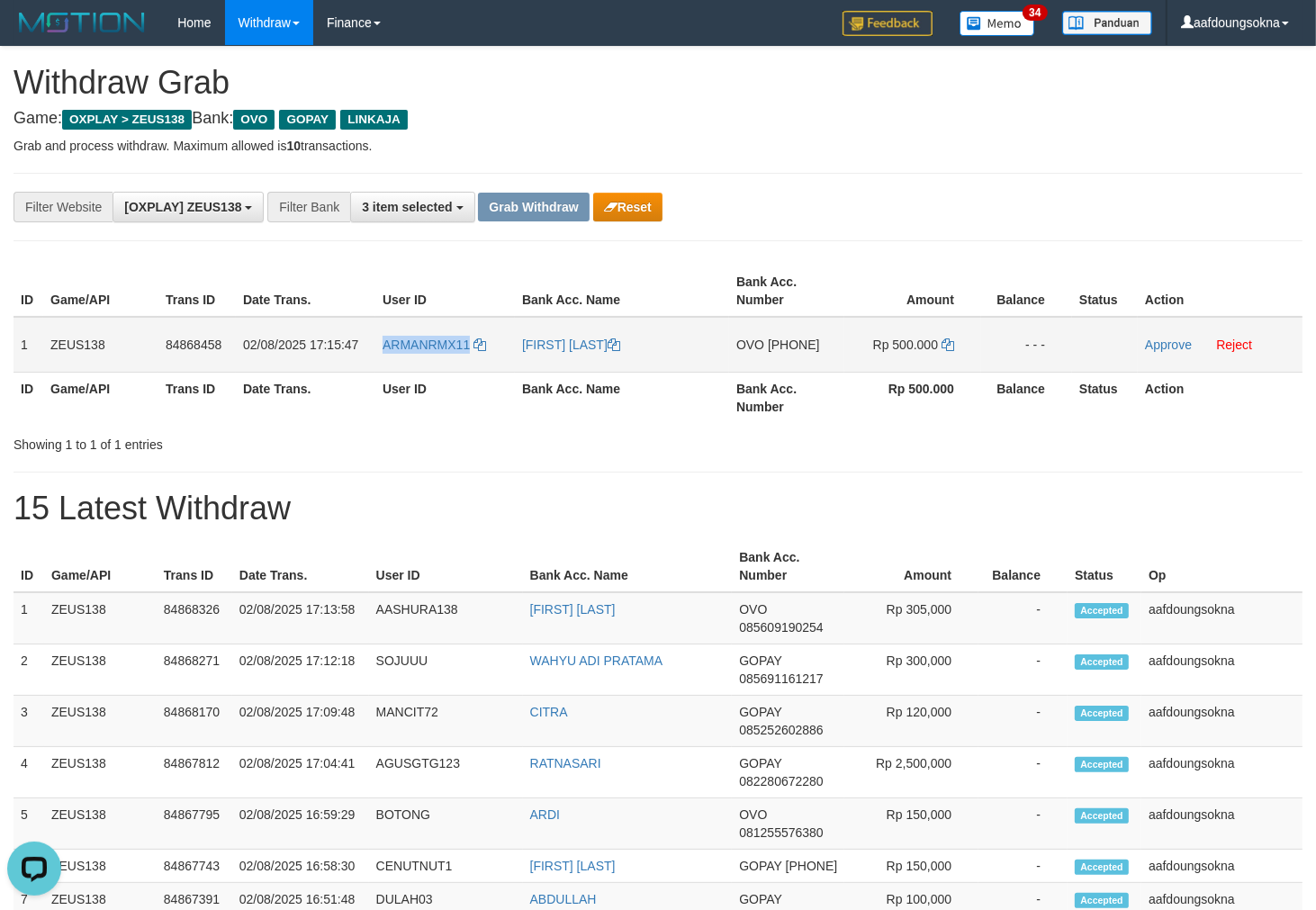click on "ARMANRMX11" at bounding box center (445, 345) 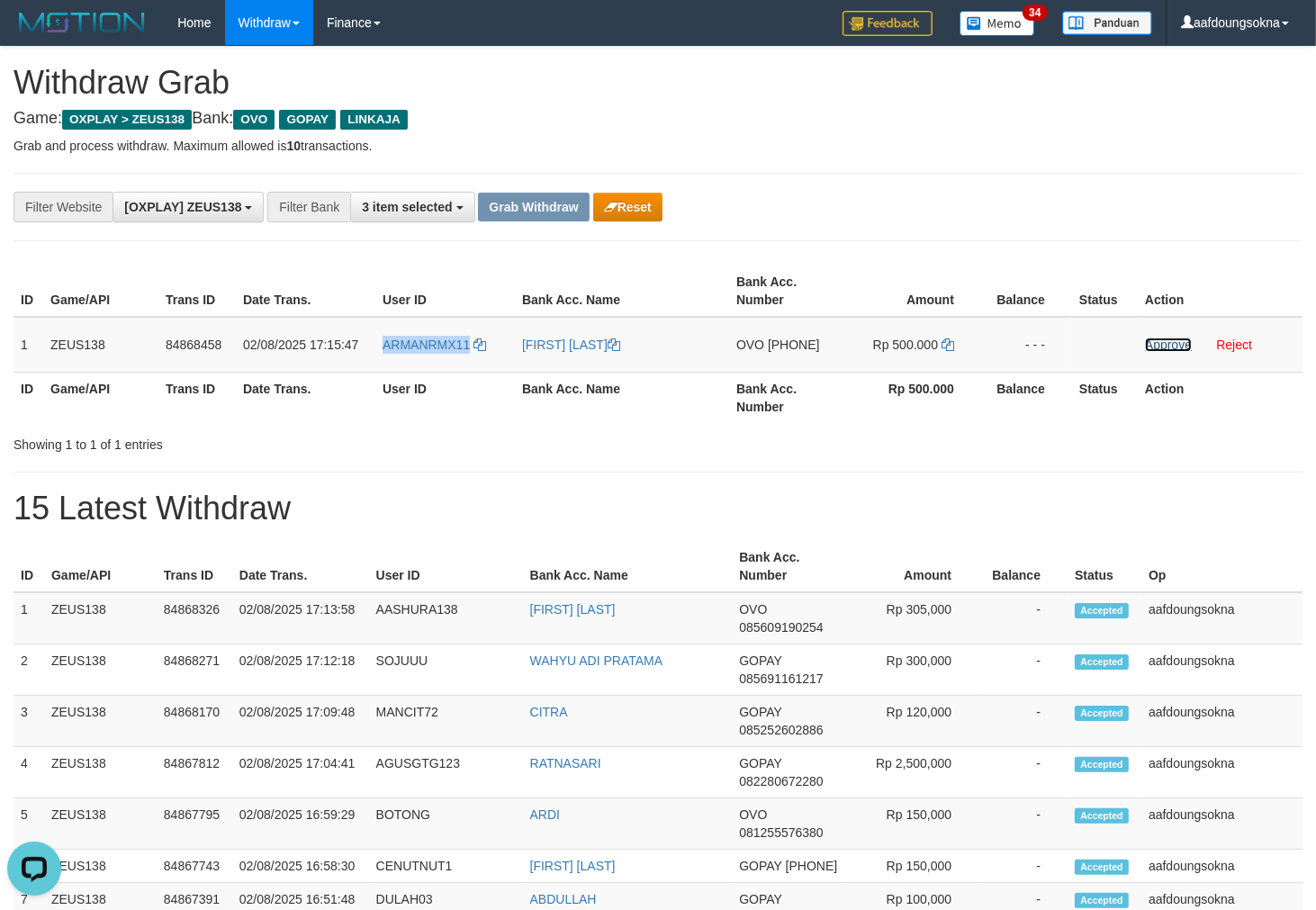 click on "Approve" at bounding box center [1168, 345] 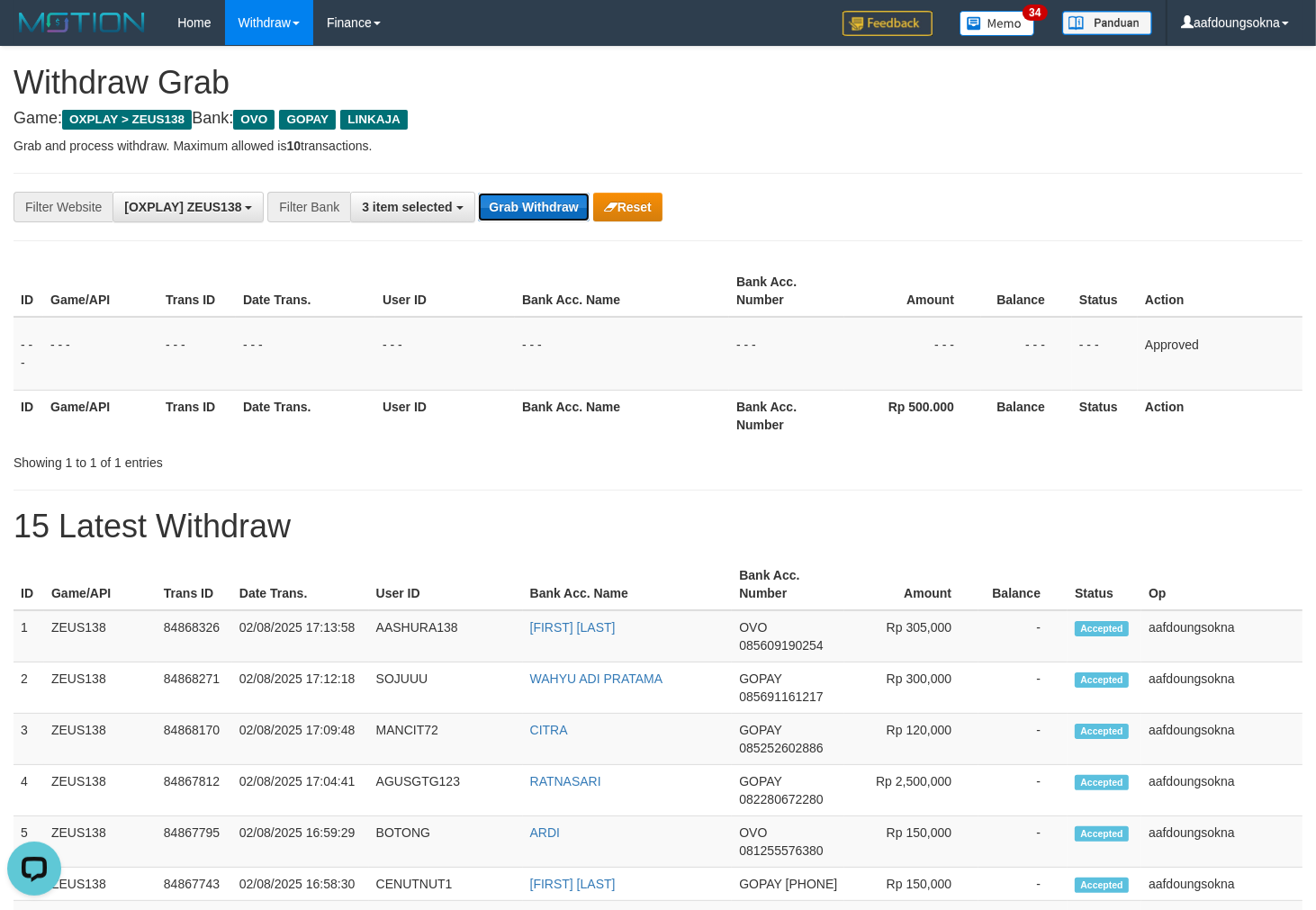 click on "Grab Withdraw" at bounding box center [533, 207] 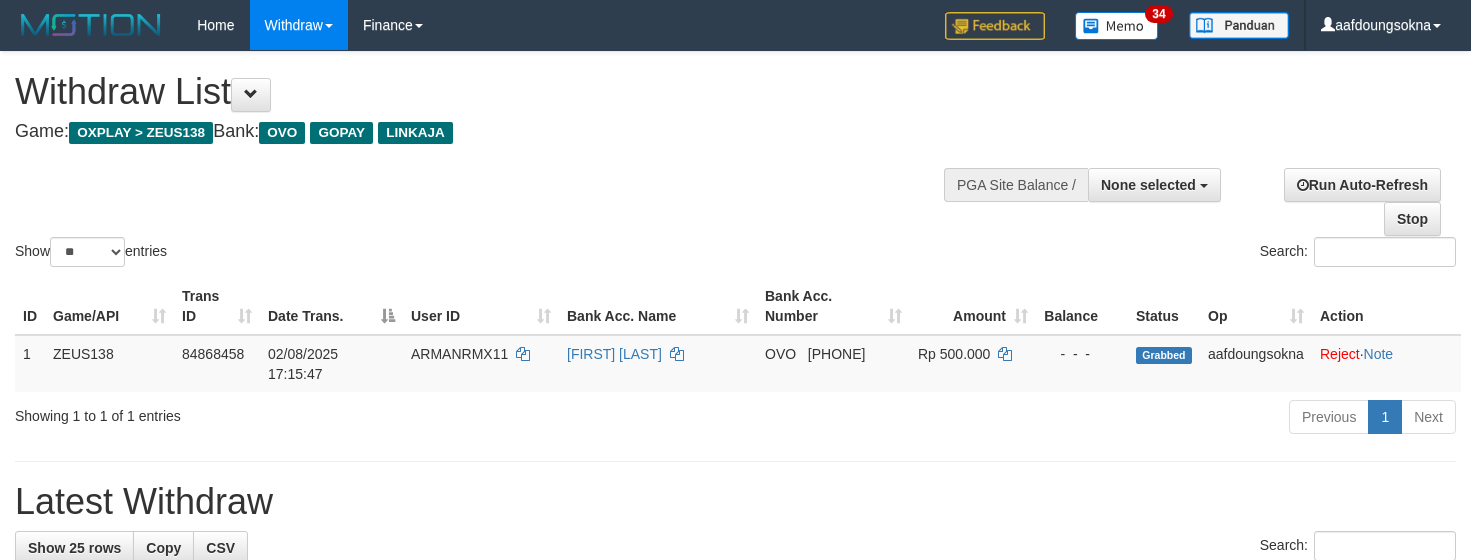 select 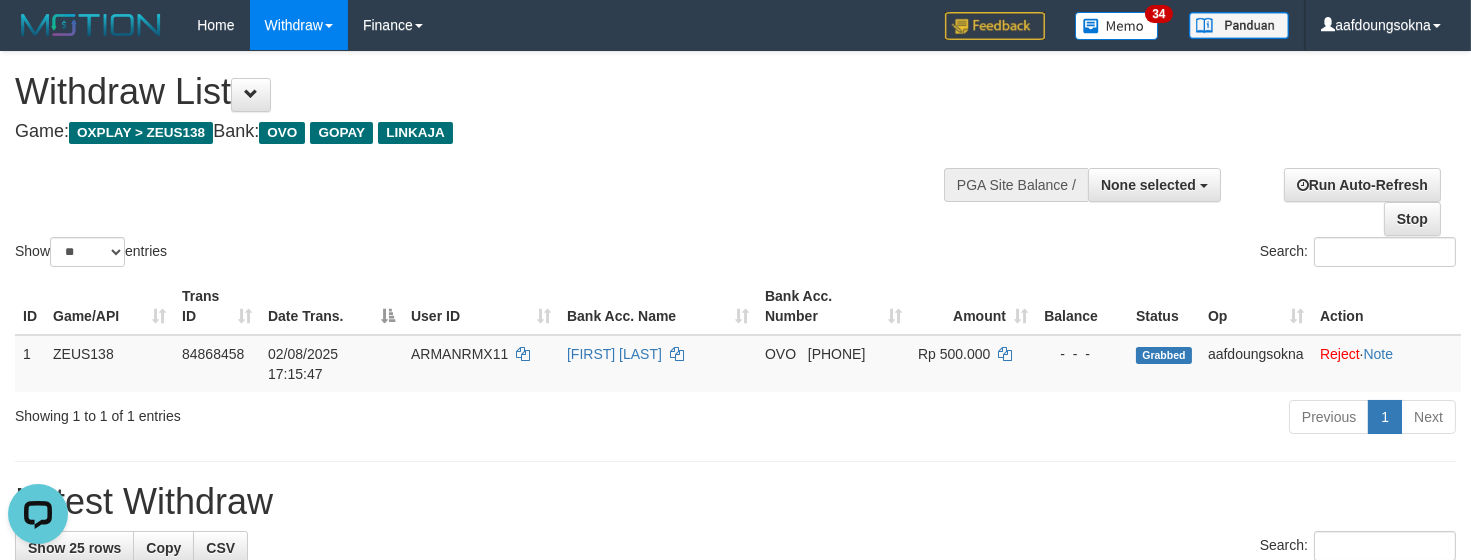 scroll, scrollTop: 0, scrollLeft: 0, axis: both 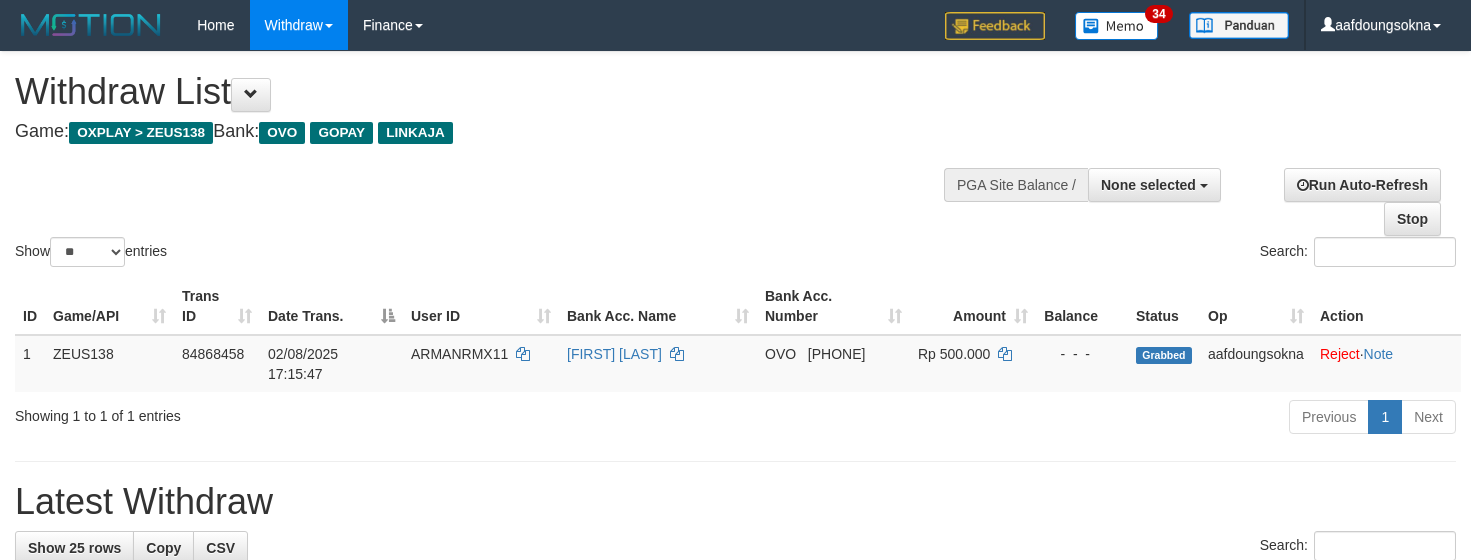 select 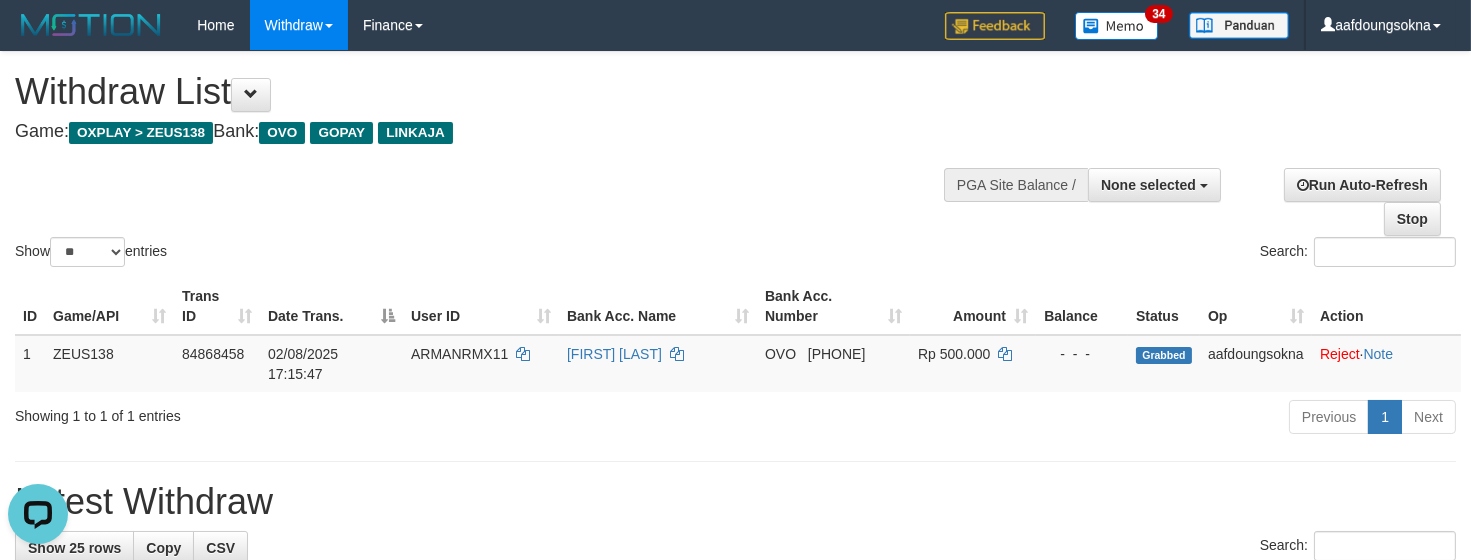 scroll, scrollTop: 0, scrollLeft: 0, axis: both 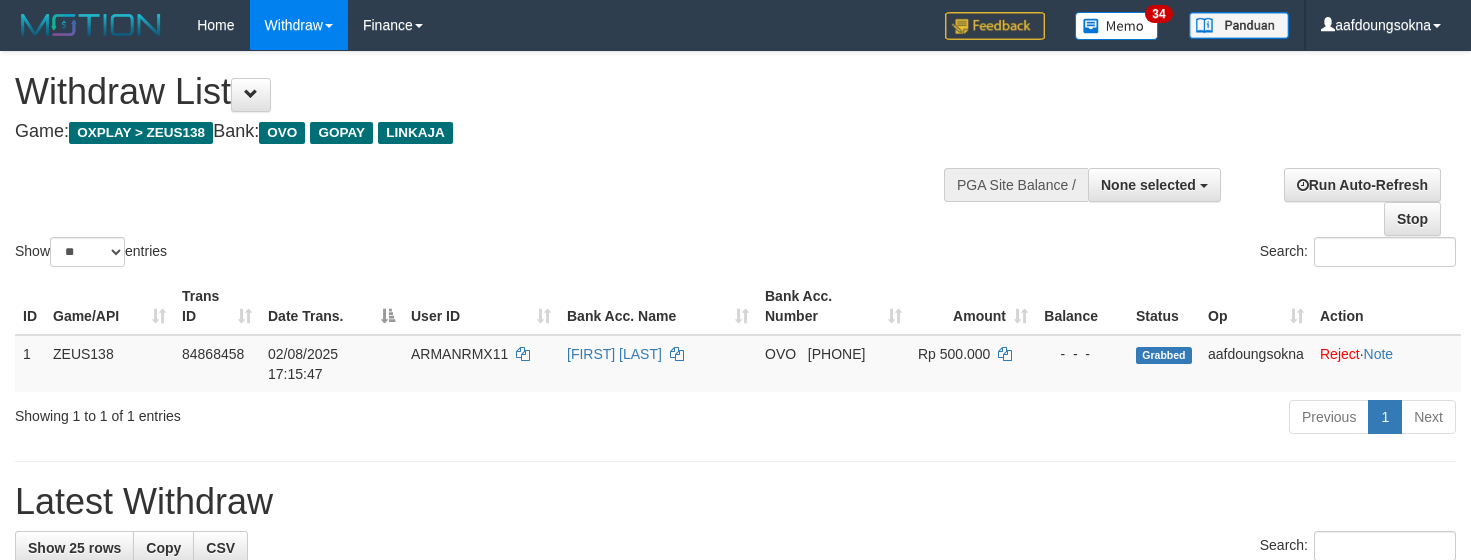 select 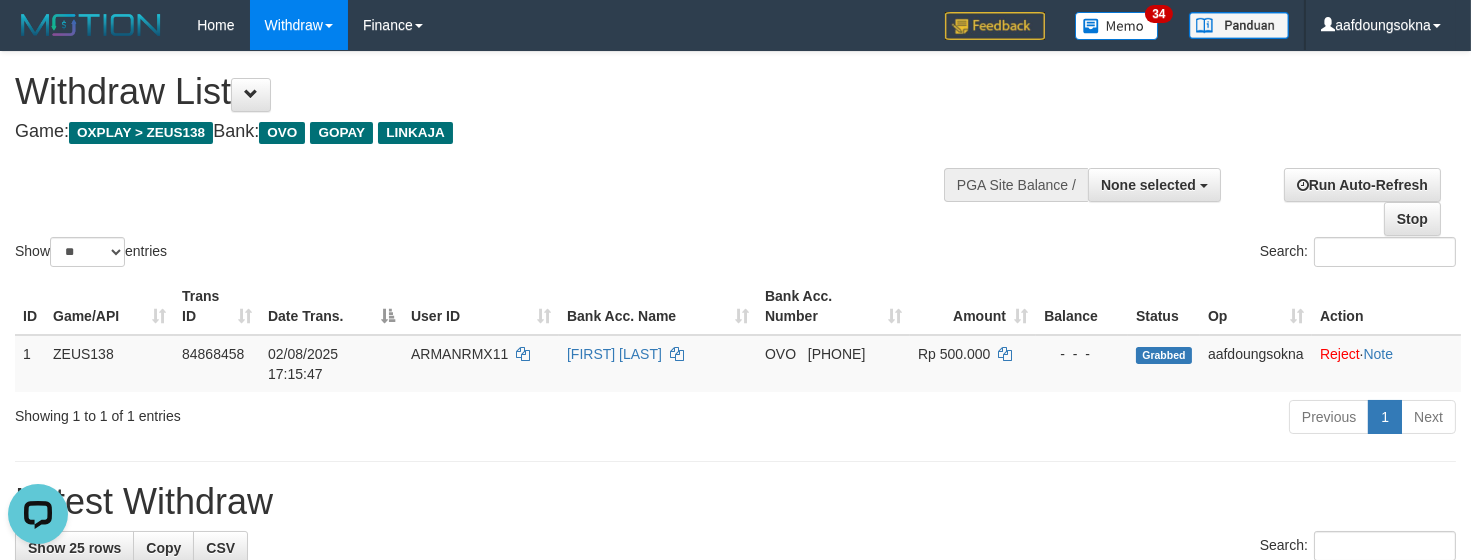 scroll, scrollTop: 0, scrollLeft: 0, axis: both 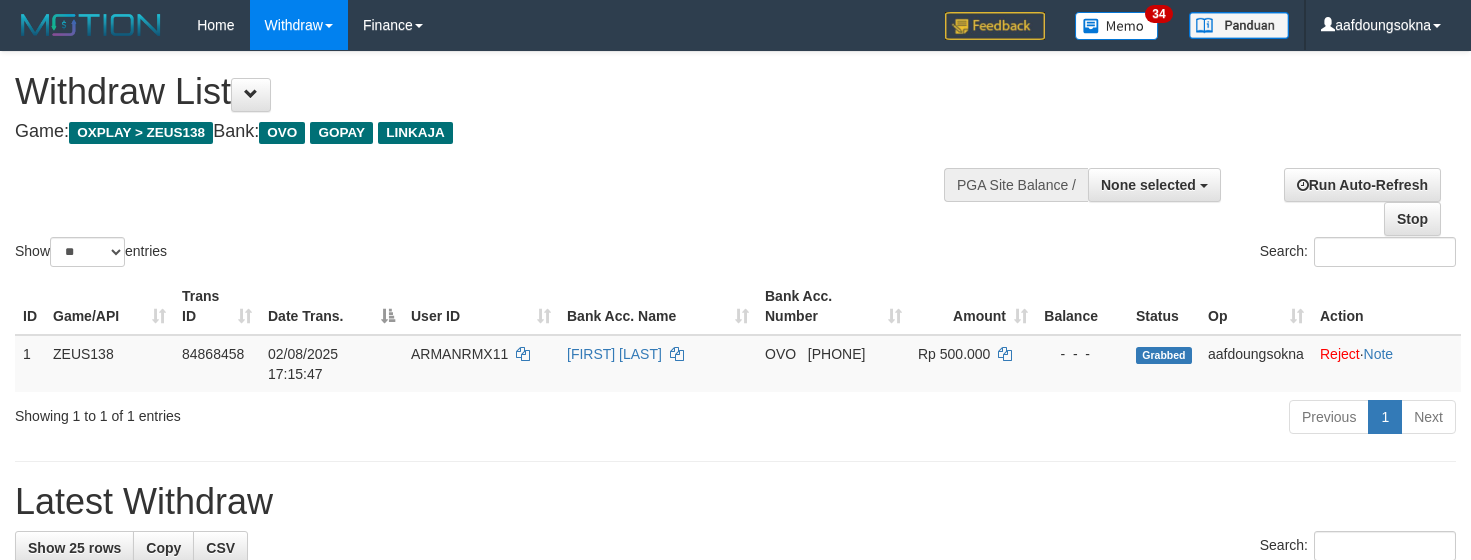 select 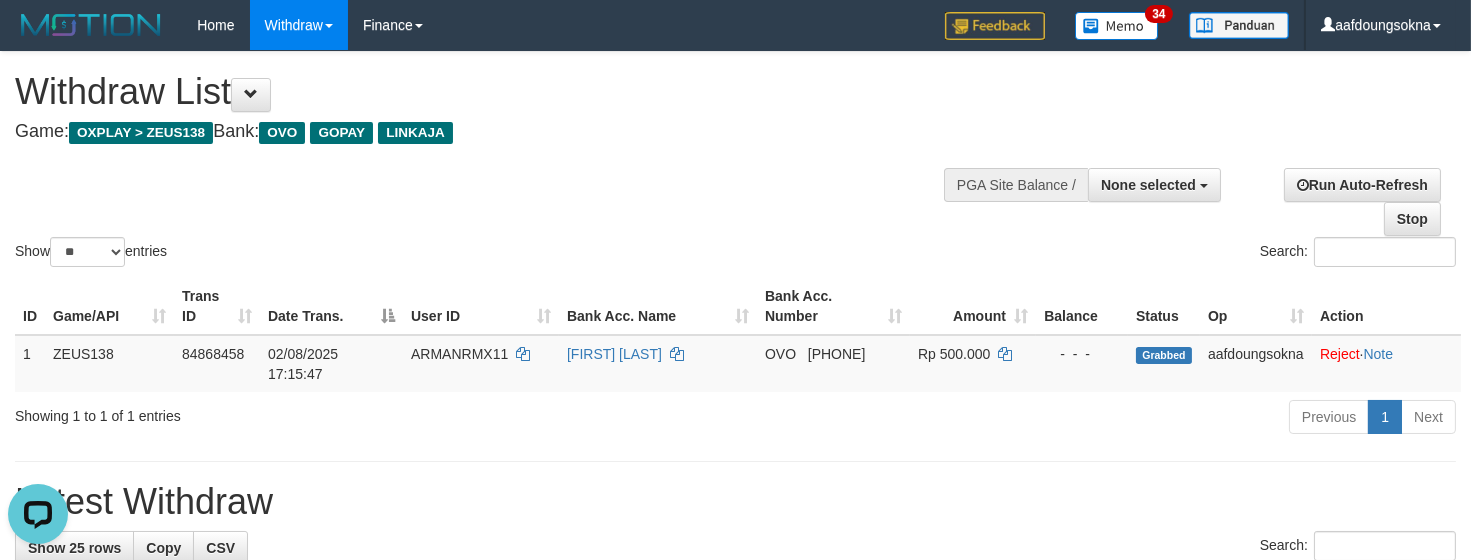 scroll, scrollTop: 0, scrollLeft: 0, axis: both 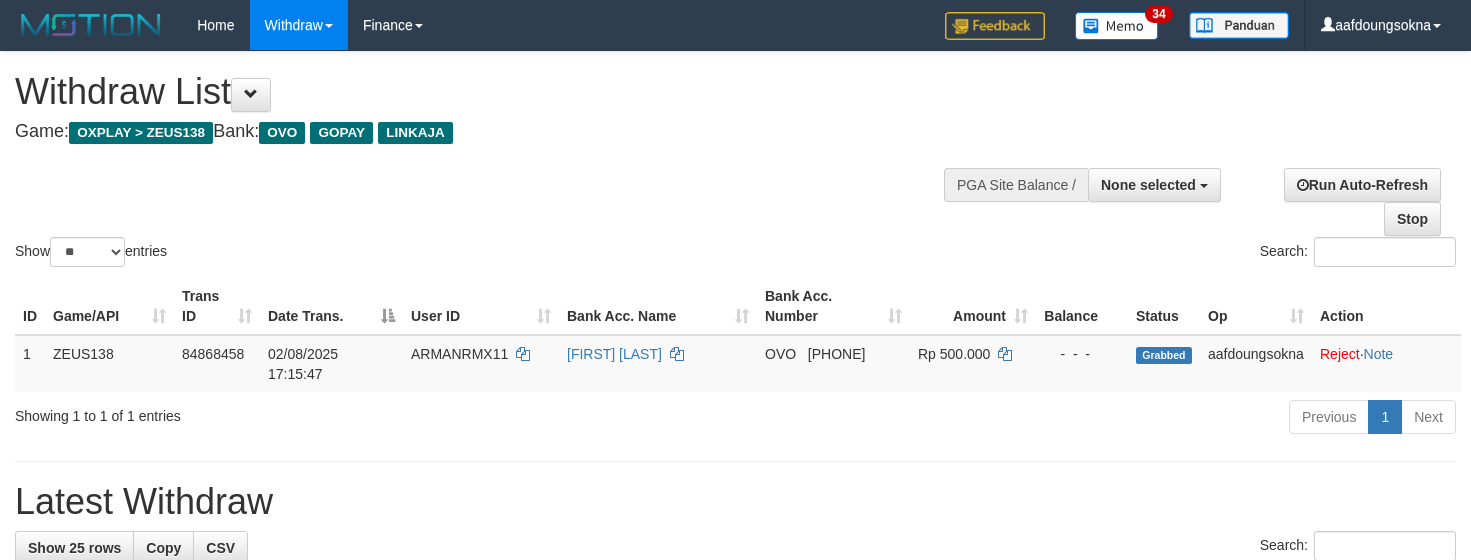 select 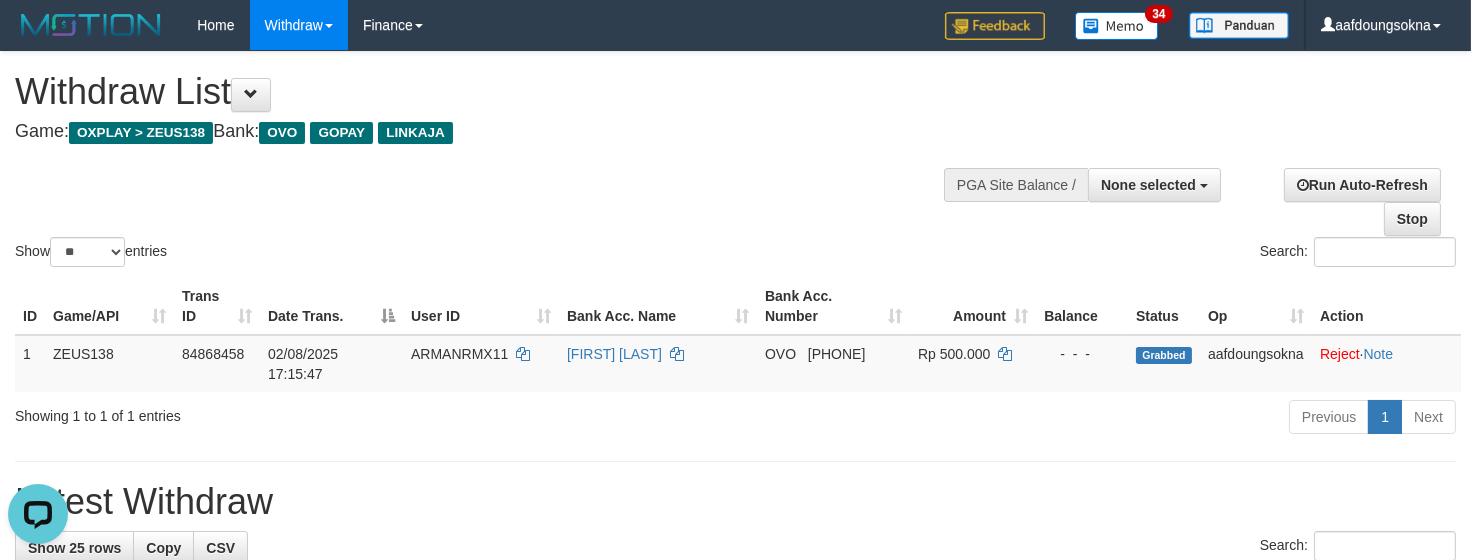 scroll, scrollTop: 0, scrollLeft: 0, axis: both 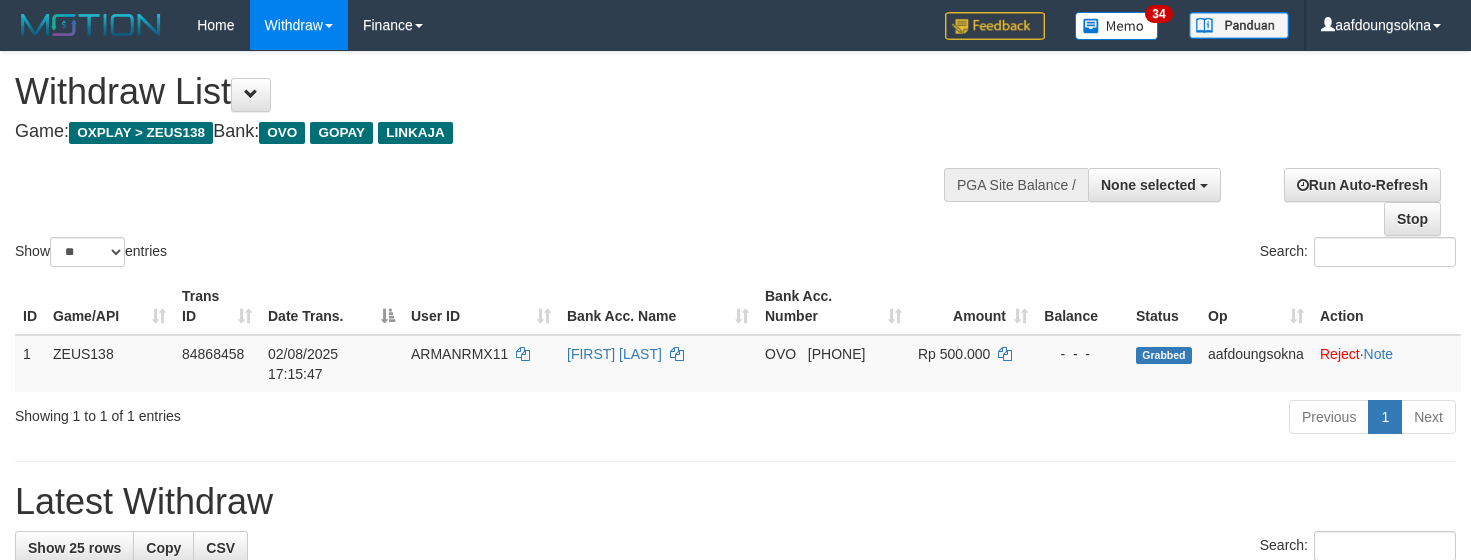 select 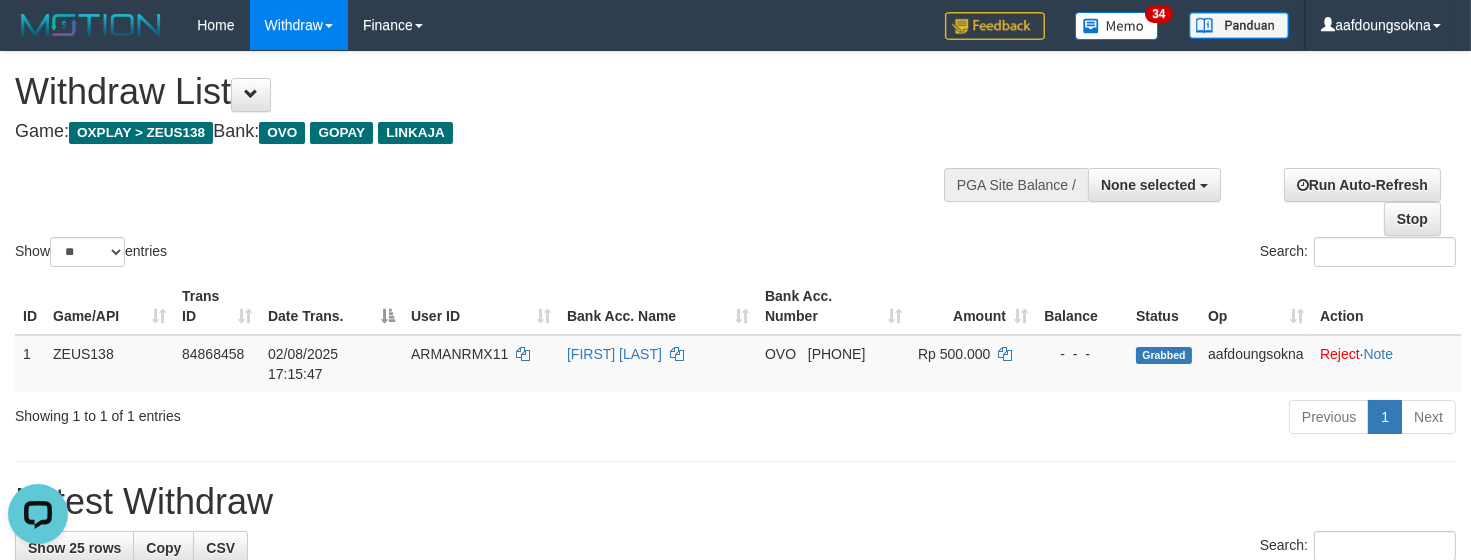scroll, scrollTop: 0, scrollLeft: 0, axis: both 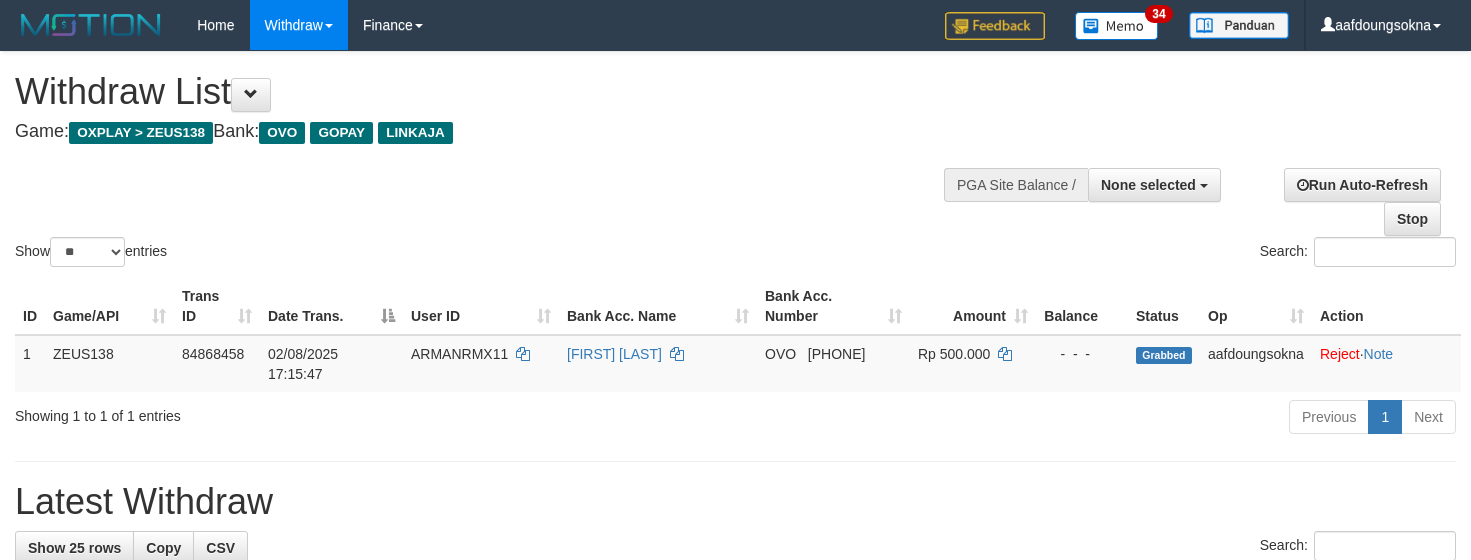 select 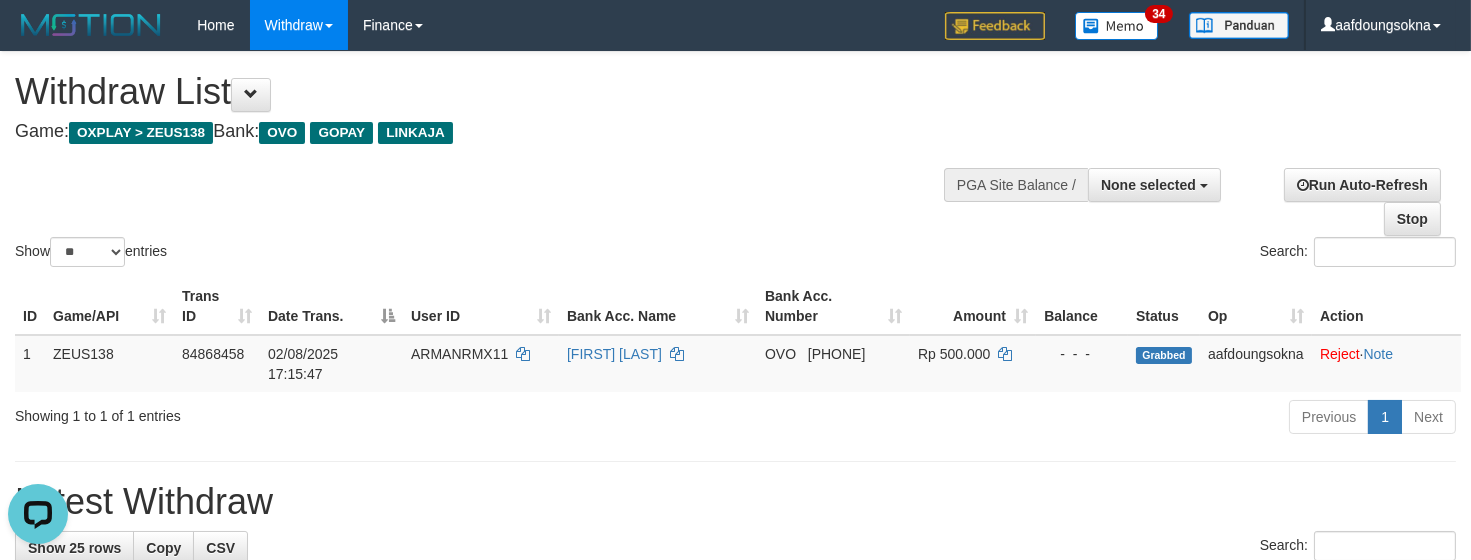 scroll, scrollTop: 0, scrollLeft: 0, axis: both 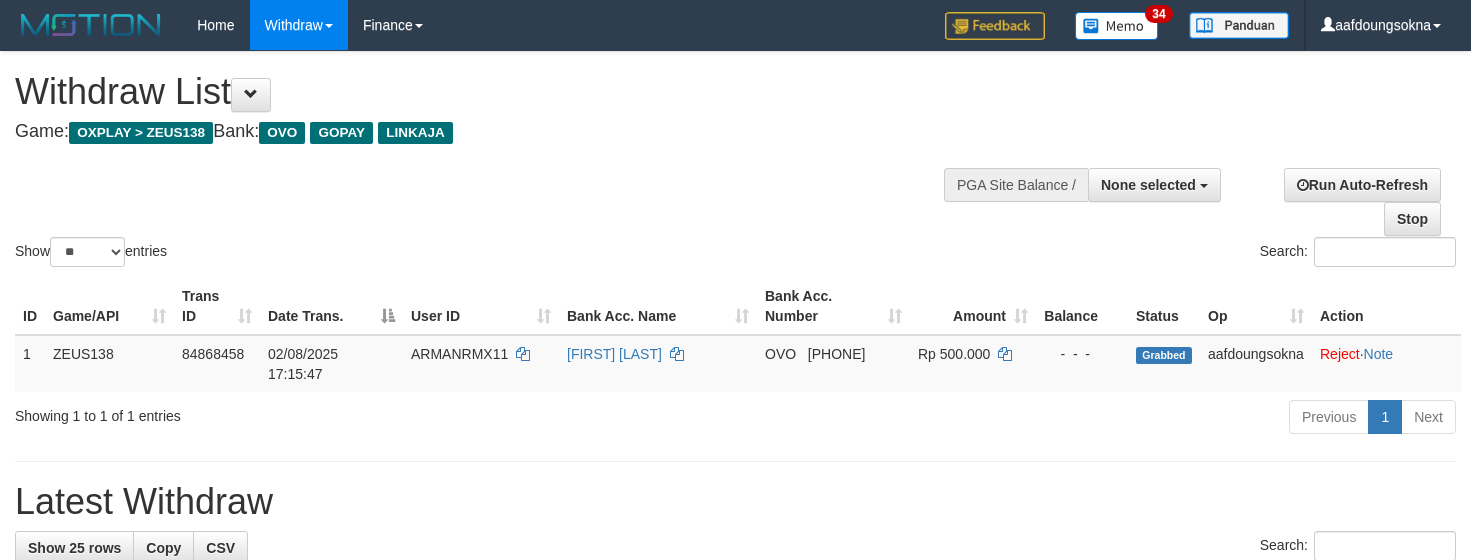 select 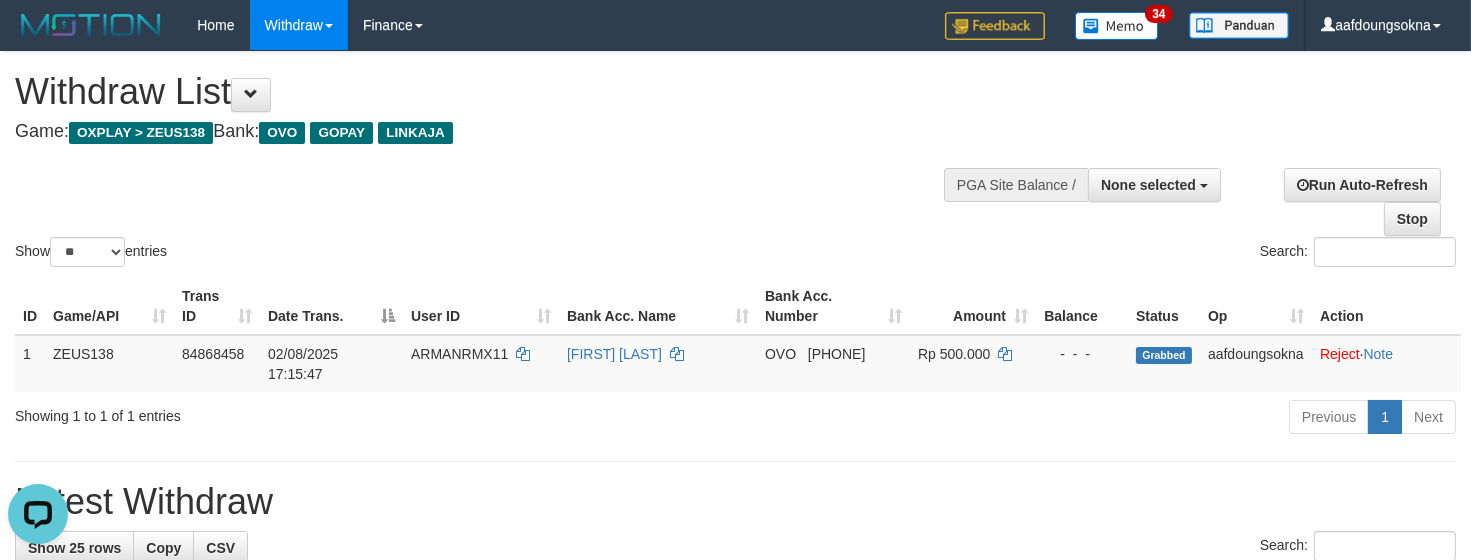 scroll, scrollTop: 0, scrollLeft: 0, axis: both 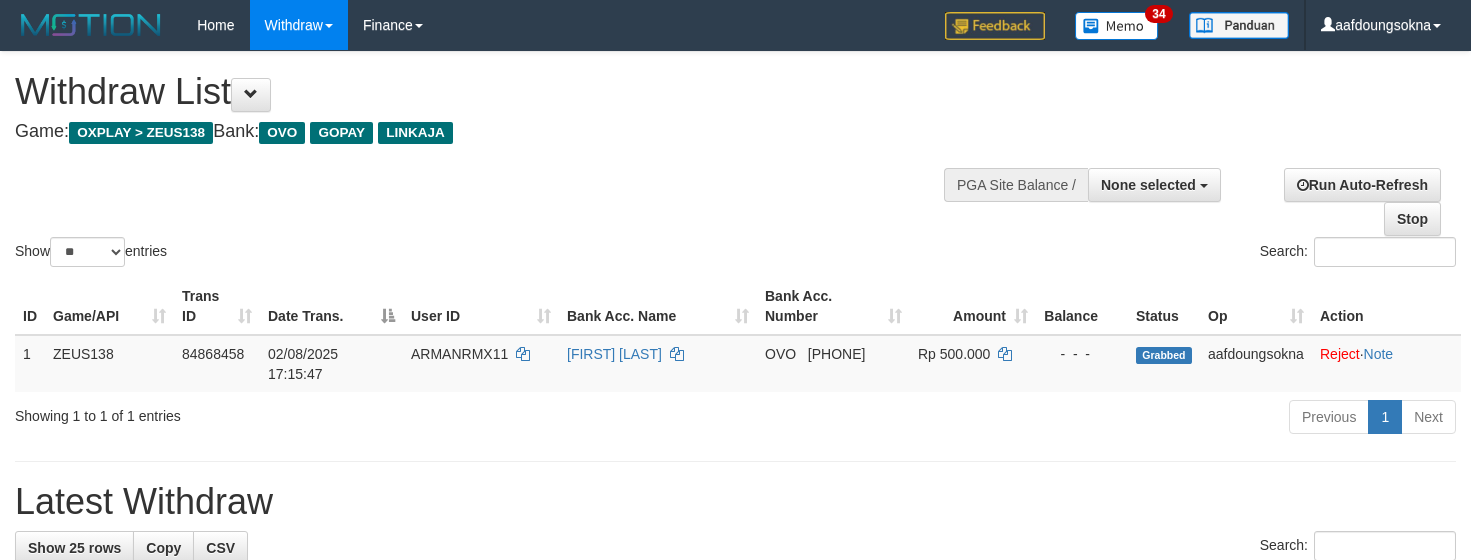 select 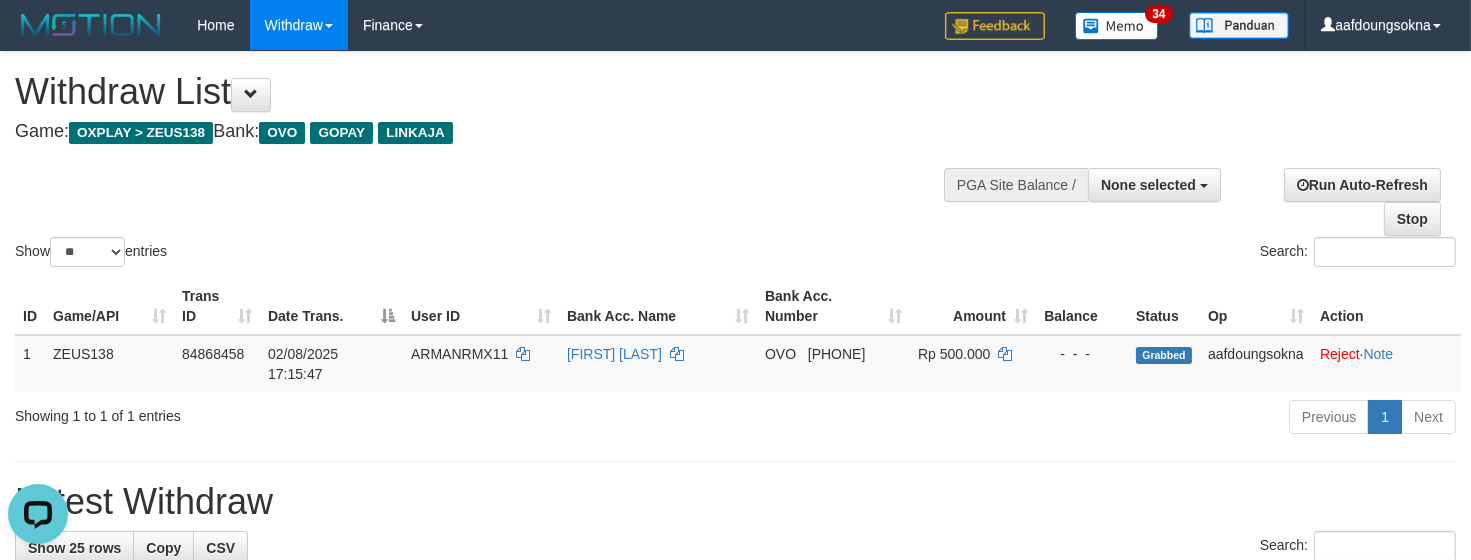 scroll, scrollTop: 0, scrollLeft: 0, axis: both 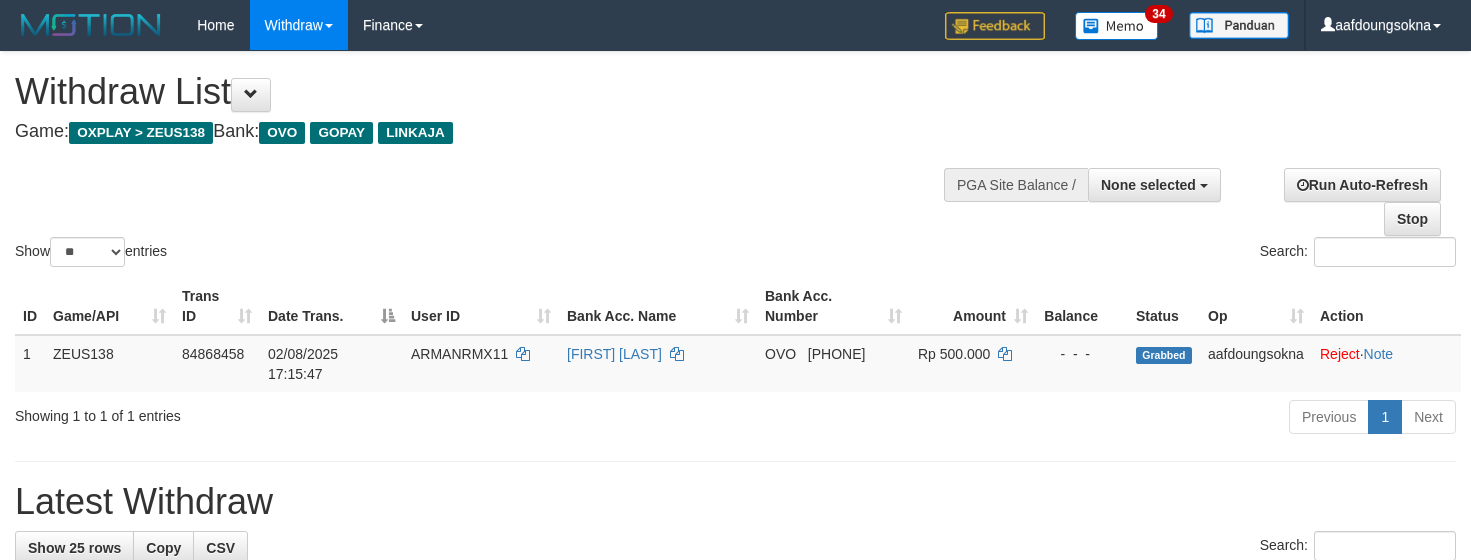 select 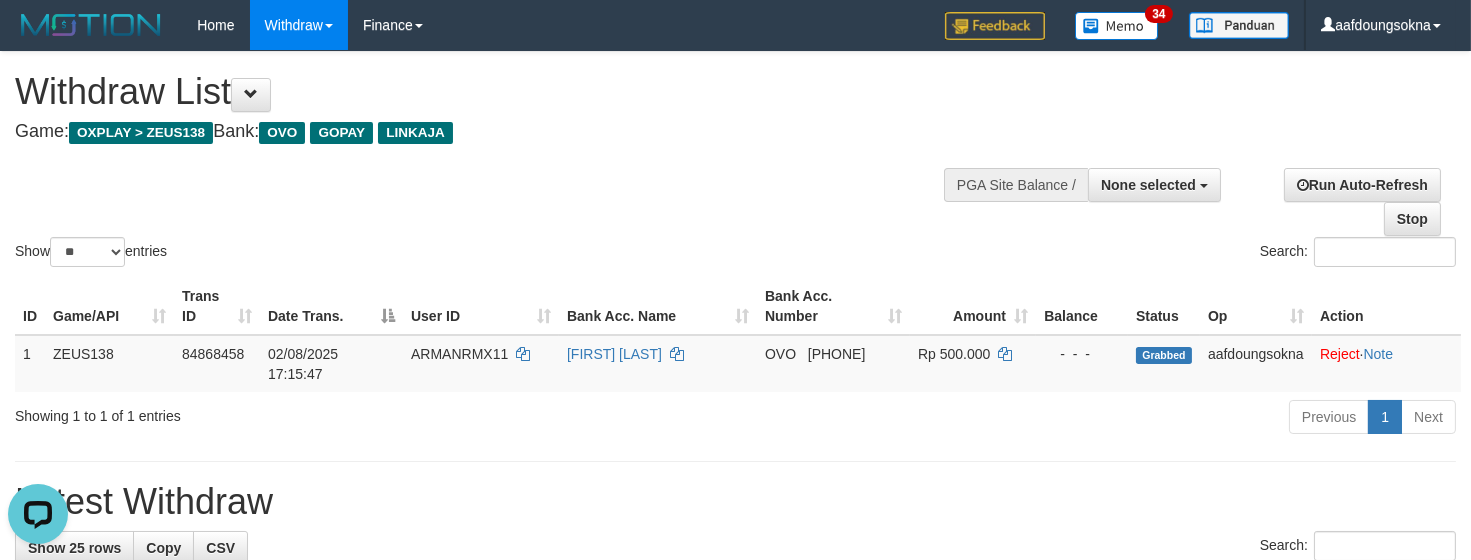 scroll, scrollTop: 0, scrollLeft: 0, axis: both 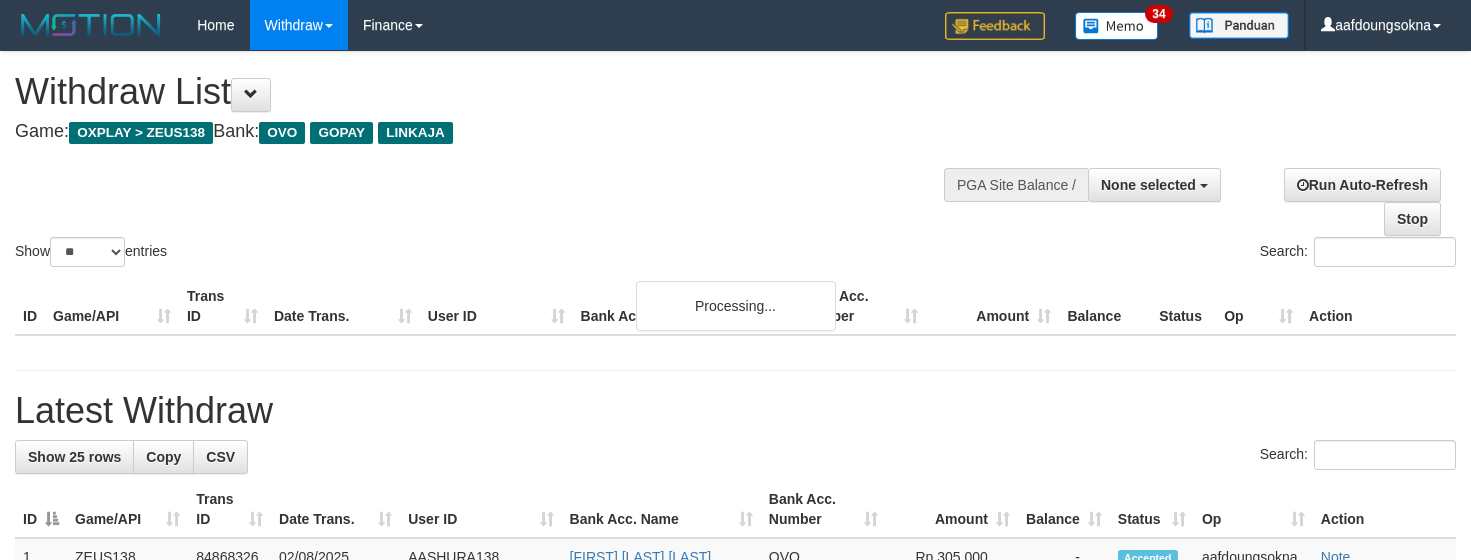 select 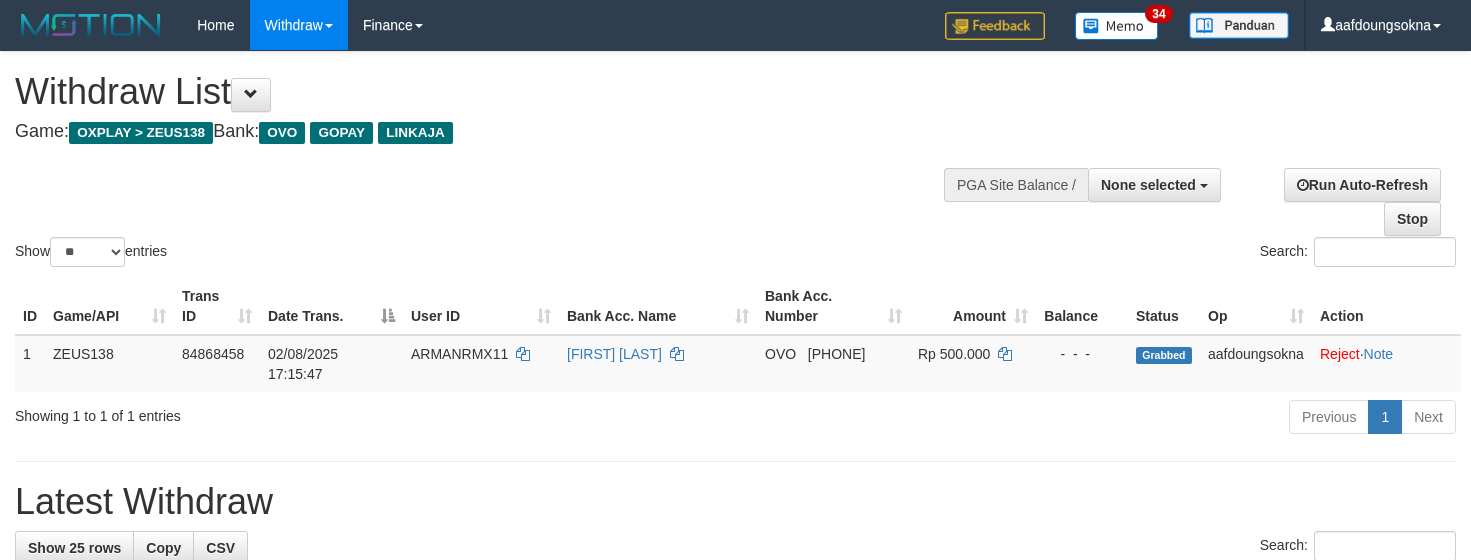 select 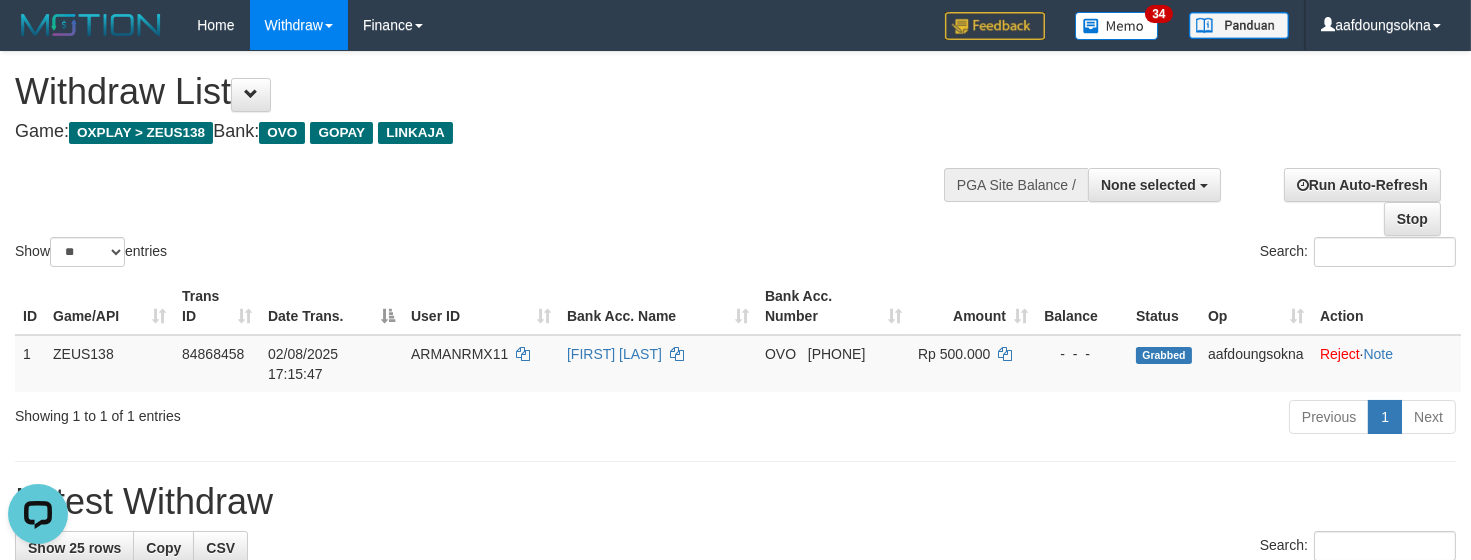 scroll, scrollTop: 0, scrollLeft: 0, axis: both 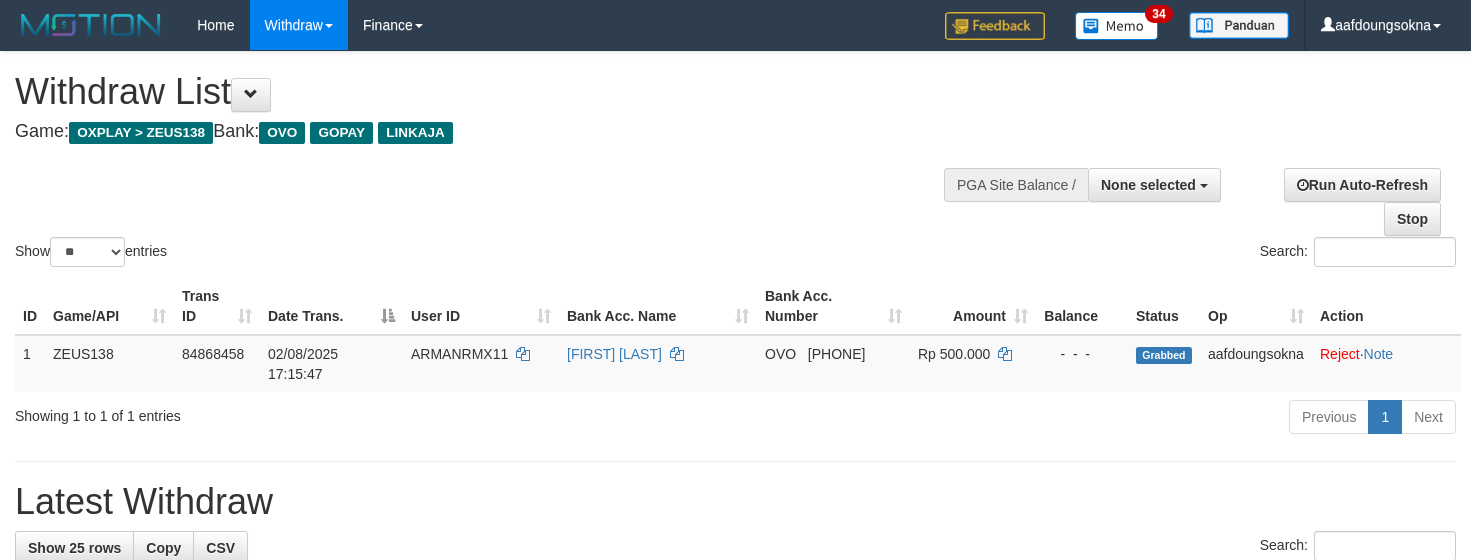 select 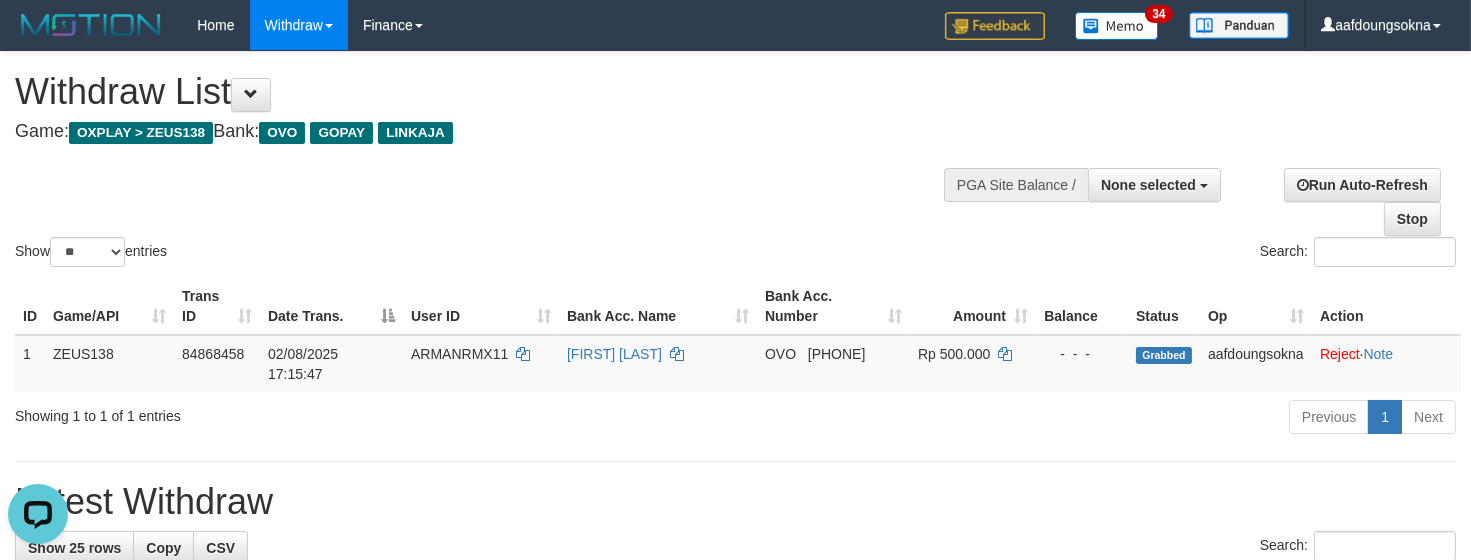 scroll, scrollTop: 0, scrollLeft: 0, axis: both 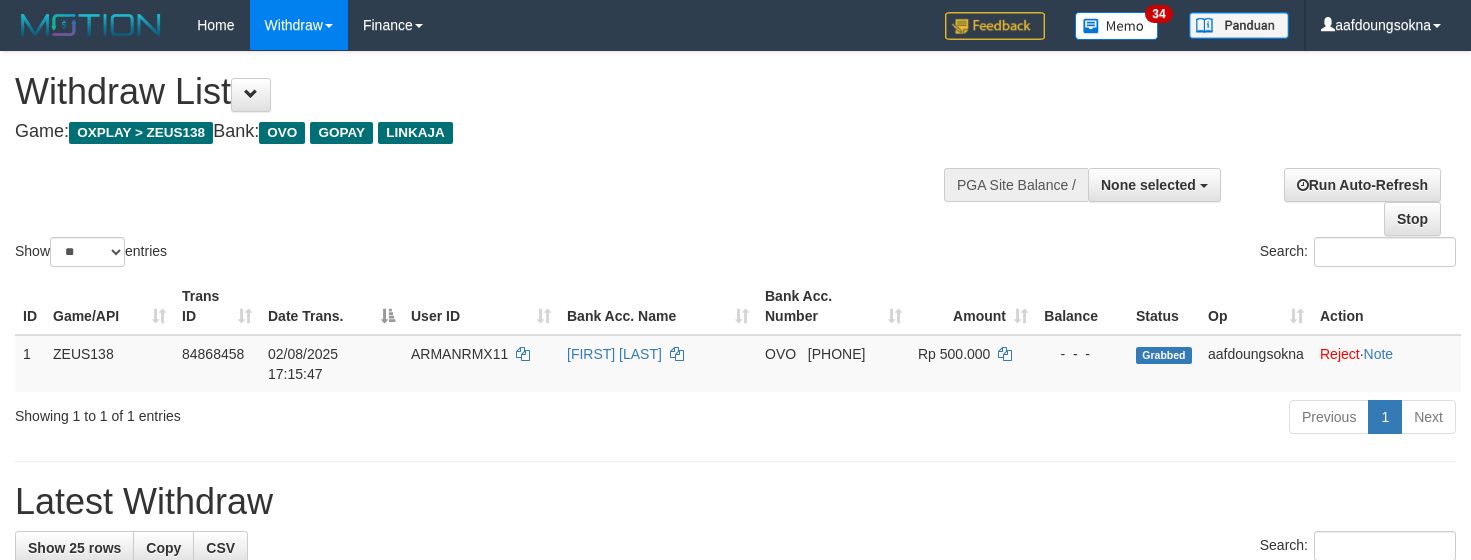 select 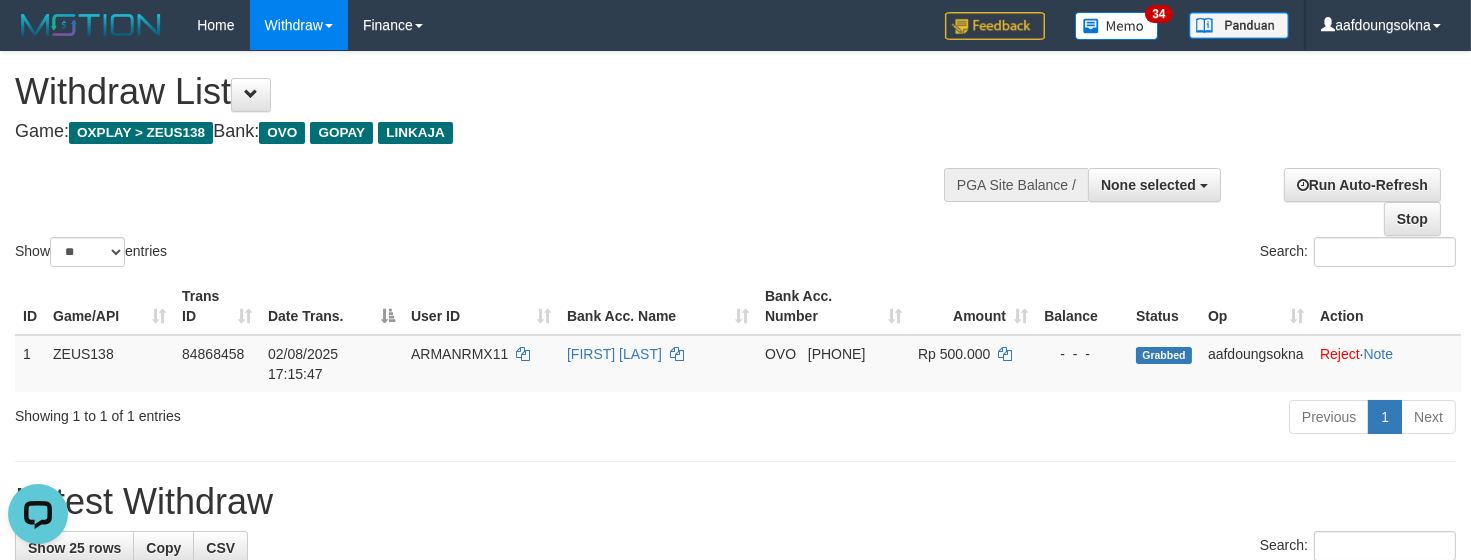 scroll, scrollTop: 0, scrollLeft: 0, axis: both 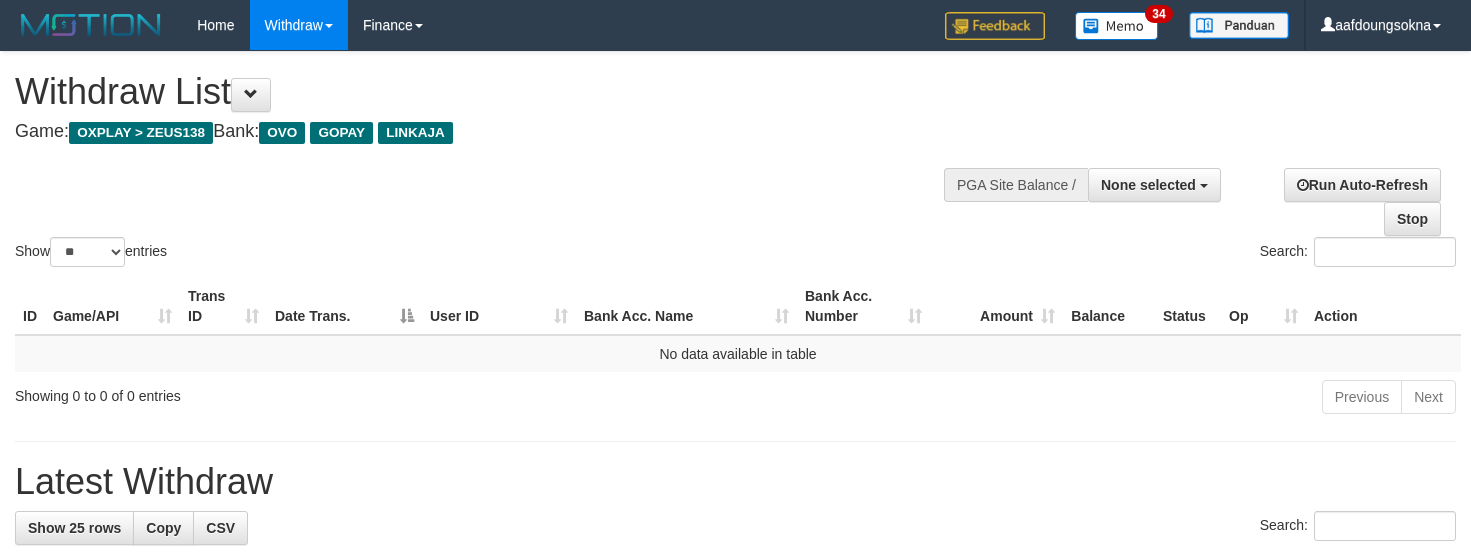 select 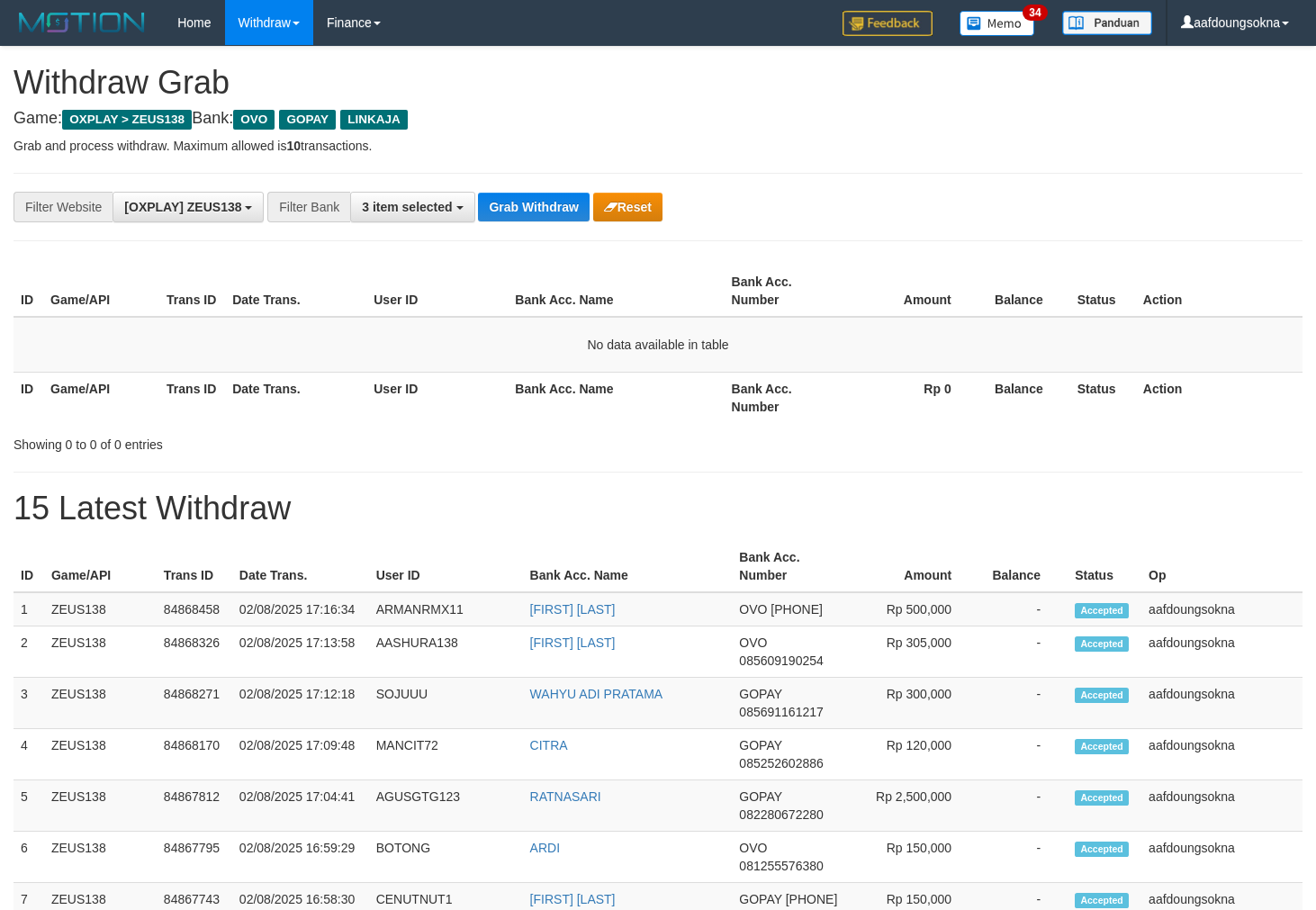 scroll, scrollTop: 0, scrollLeft: 0, axis: both 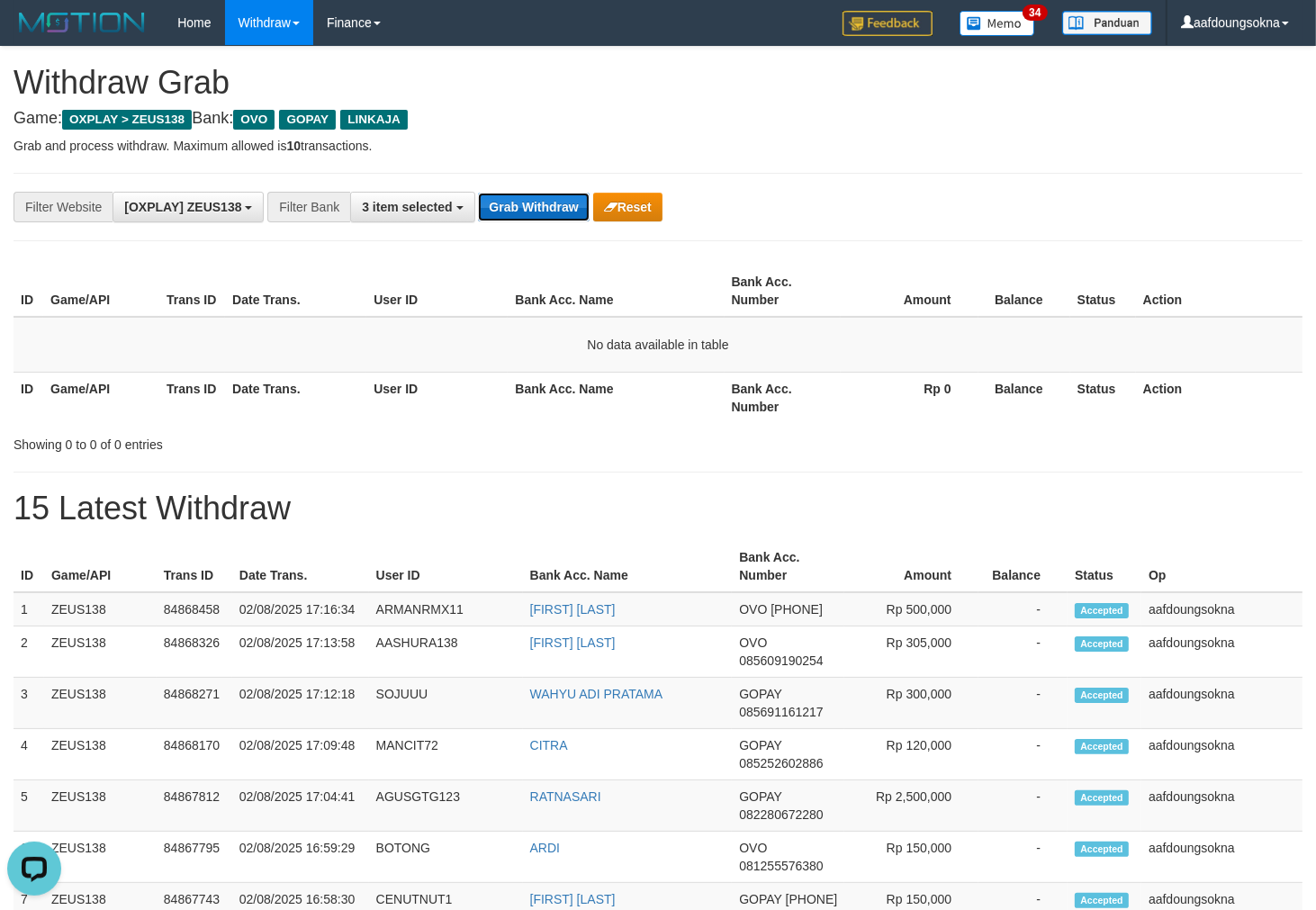 click on "Grab Withdraw" at bounding box center (533, 207) 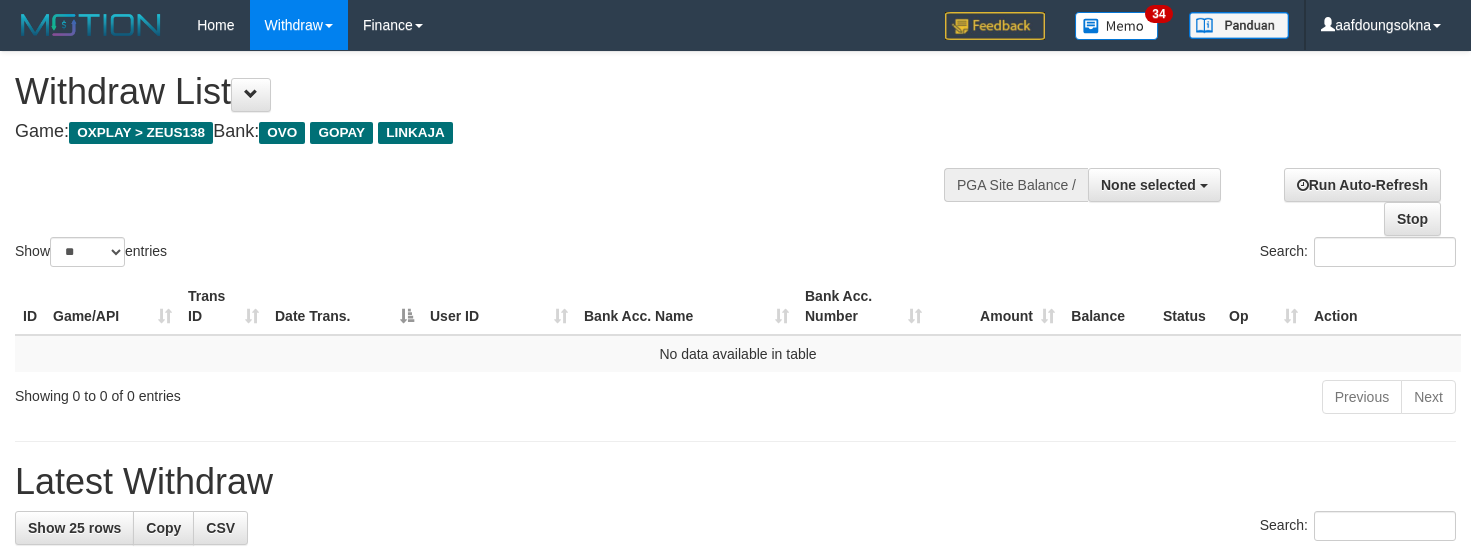 select 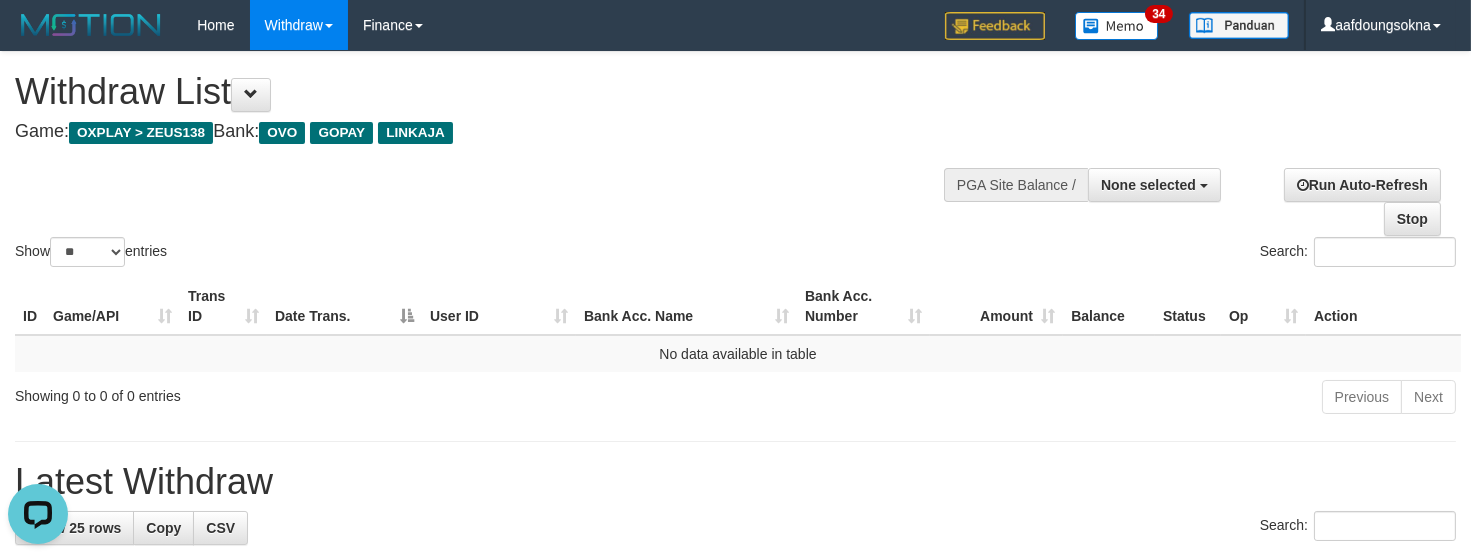 scroll, scrollTop: 0, scrollLeft: 0, axis: both 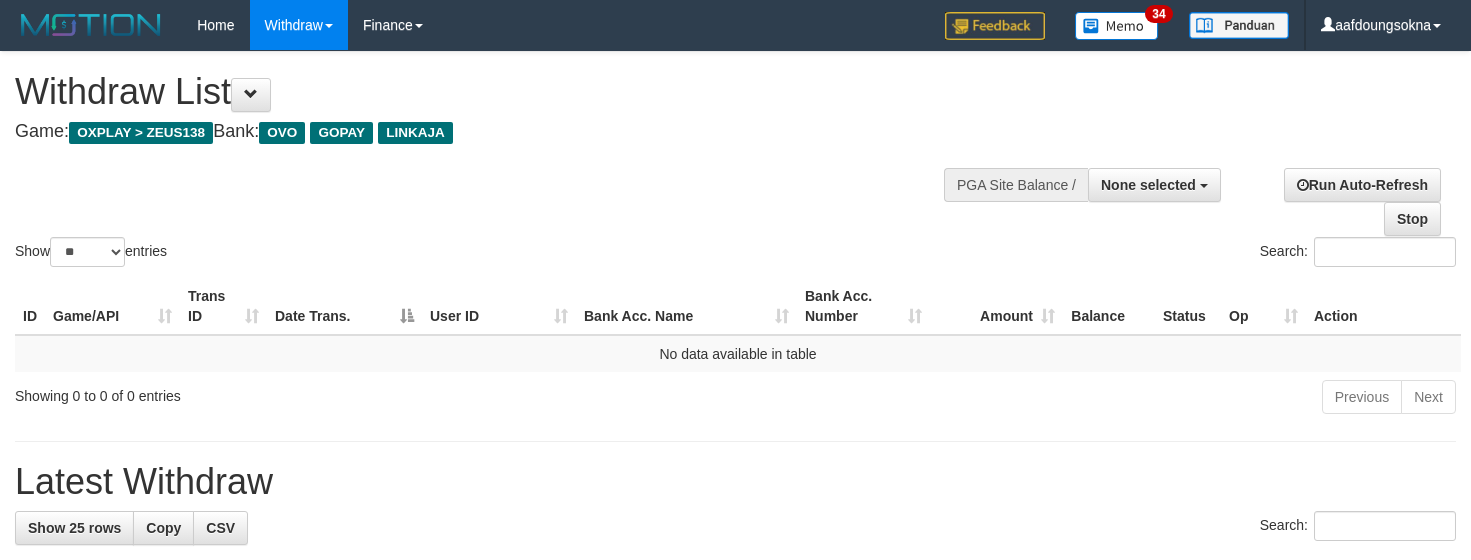 select 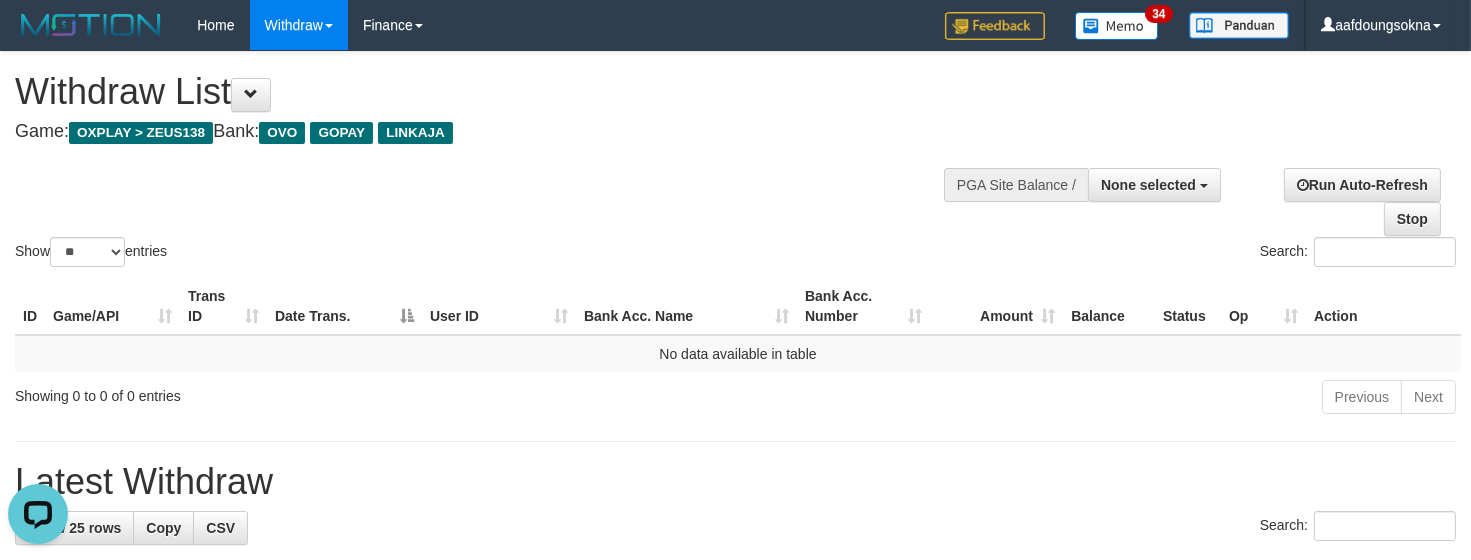 scroll, scrollTop: 0, scrollLeft: 0, axis: both 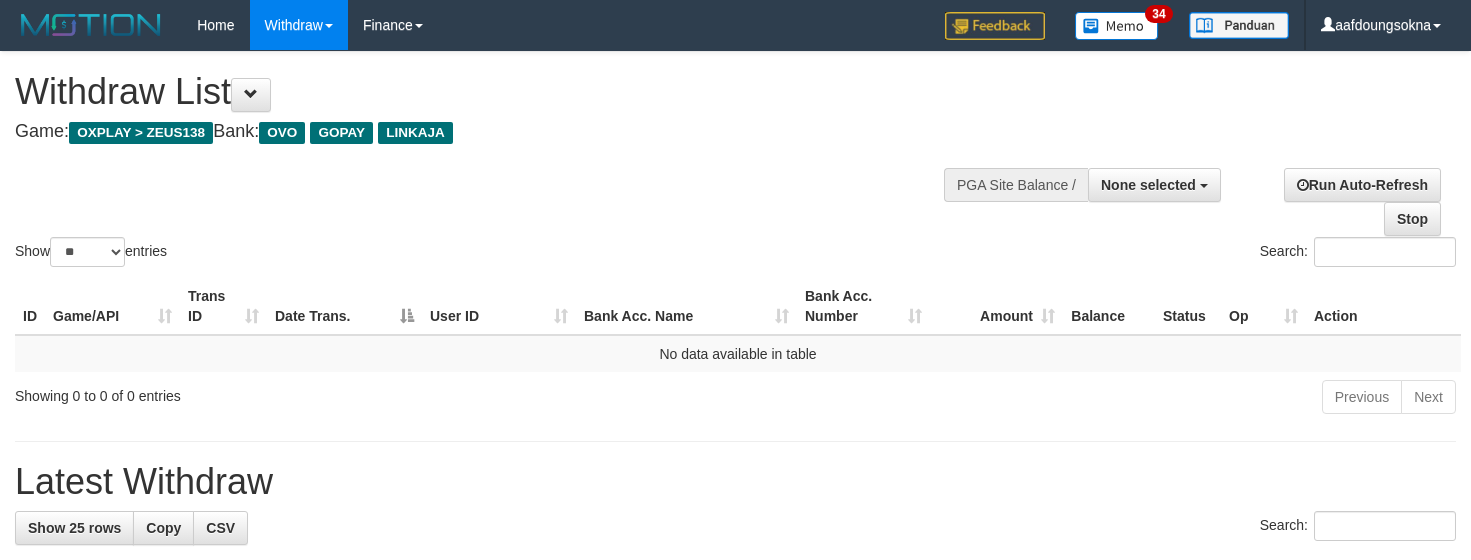 select 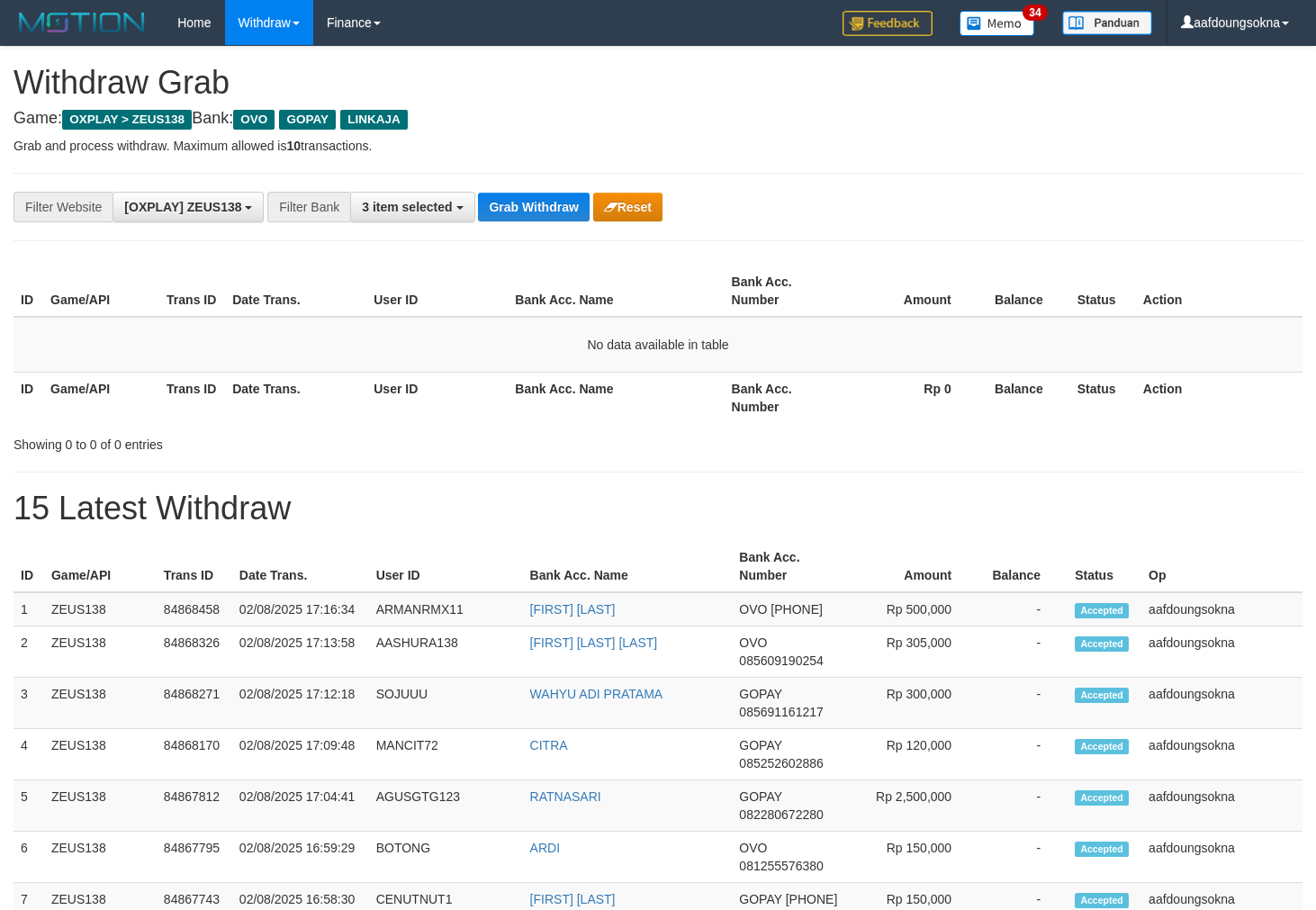 scroll, scrollTop: 0, scrollLeft: 0, axis: both 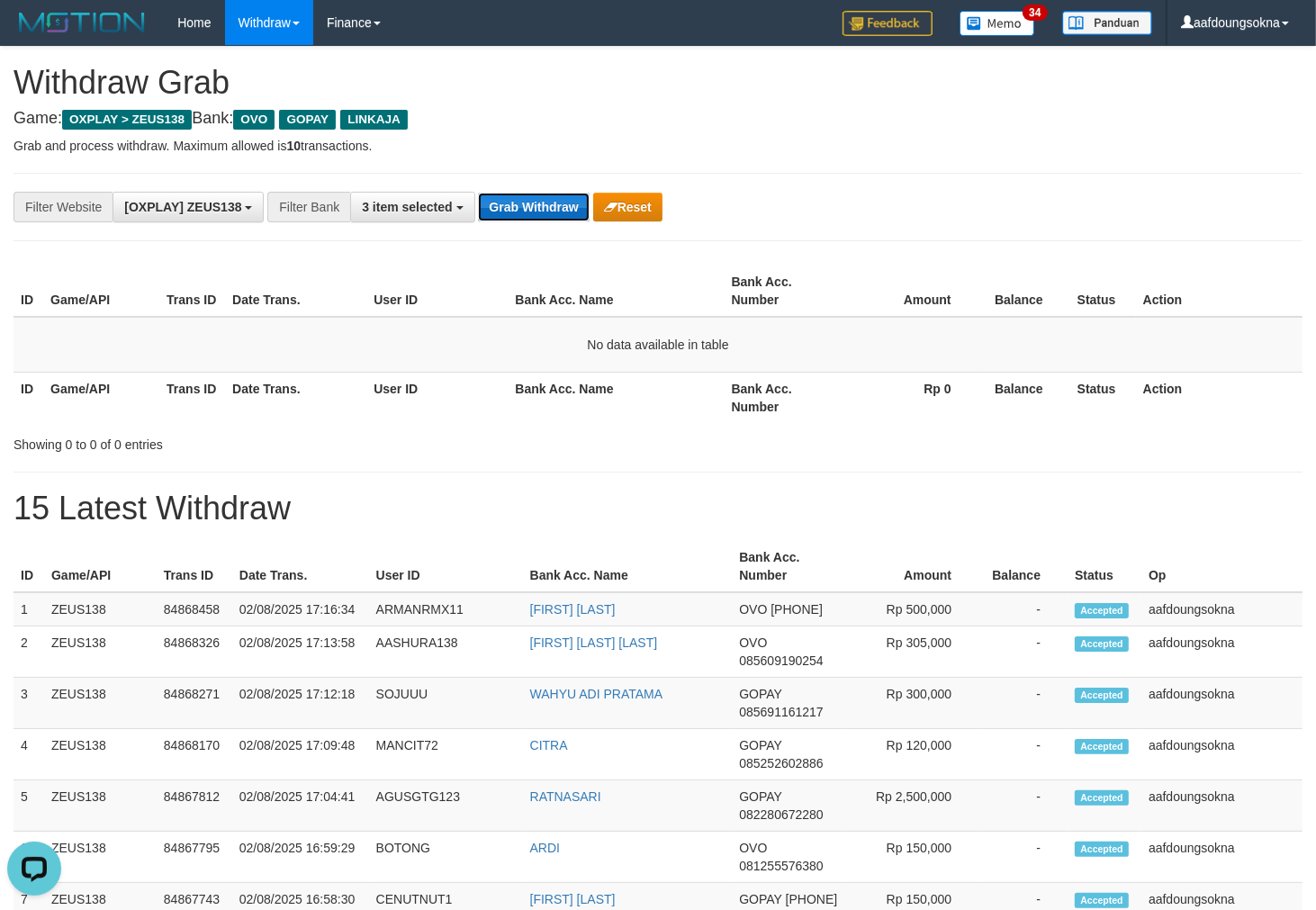 click on "Grab Withdraw" at bounding box center (533, 207) 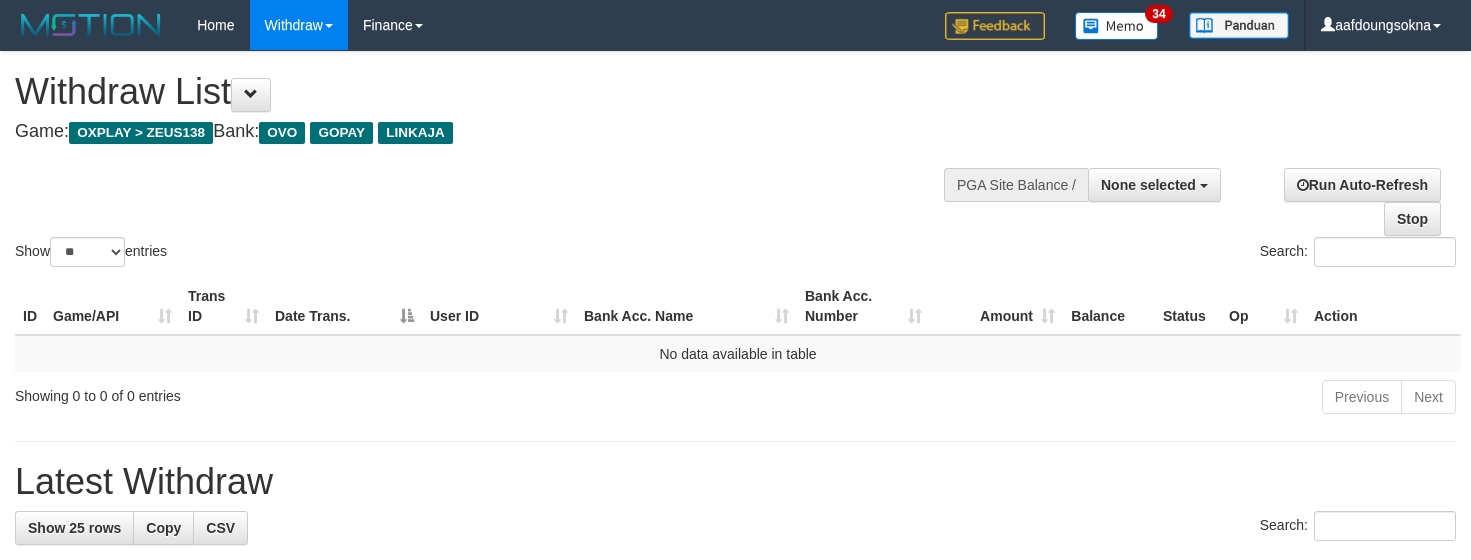 select 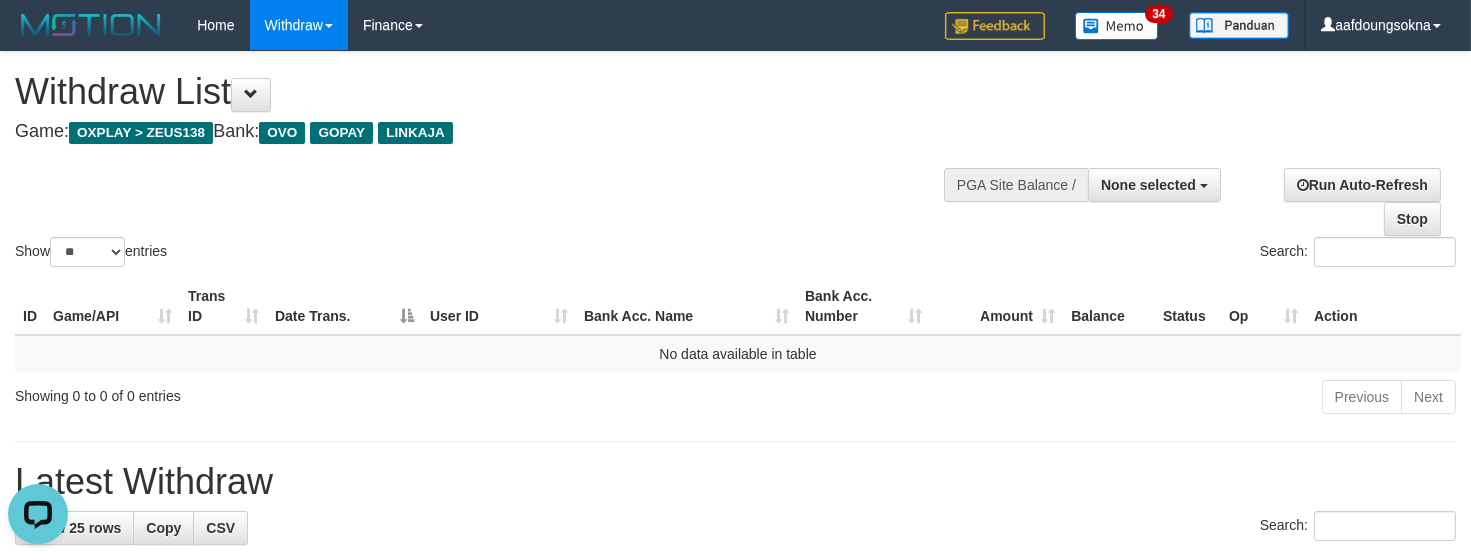 scroll, scrollTop: 0, scrollLeft: 0, axis: both 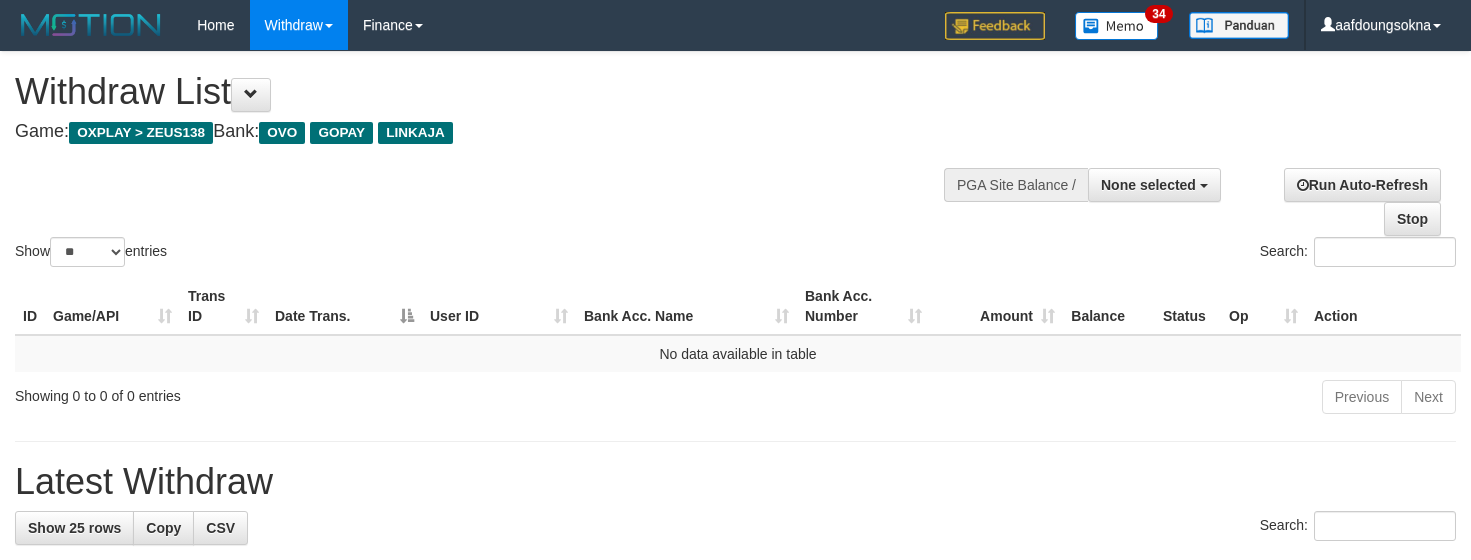 select 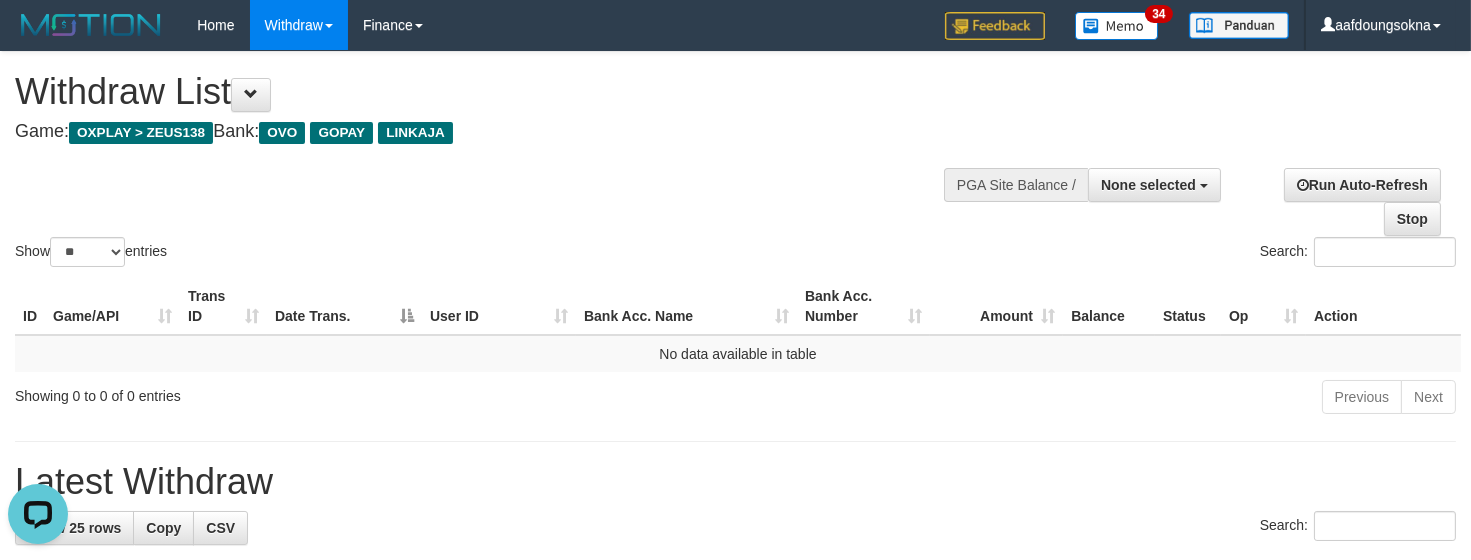 scroll, scrollTop: 0, scrollLeft: 0, axis: both 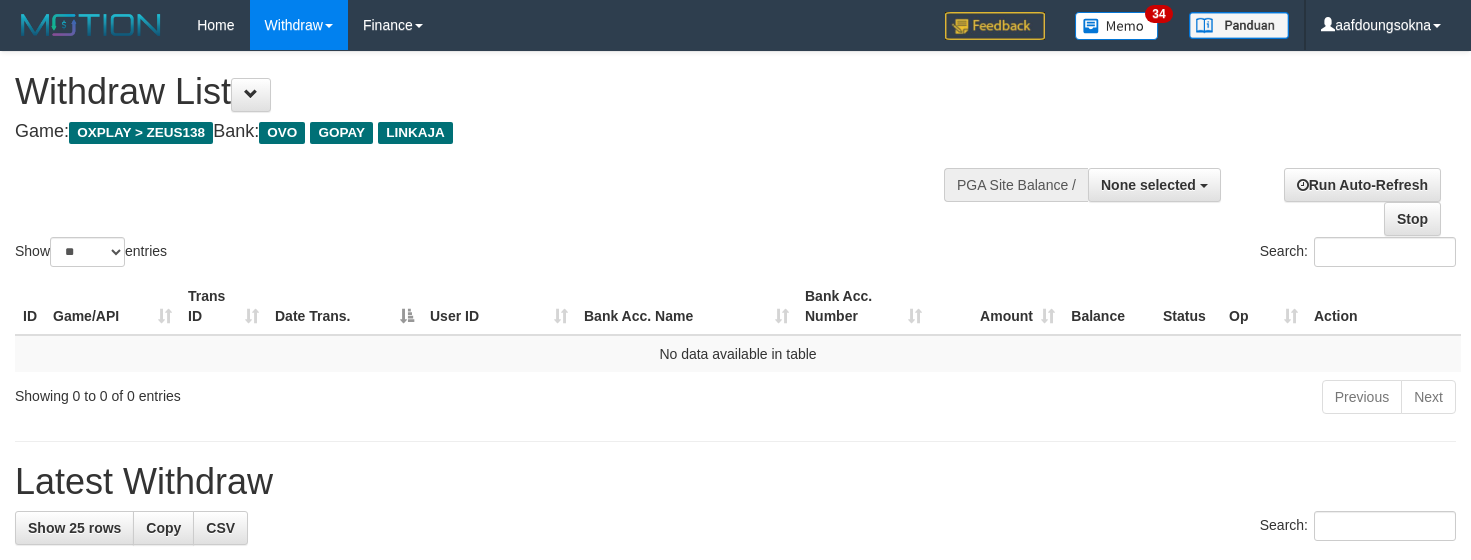 select 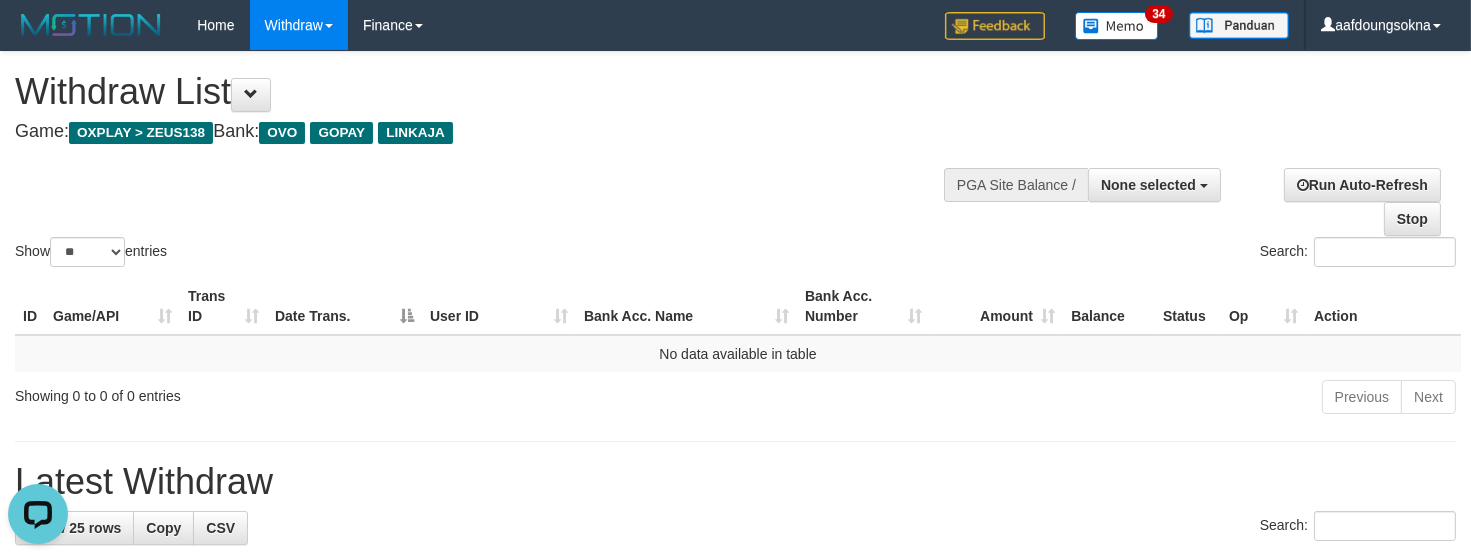 scroll, scrollTop: 0, scrollLeft: 0, axis: both 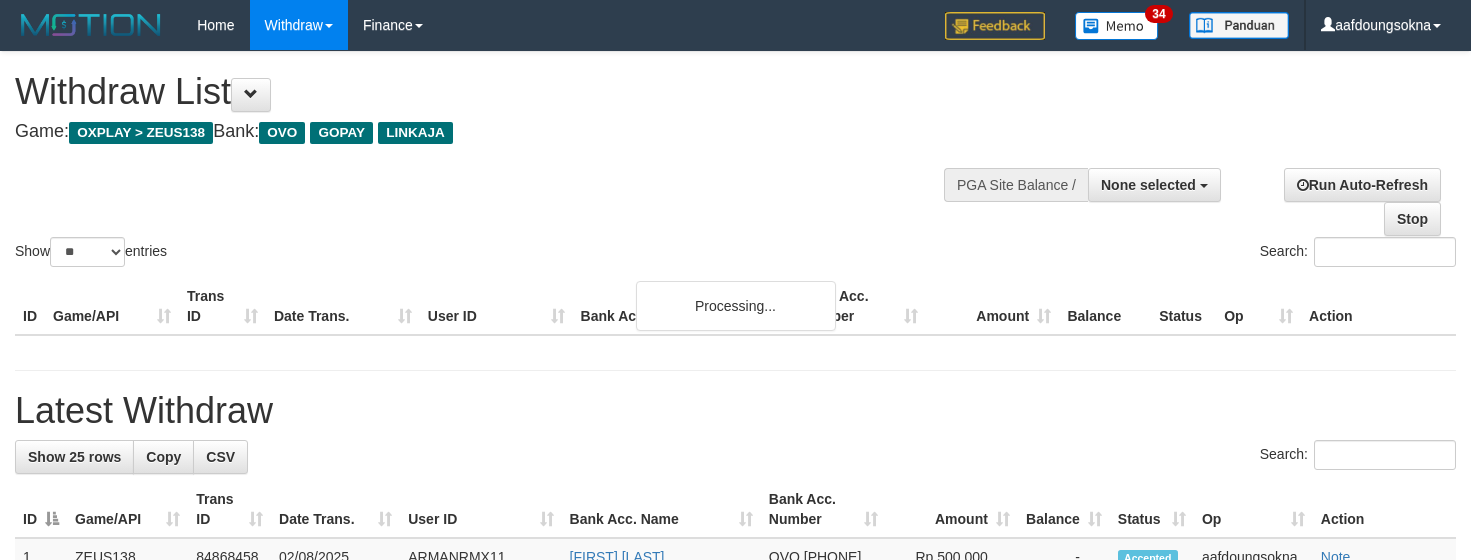 select 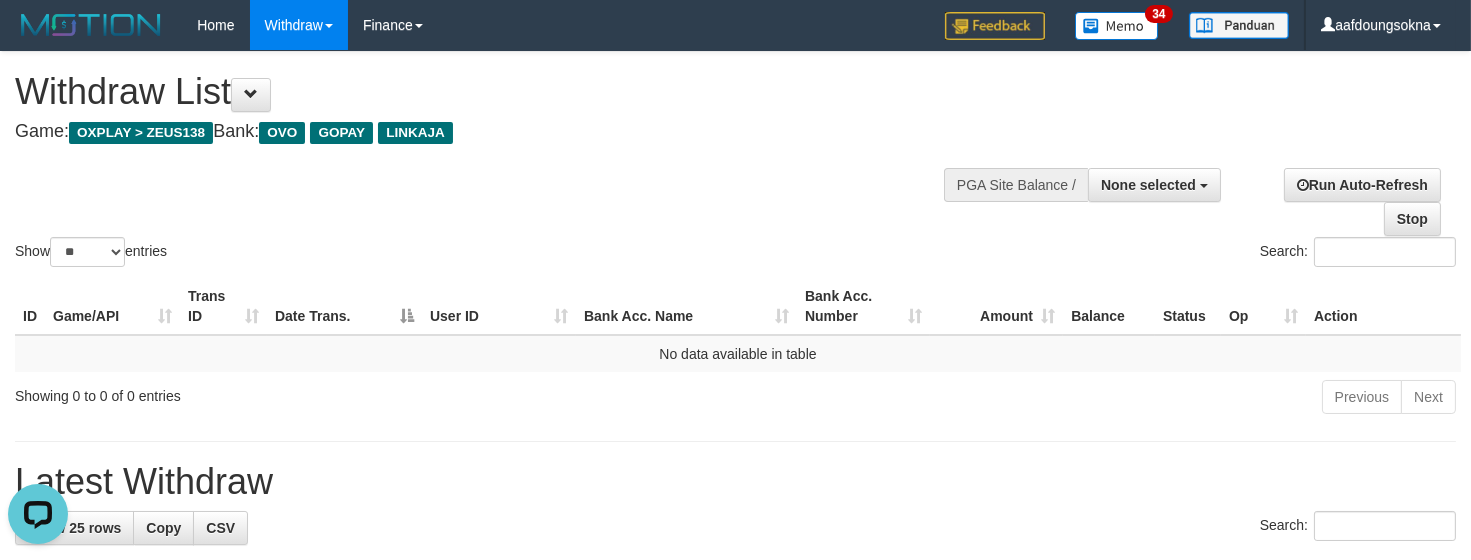 scroll, scrollTop: 0, scrollLeft: 0, axis: both 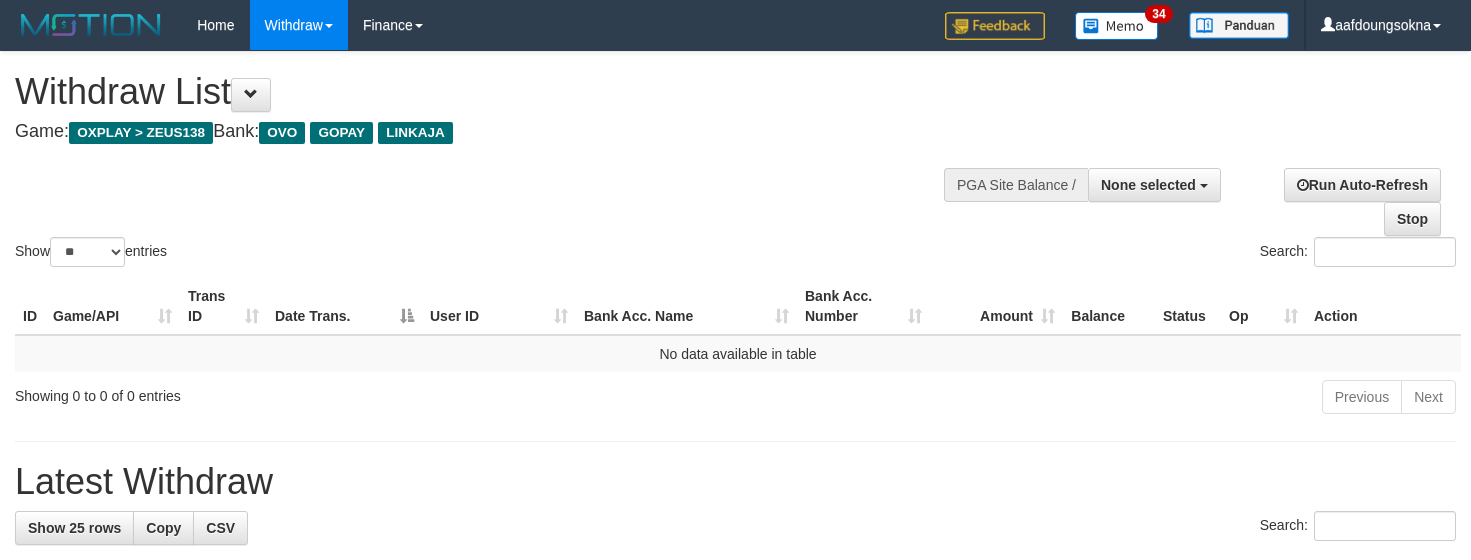 select 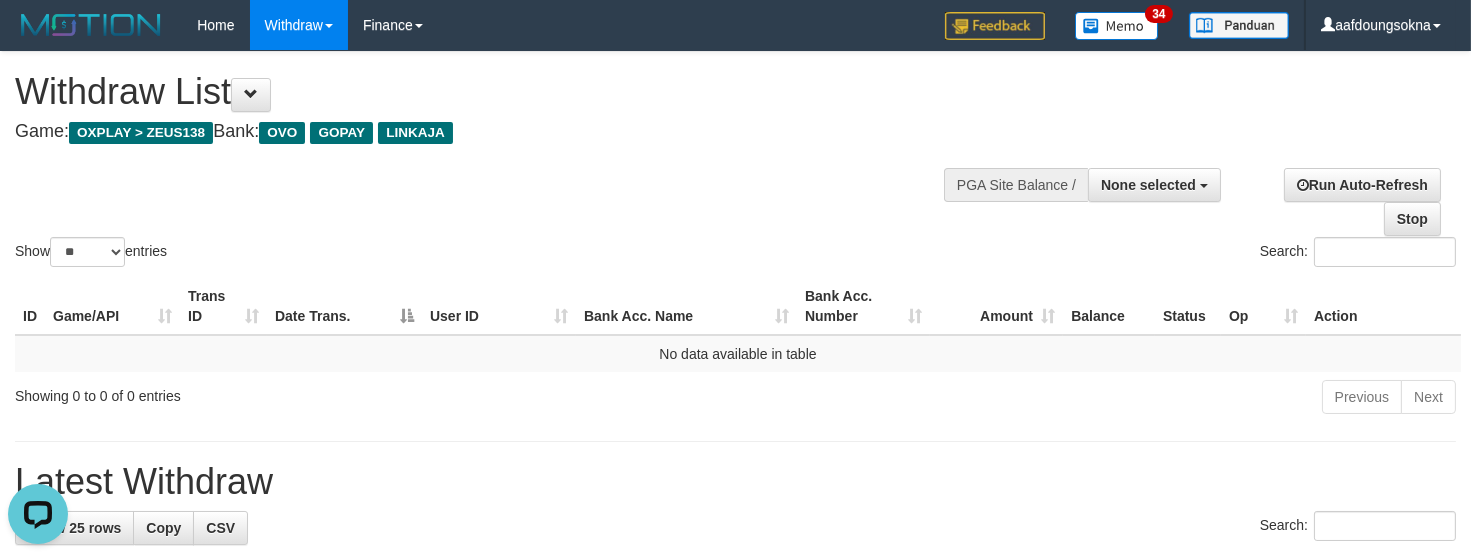 scroll, scrollTop: 0, scrollLeft: 0, axis: both 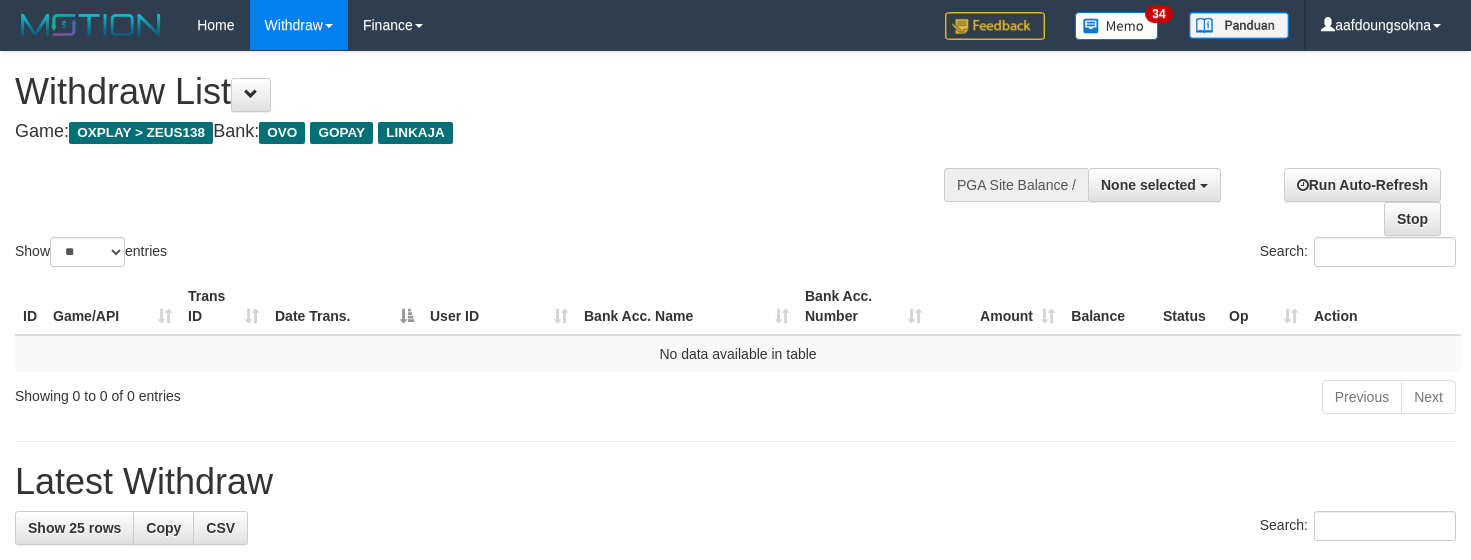 select 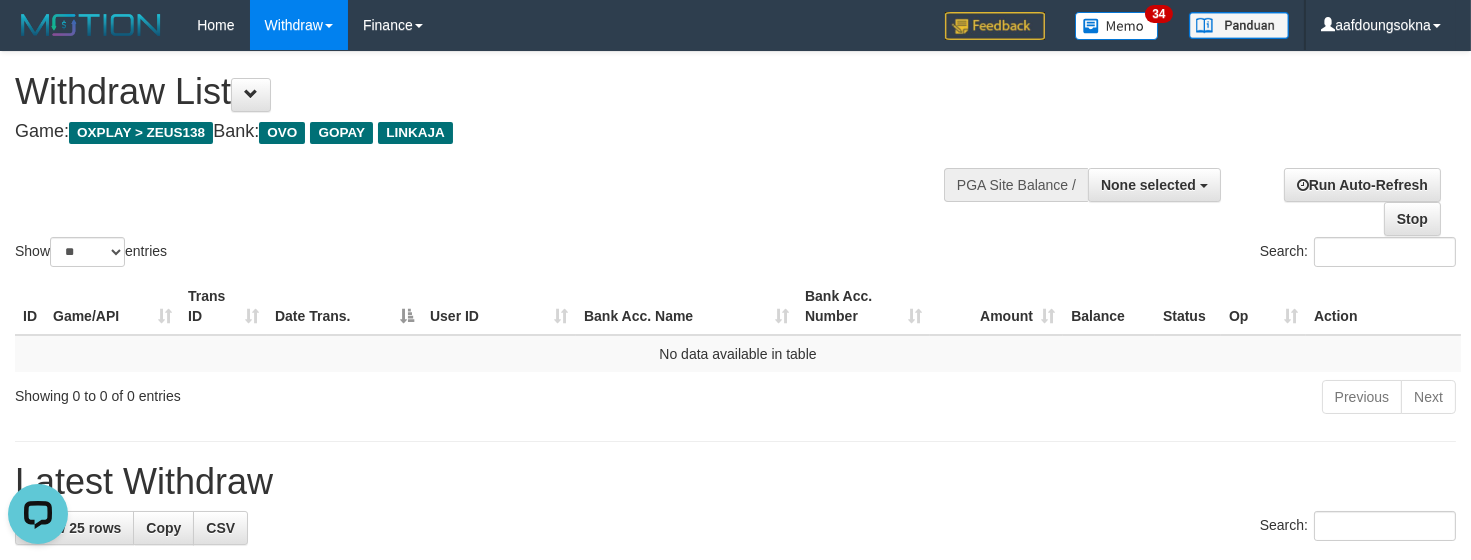 scroll, scrollTop: 0, scrollLeft: 0, axis: both 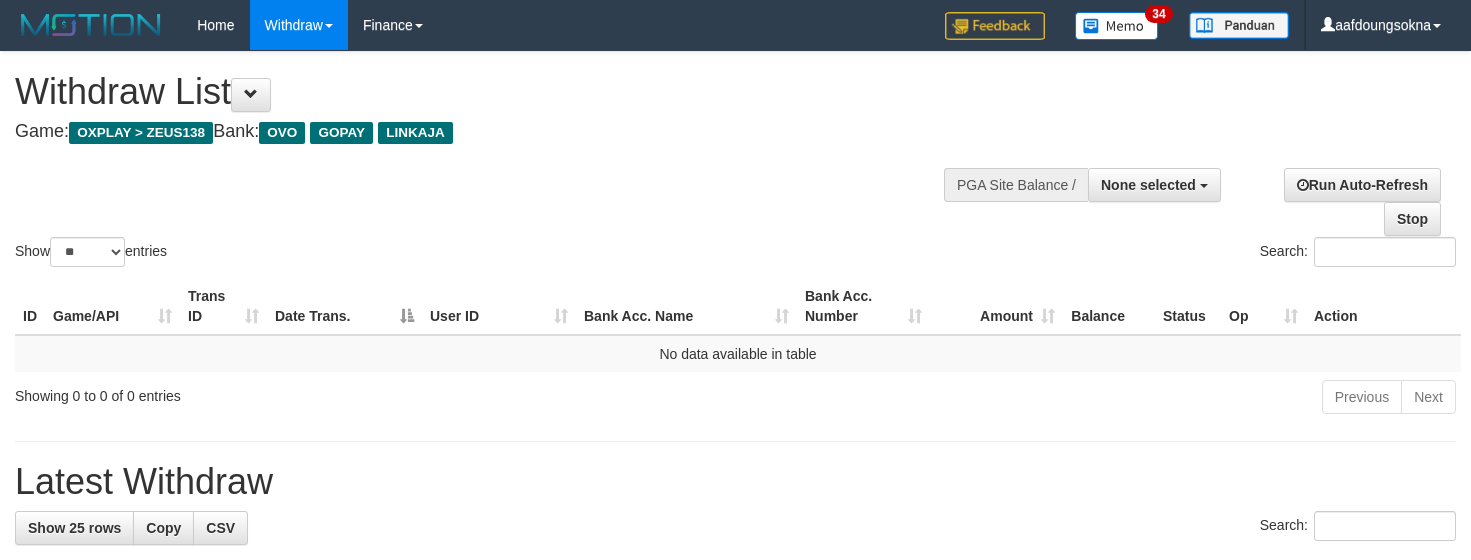 select 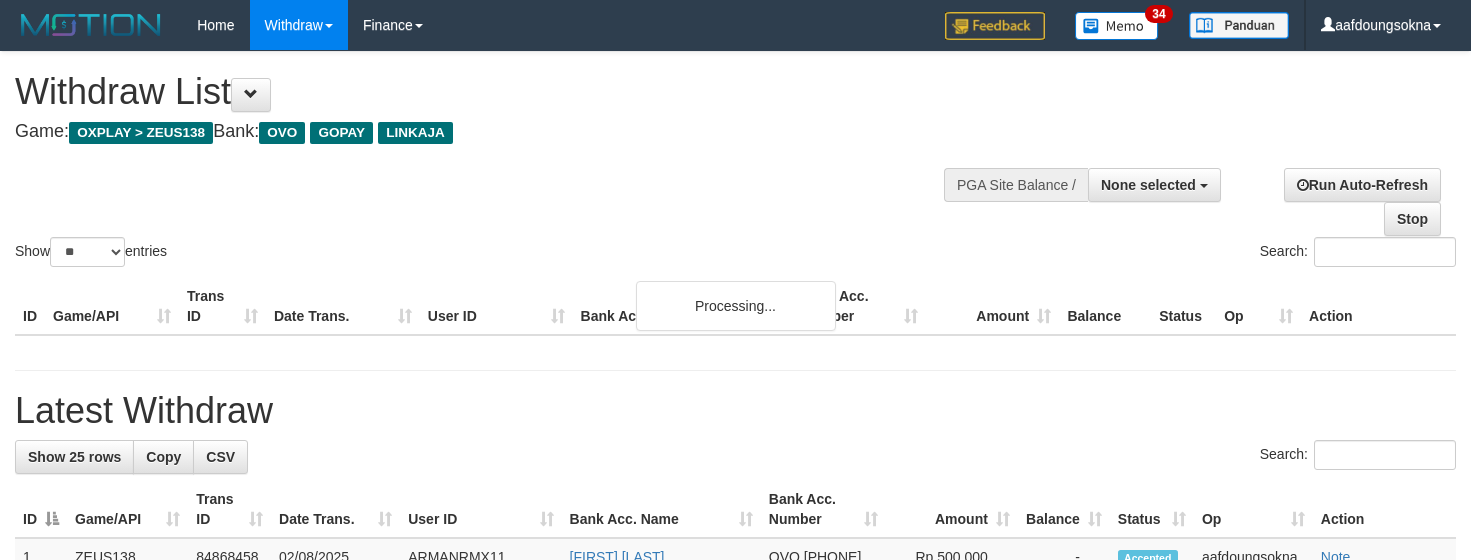 select 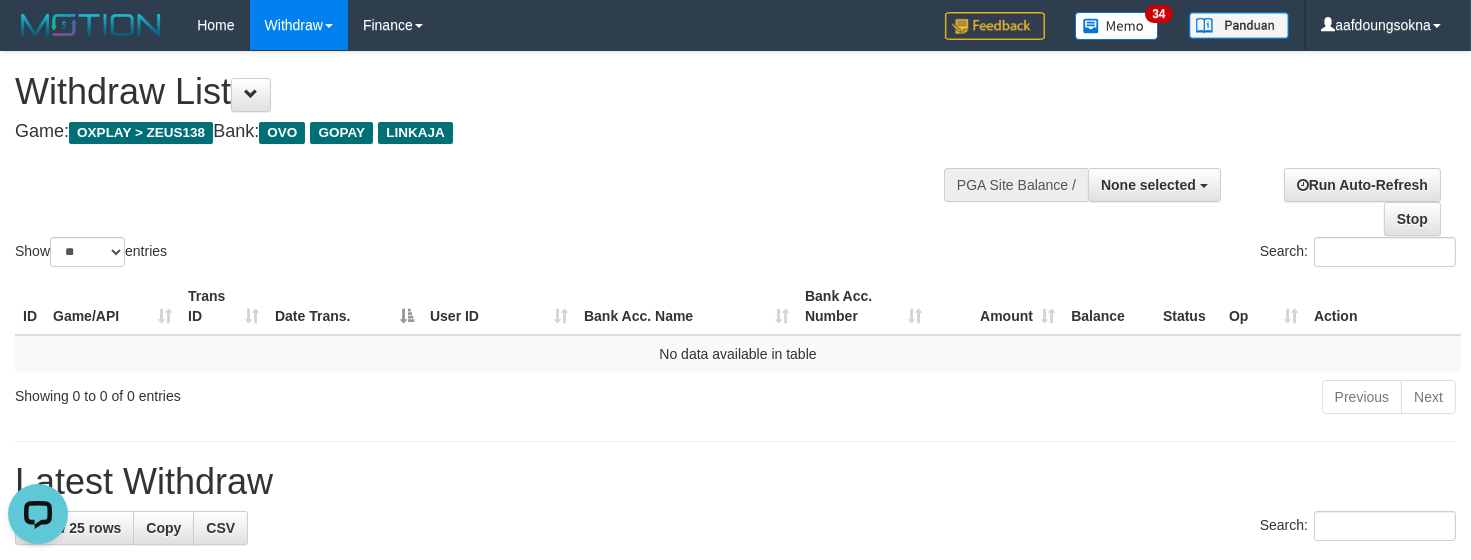 scroll, scrollTop: 0, scrollLeft: 0, axis: both 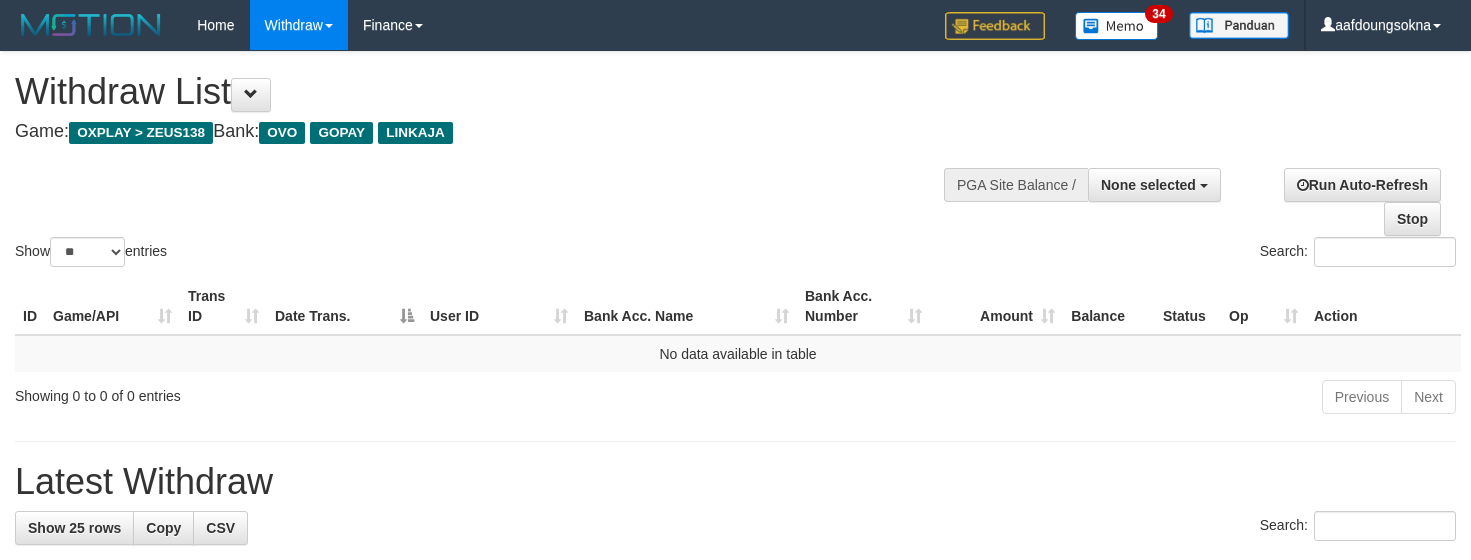 select 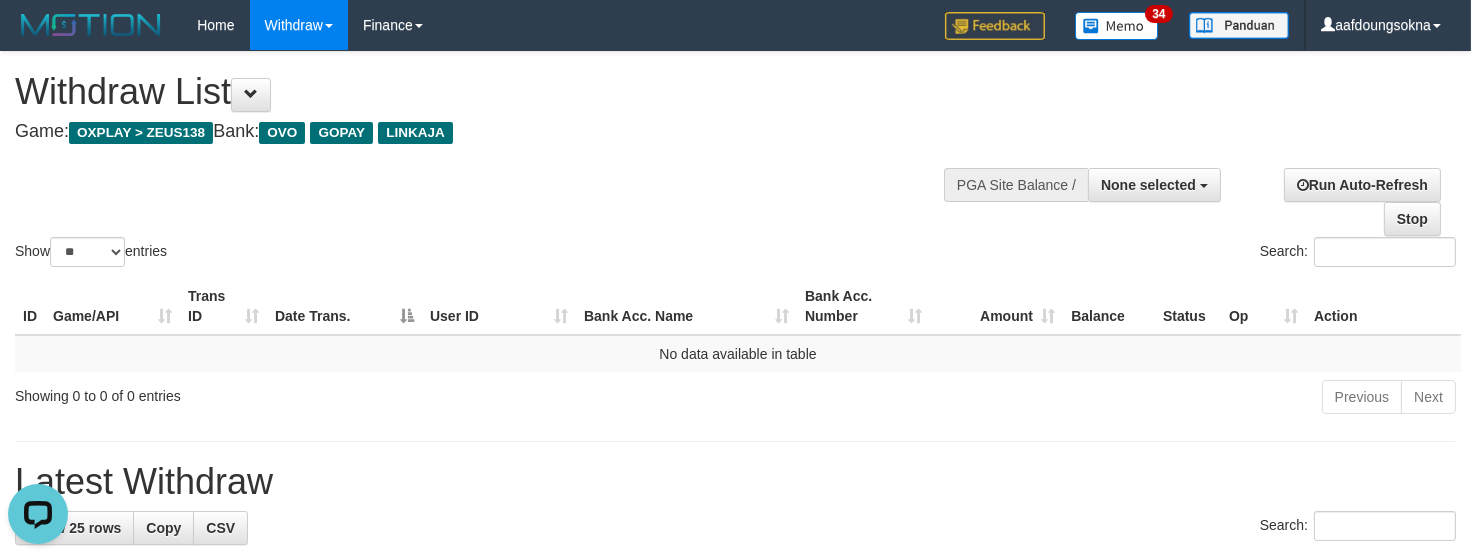 scroll, scrollTop: 0, scrollLeft: 0, axis: both 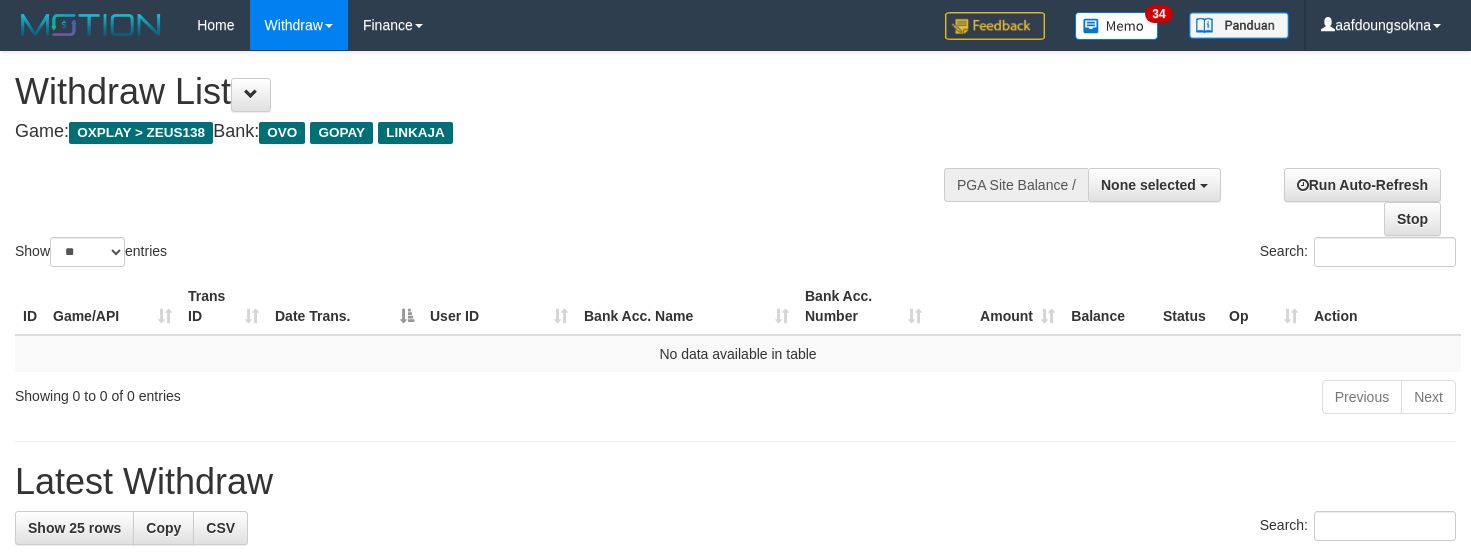 select 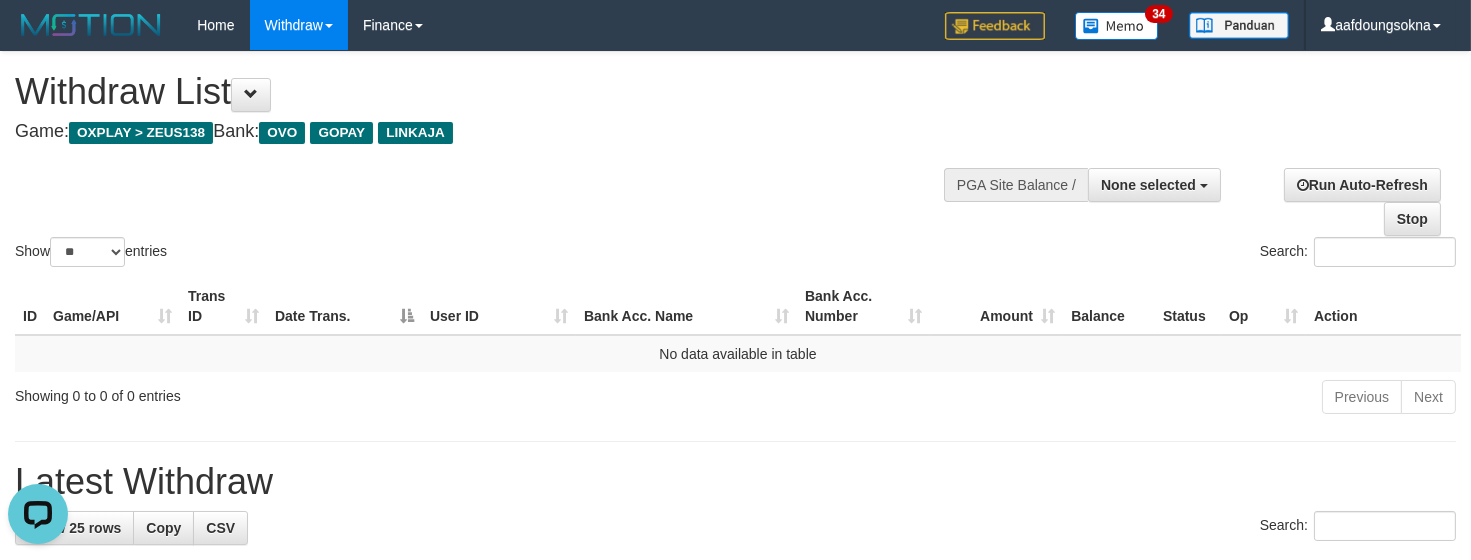 scroll, scrollTop: 0, scrollLeft: 0, axis: both 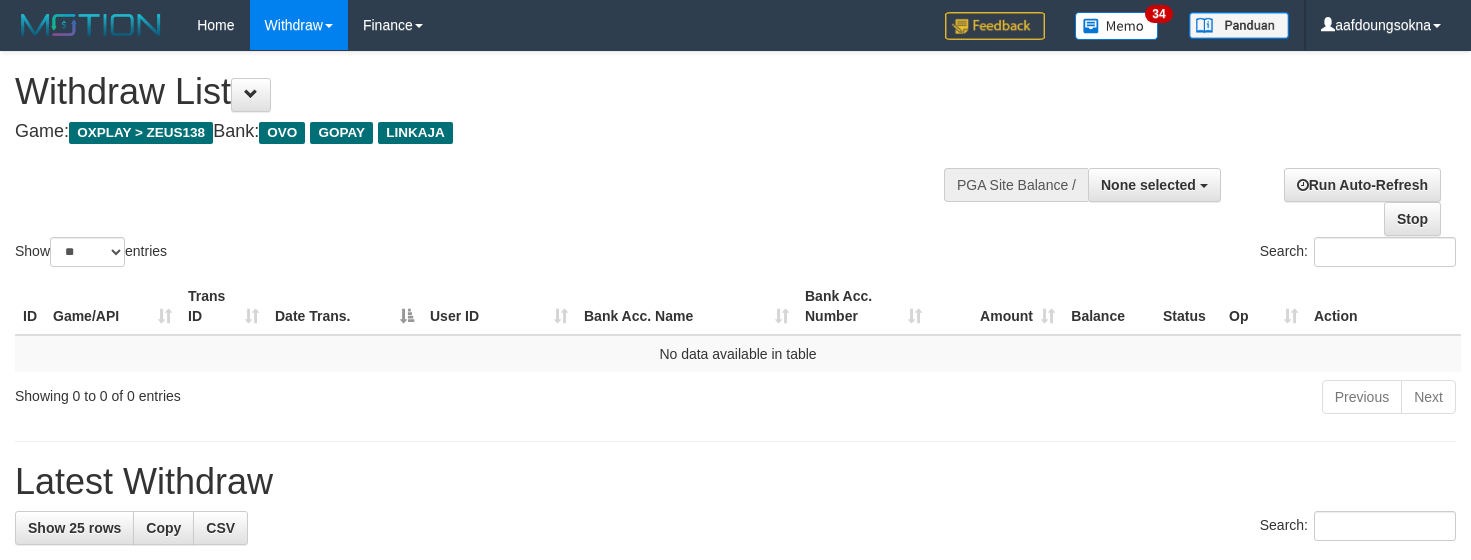 select 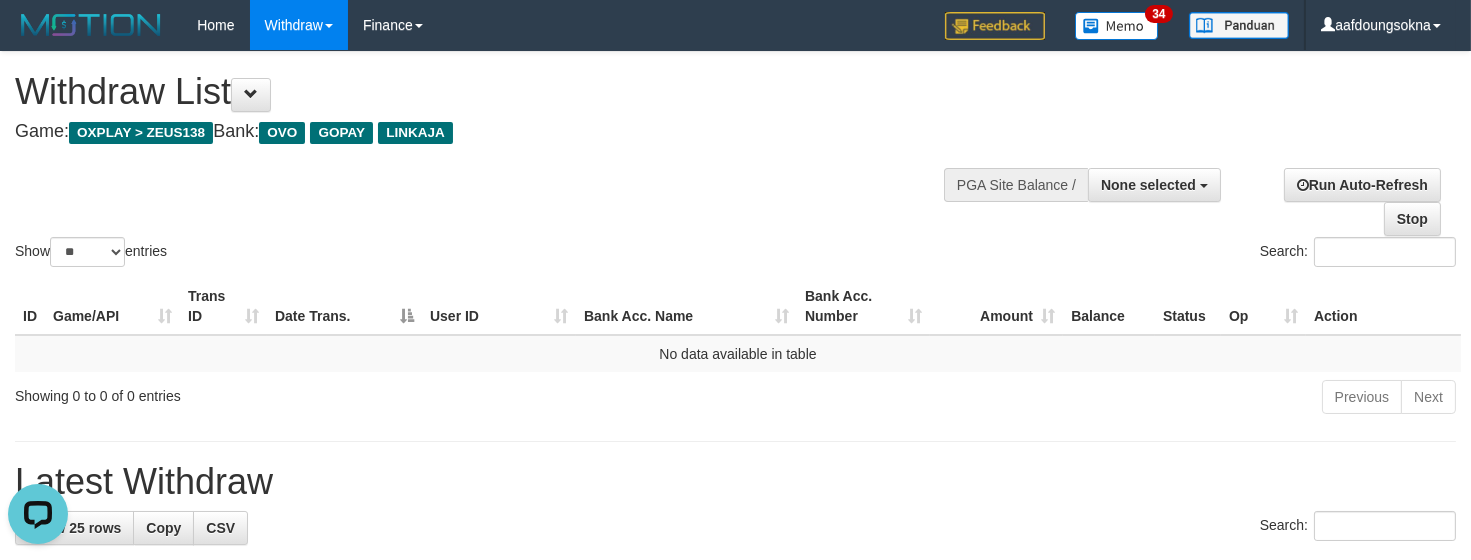 scroll, scrollTop: 0, scrollLeft: 0, axis: both 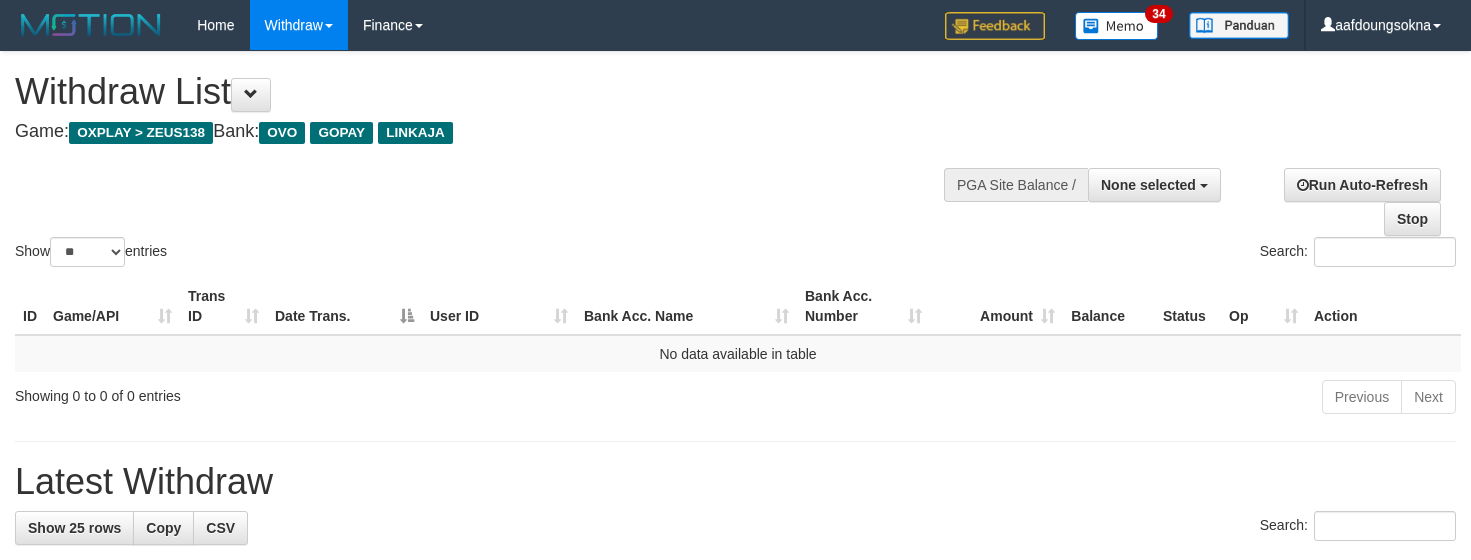 select 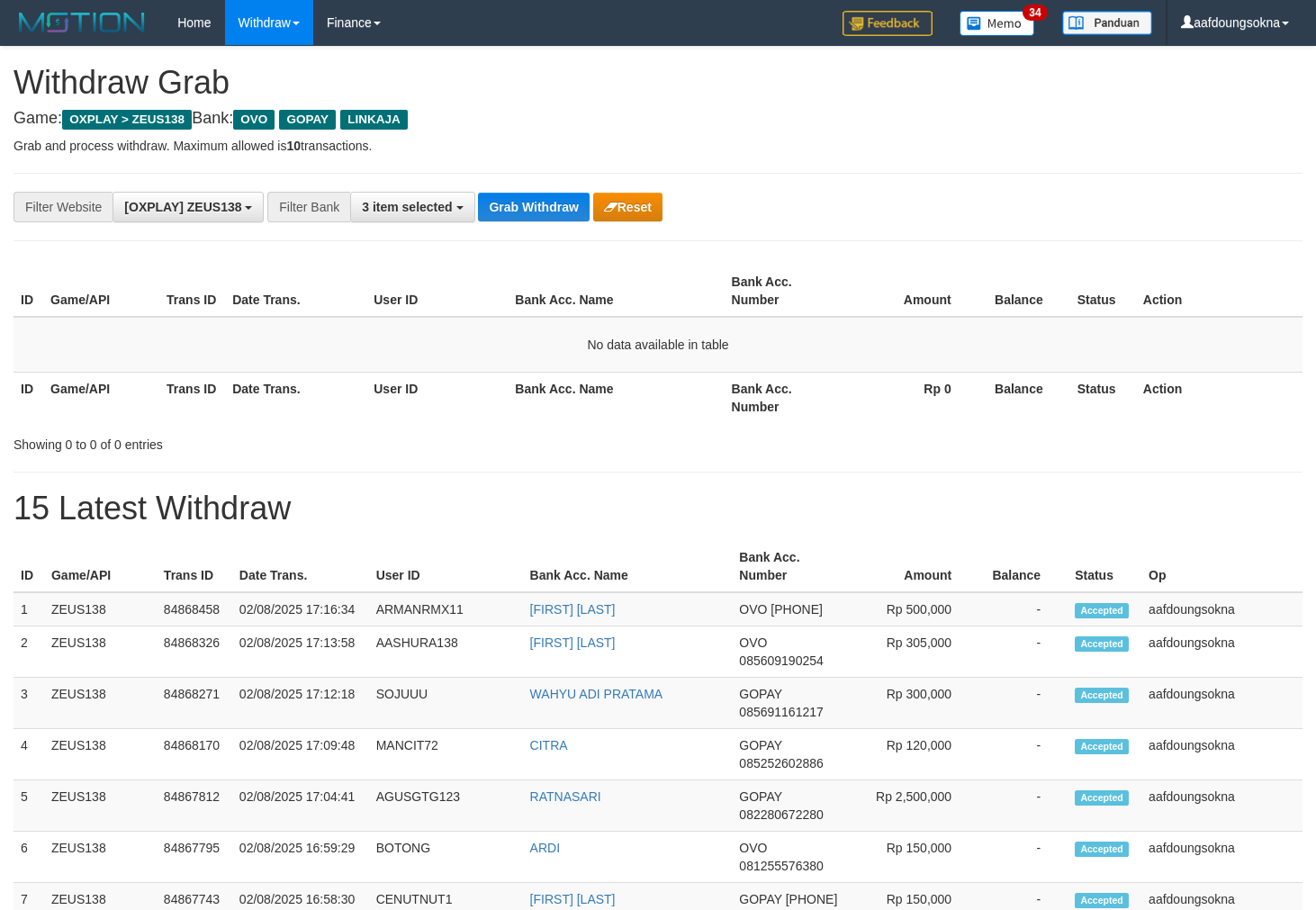 scroll, scrollTop: 0, scrollLeft: 0, axis: both 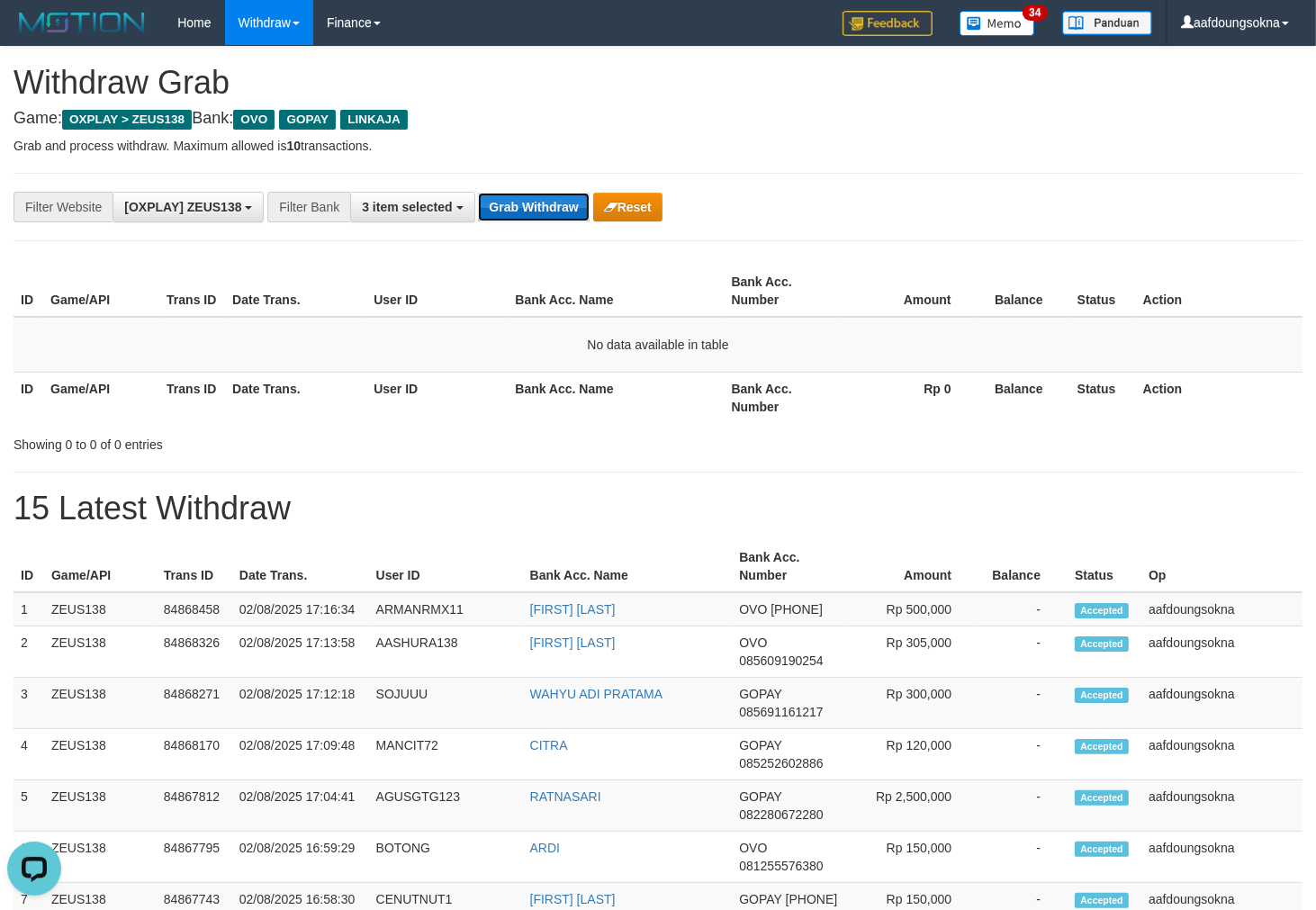 click on "Grab Withdraw" at bounding box center (533, 207) 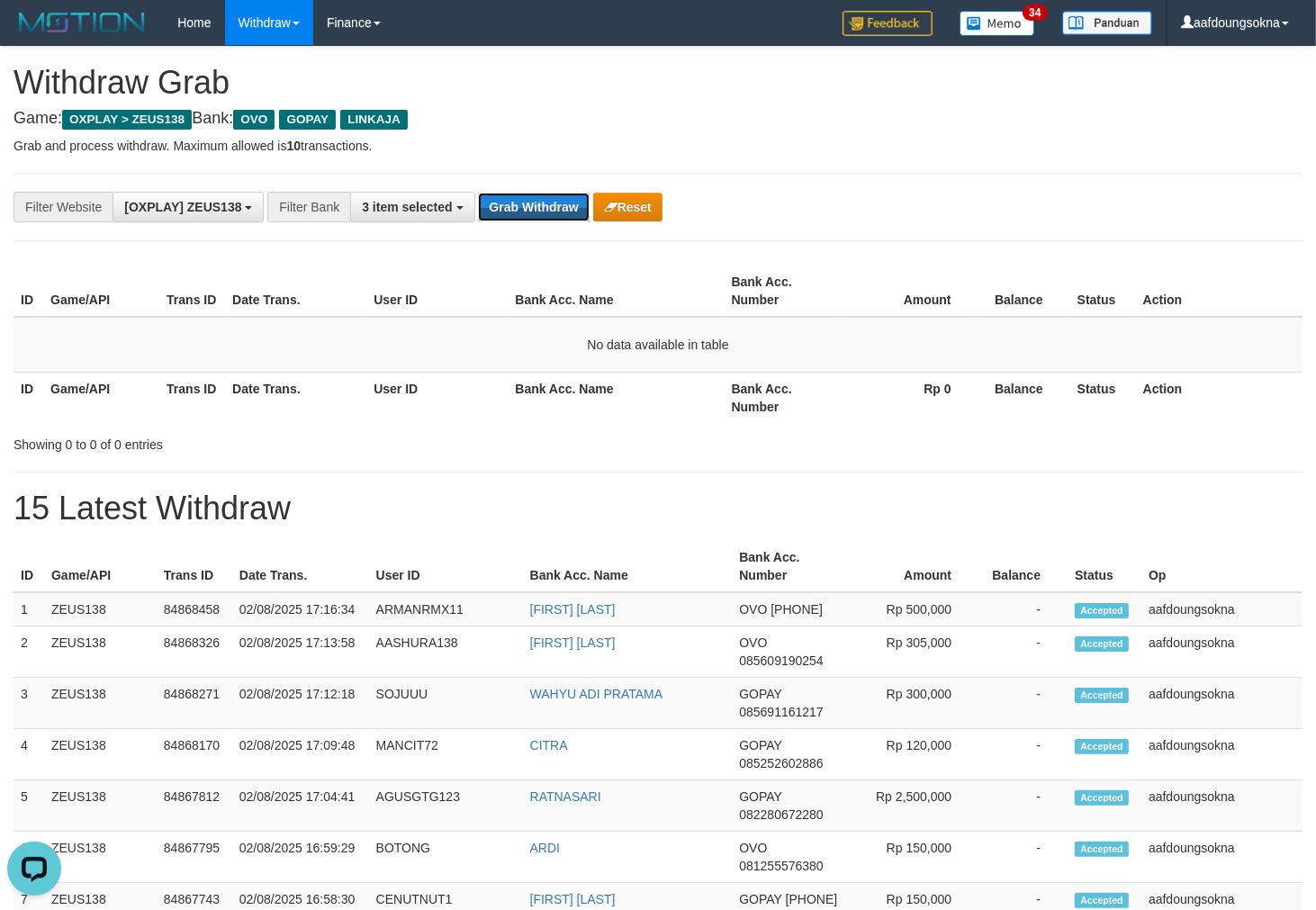 drag, startPoint x: 560, startPoint y: 204, endPoint x: 1165, endPoint y: 583, distance: 713.90896 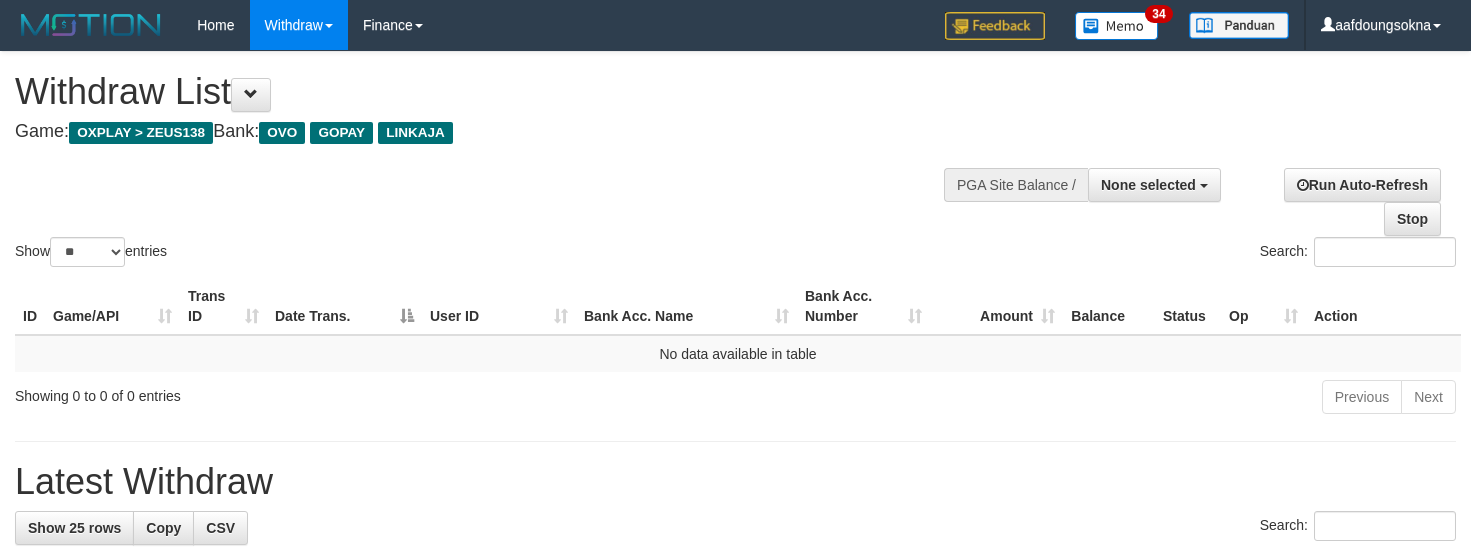 select 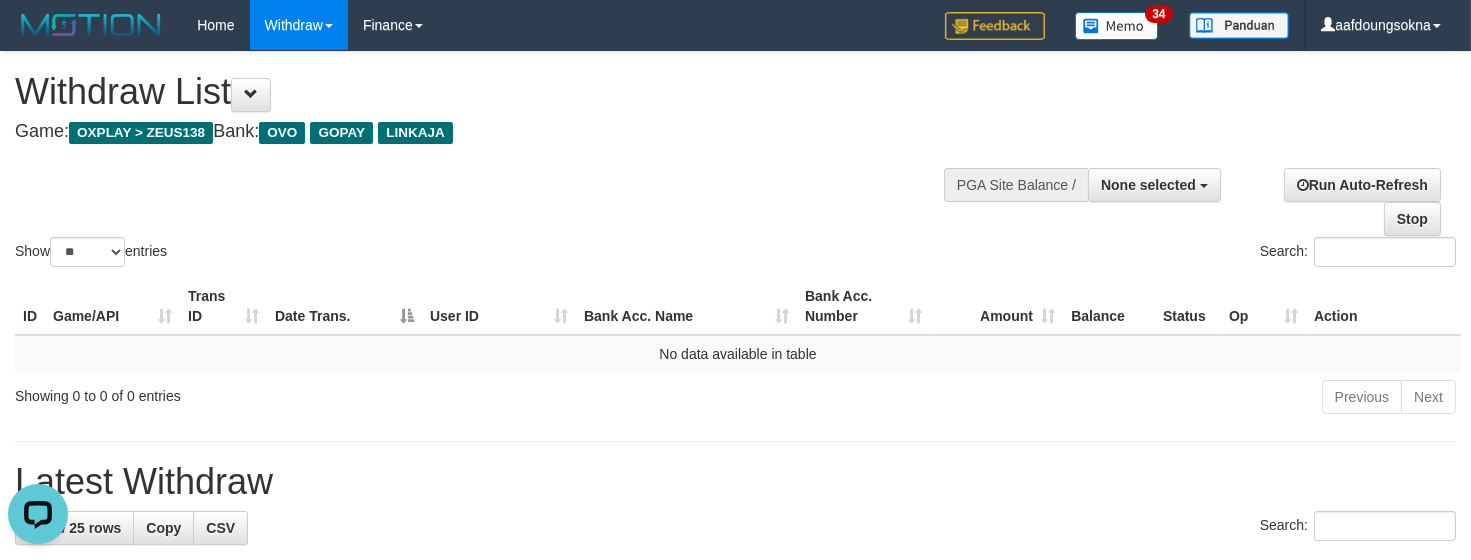 scroll, scrollTop: 0, scrollLeft: 0, axis: both 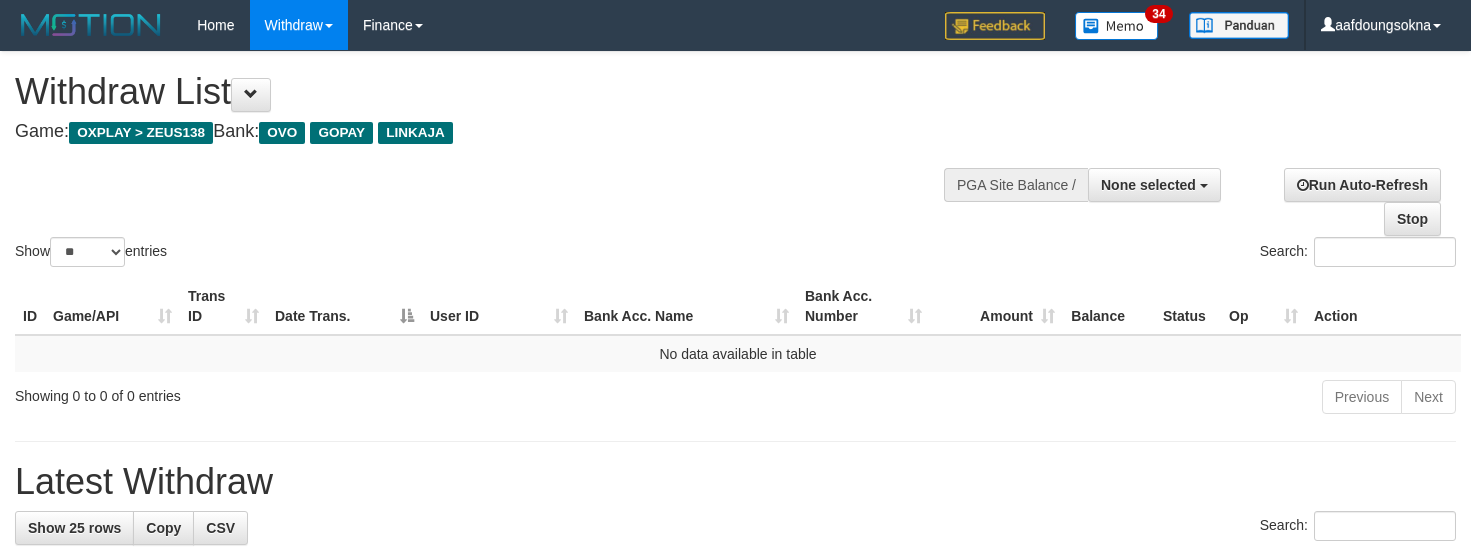 select 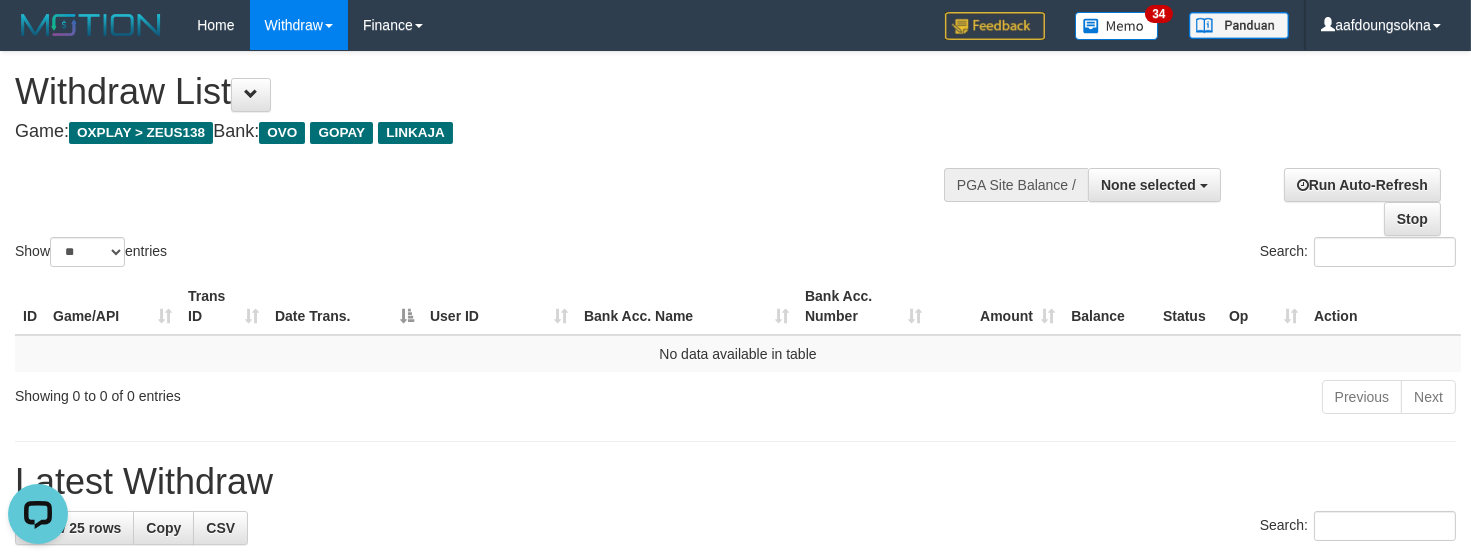 scroll, scrollTop: 0, scrollLeft: 0, axis: both 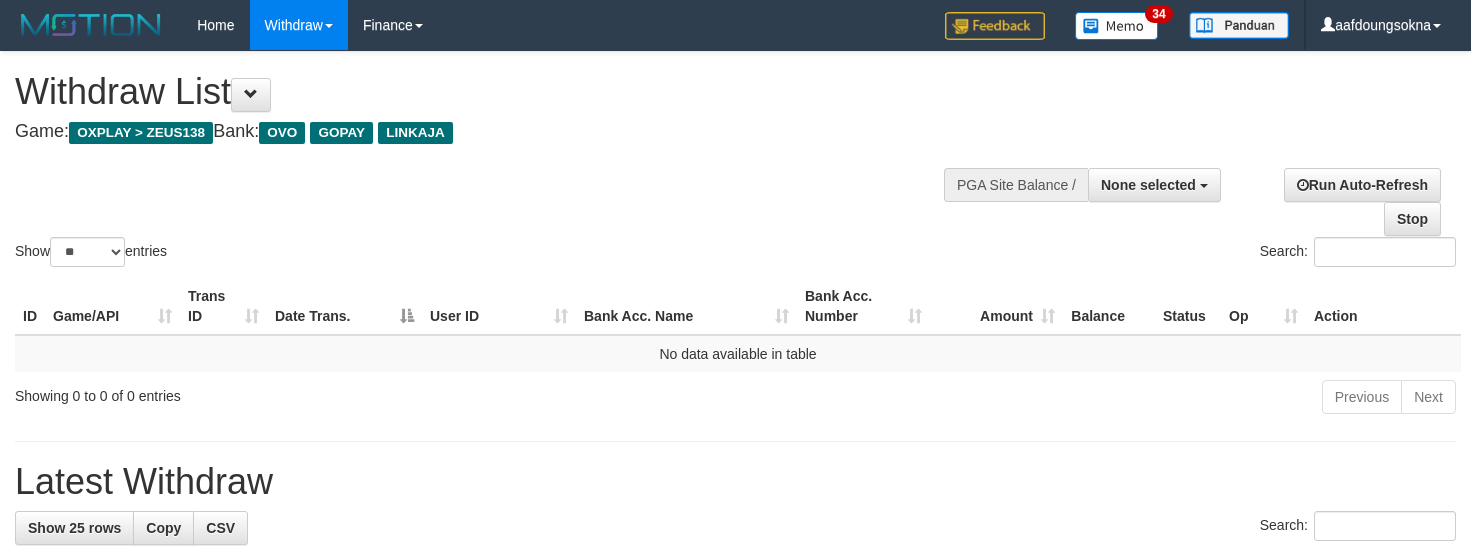 select 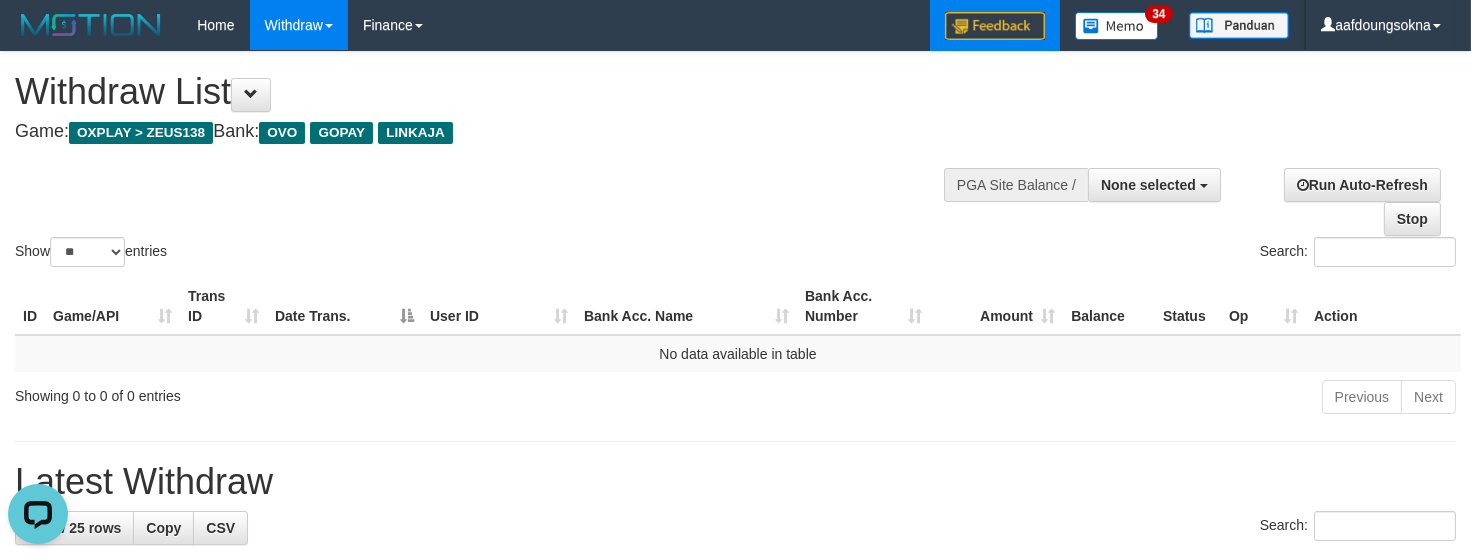 scroll, scrollTop: 0, scrollLeft: 0, axis: both 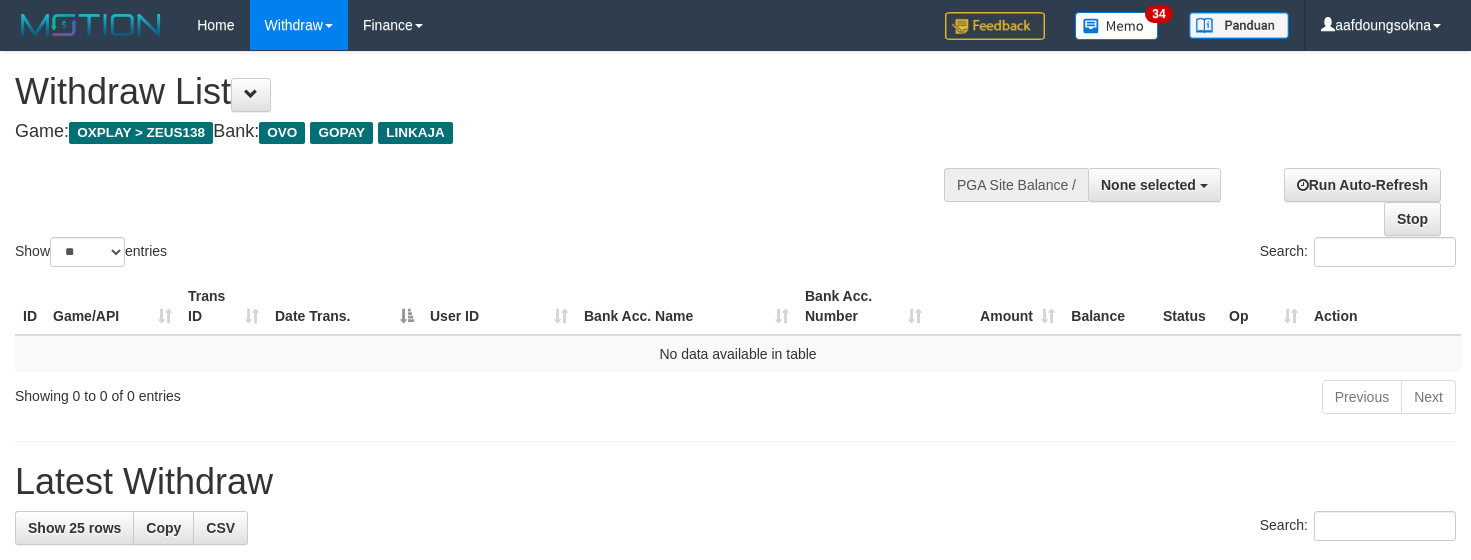 select 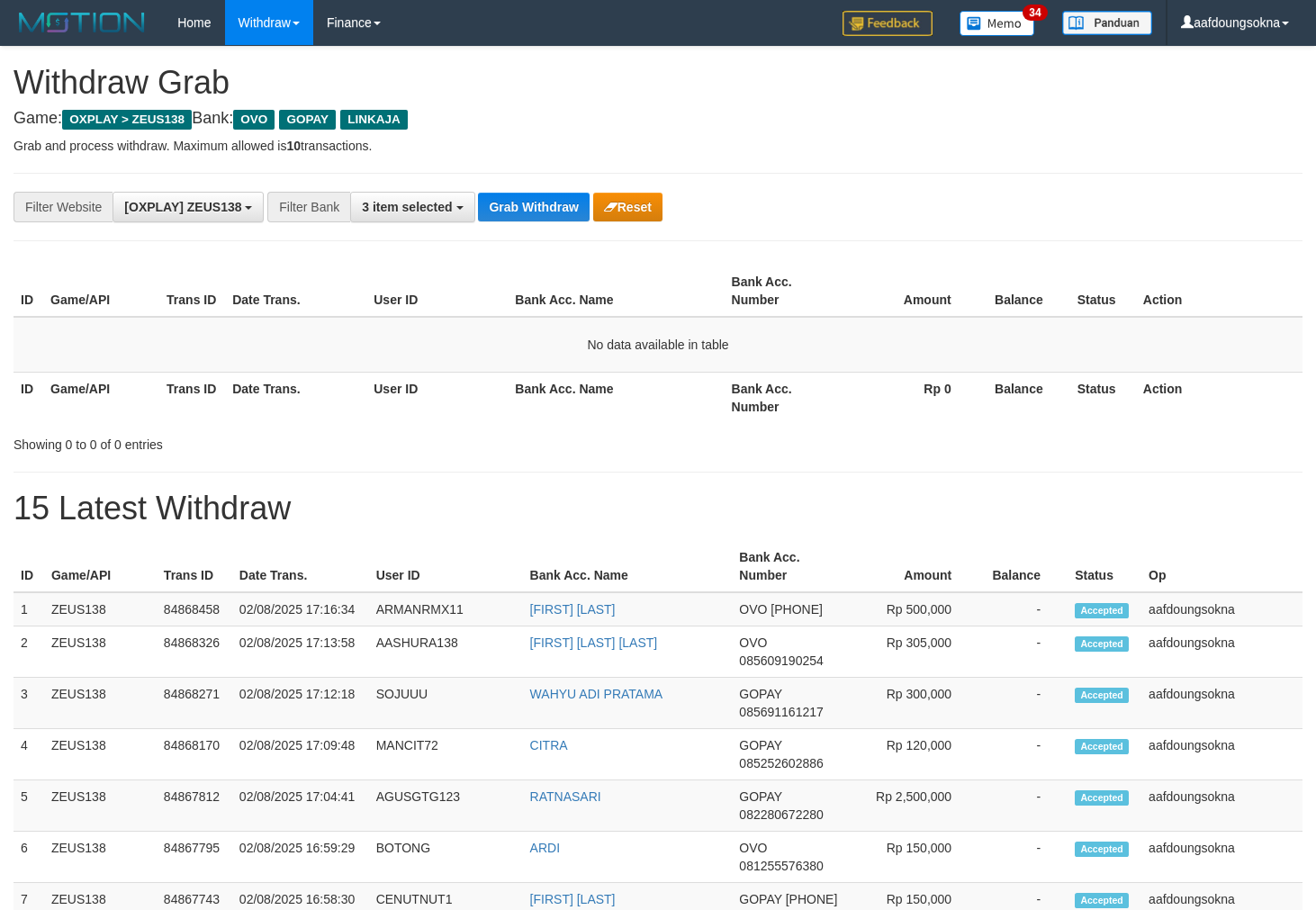 scroll, scrollTop: 0, scrollLeft: 0, axis: both 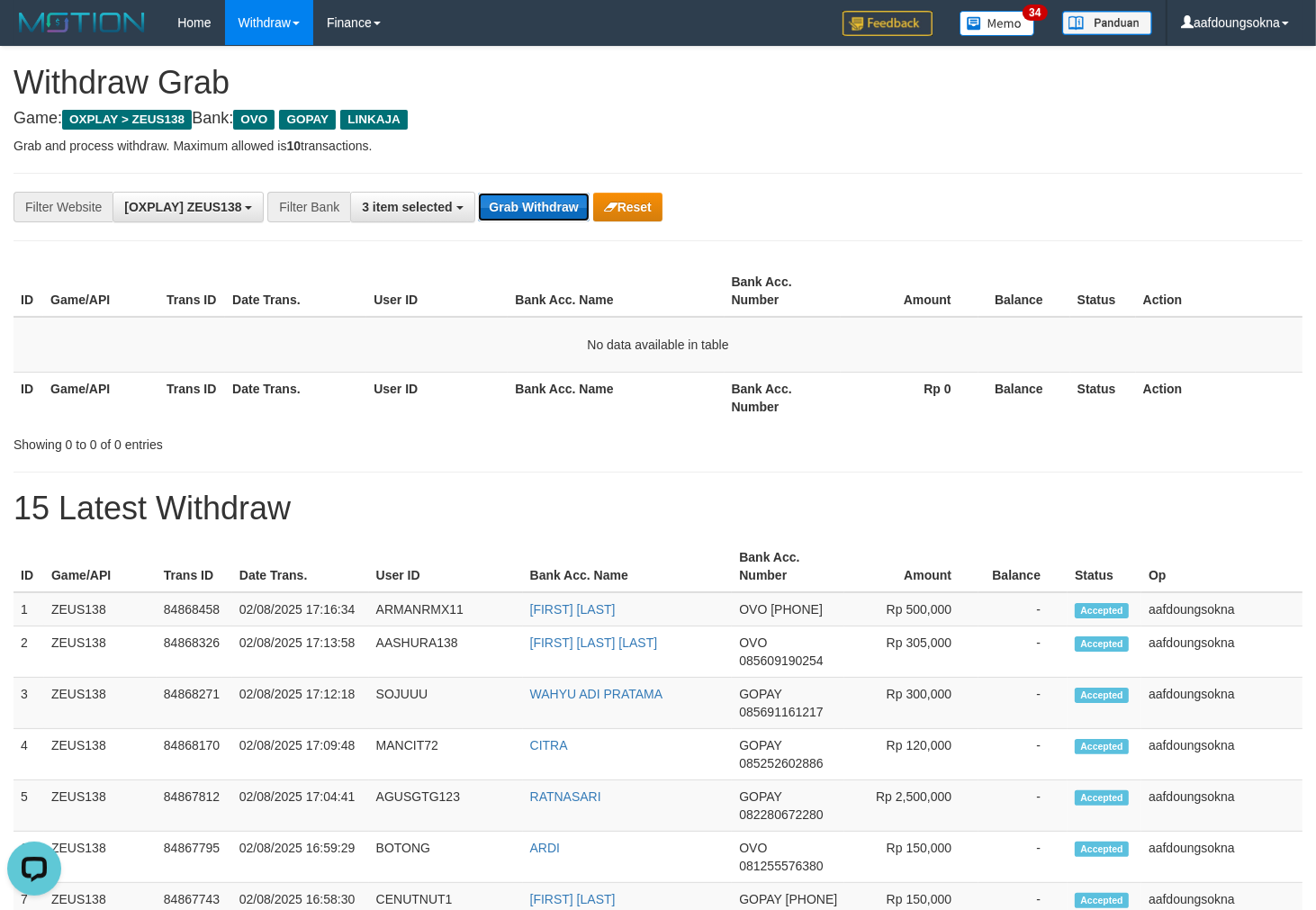 click on "Grab Withdraw" at bounding box center (533, 207) 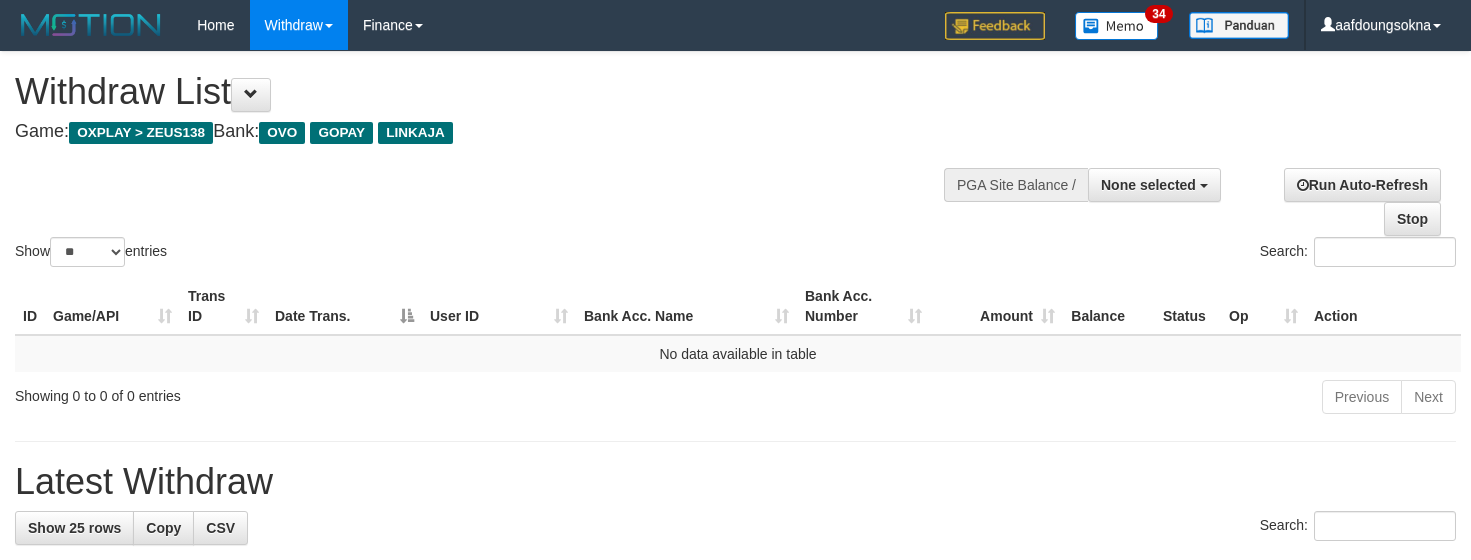 select 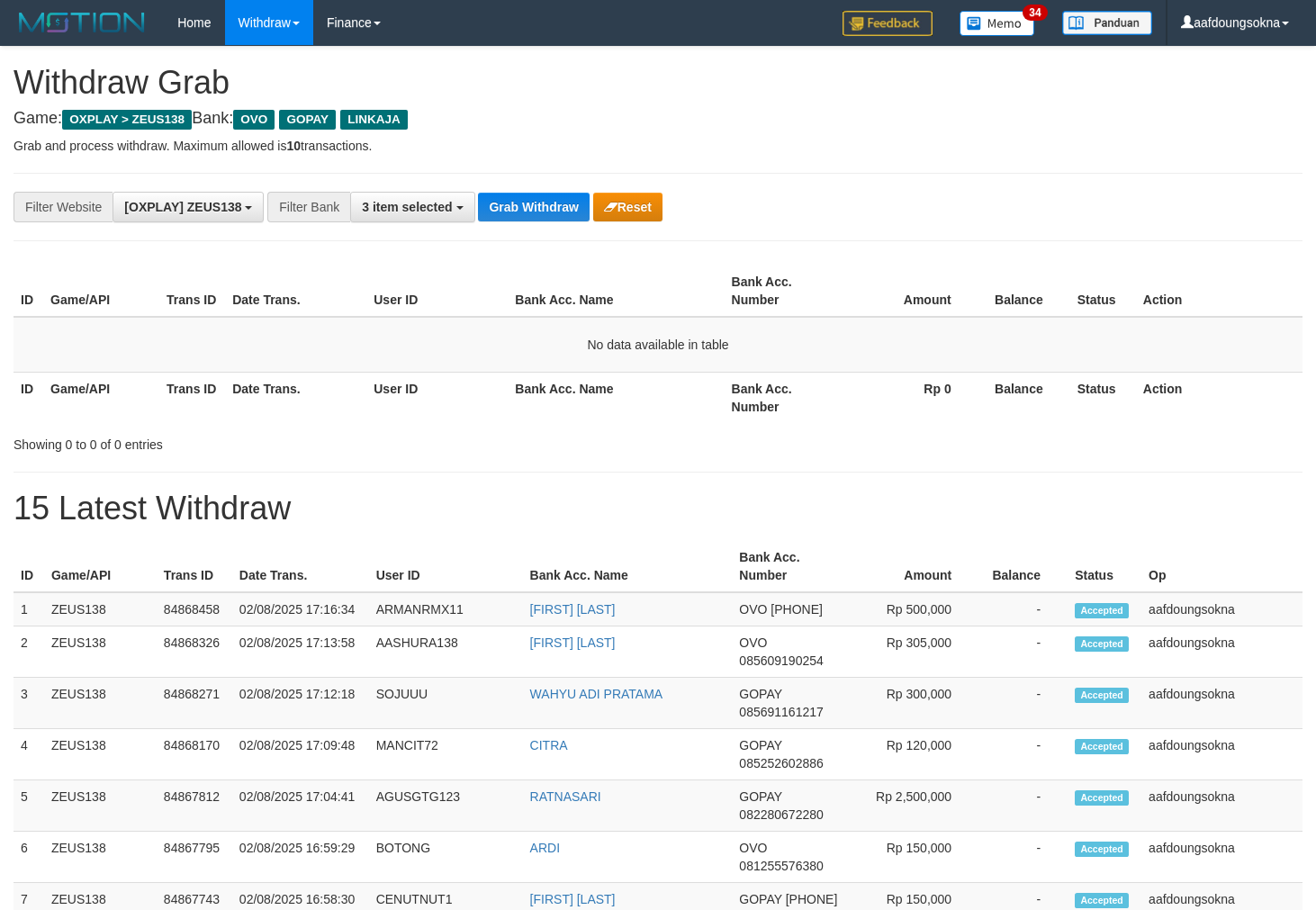 scroll, scrollTop: 0, scrollLeft: 0, axis: both 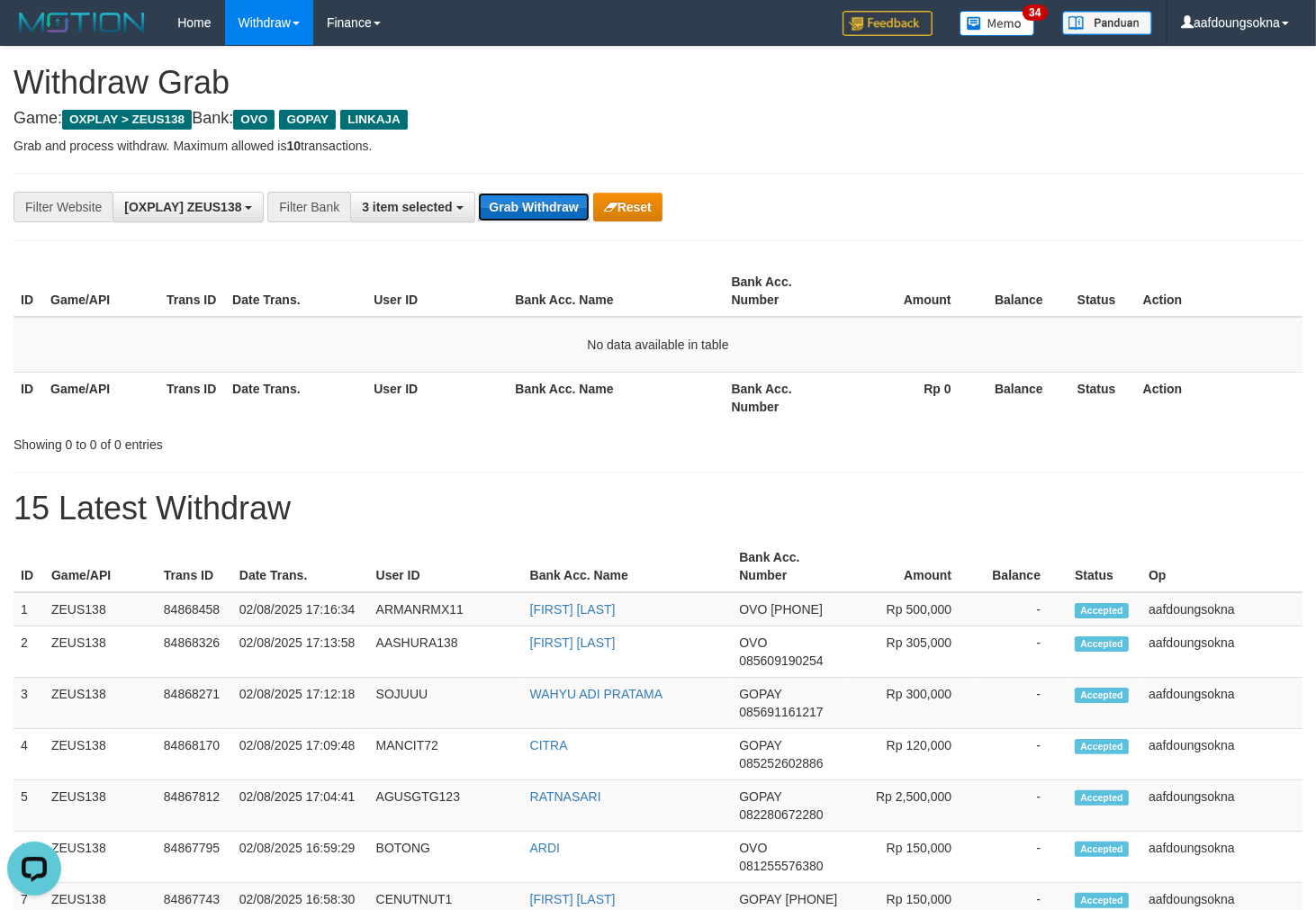 click on "Grab Withdraw" at bounding box center [533, 207] 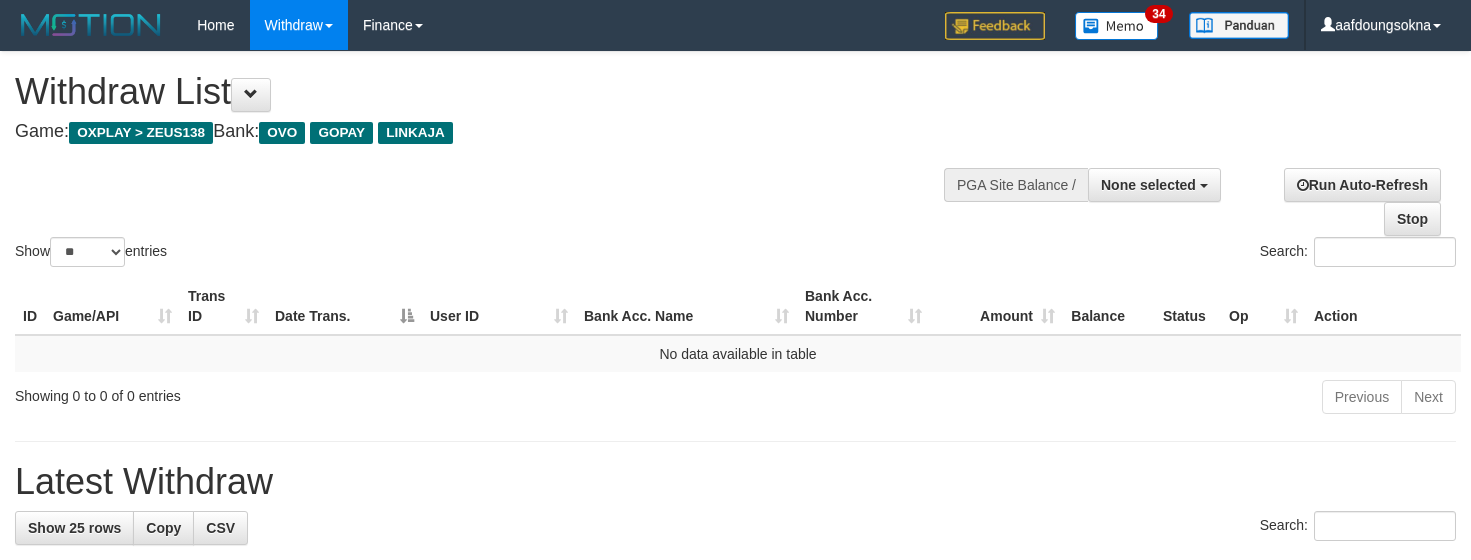 select 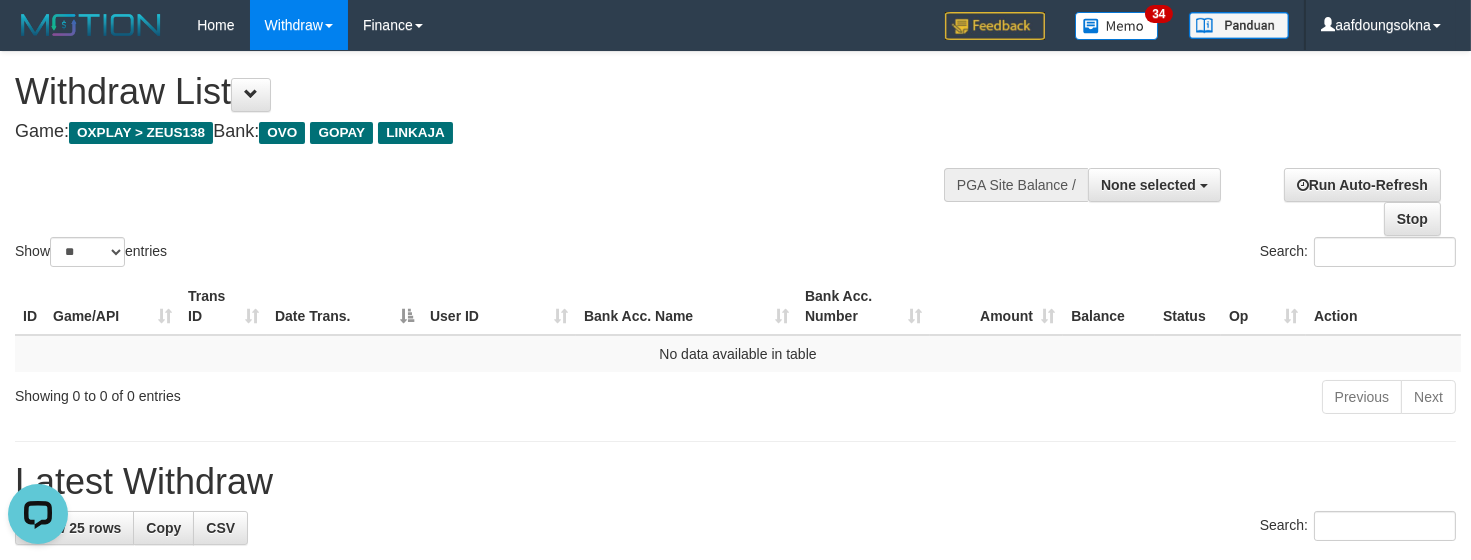 scroll, scrollTop: 0, scrollLeft: 0, axis: both 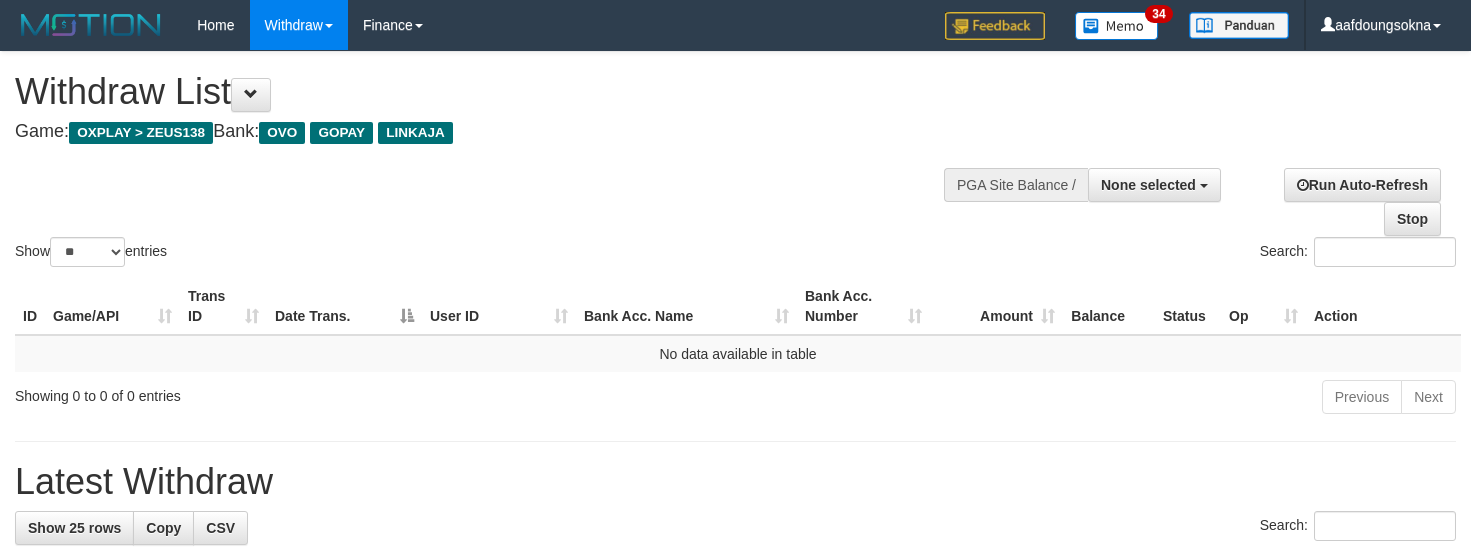 select 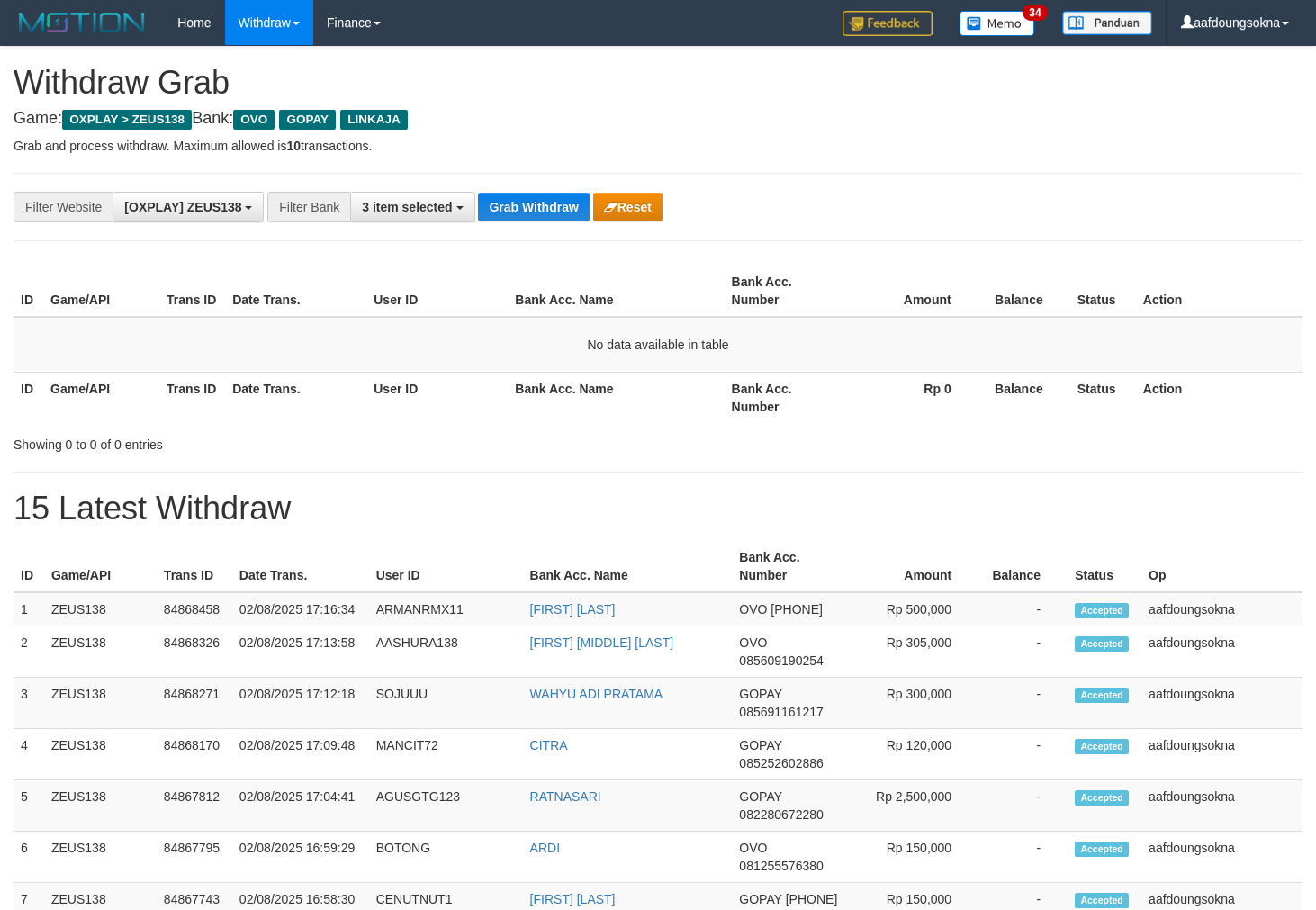 scroll, scrollTop: 0, scrollLeft: 0, axis: both 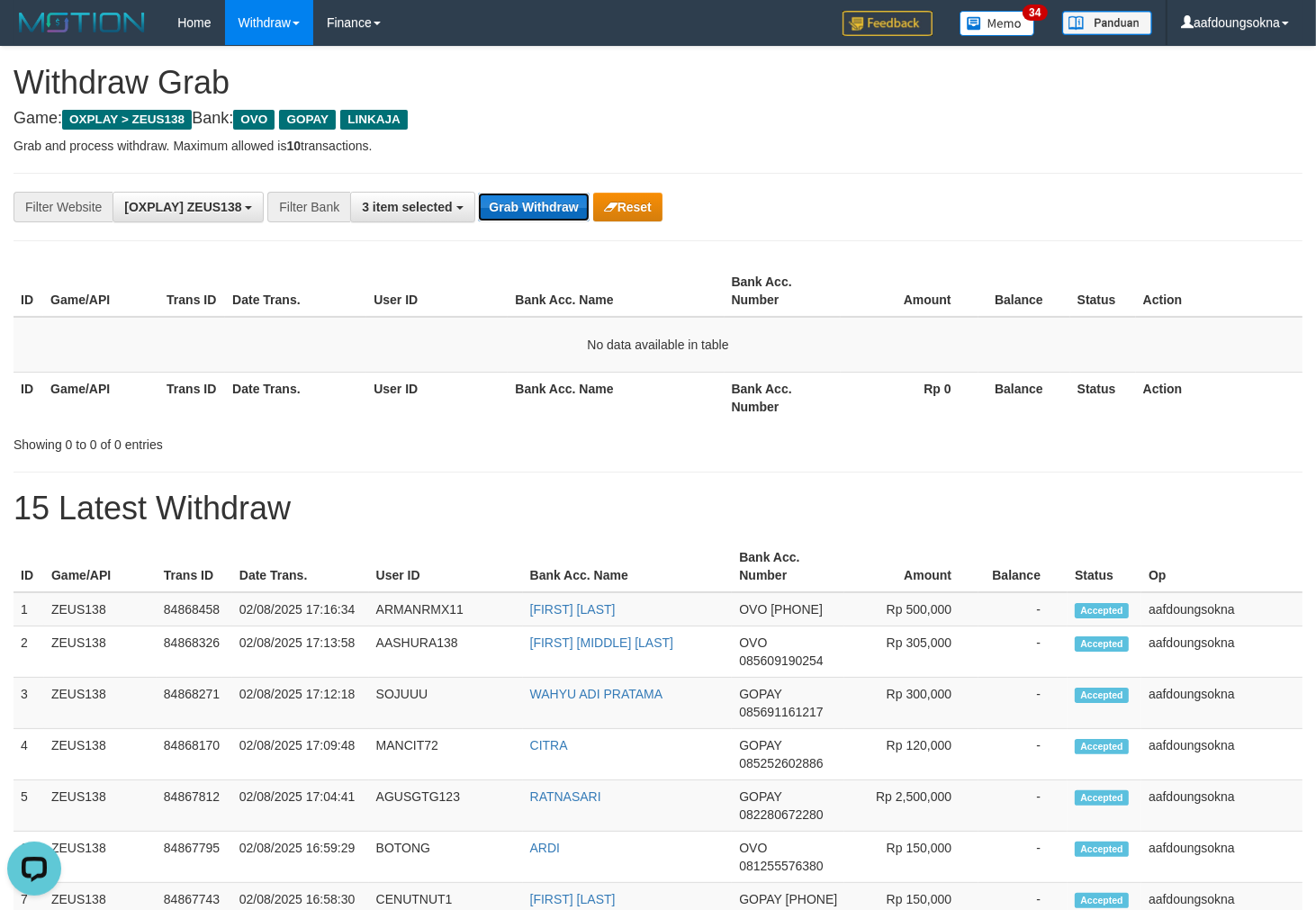 click on "Grab Withdraw" at bounding box center (533, 207) 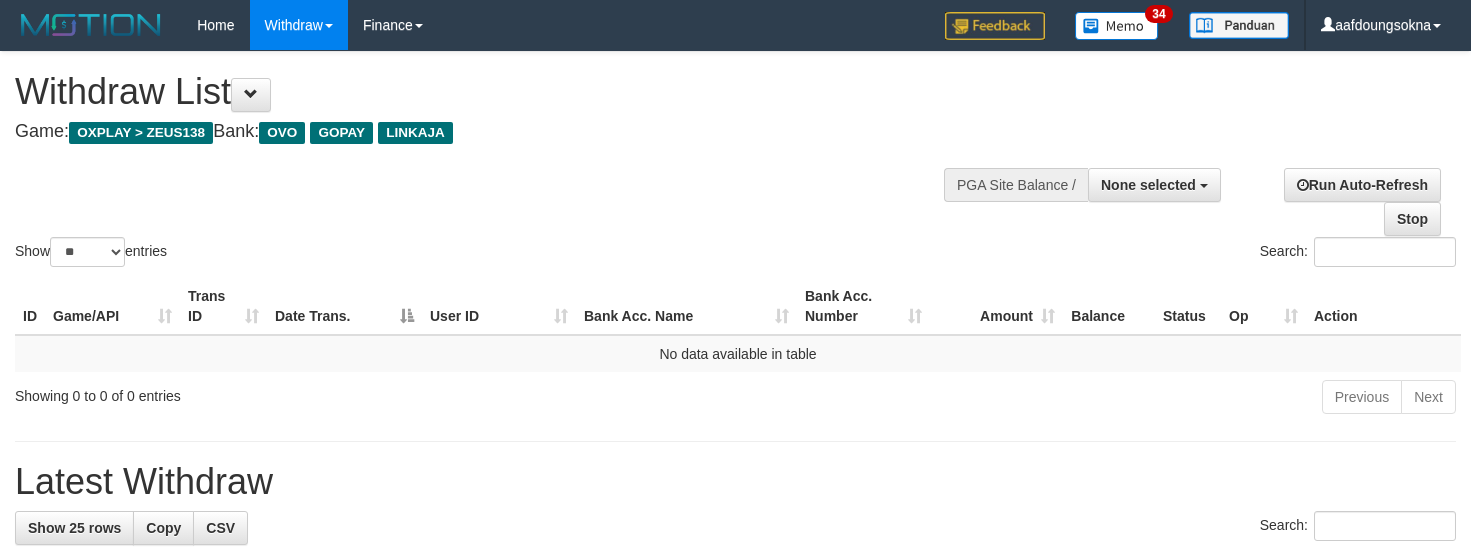 select 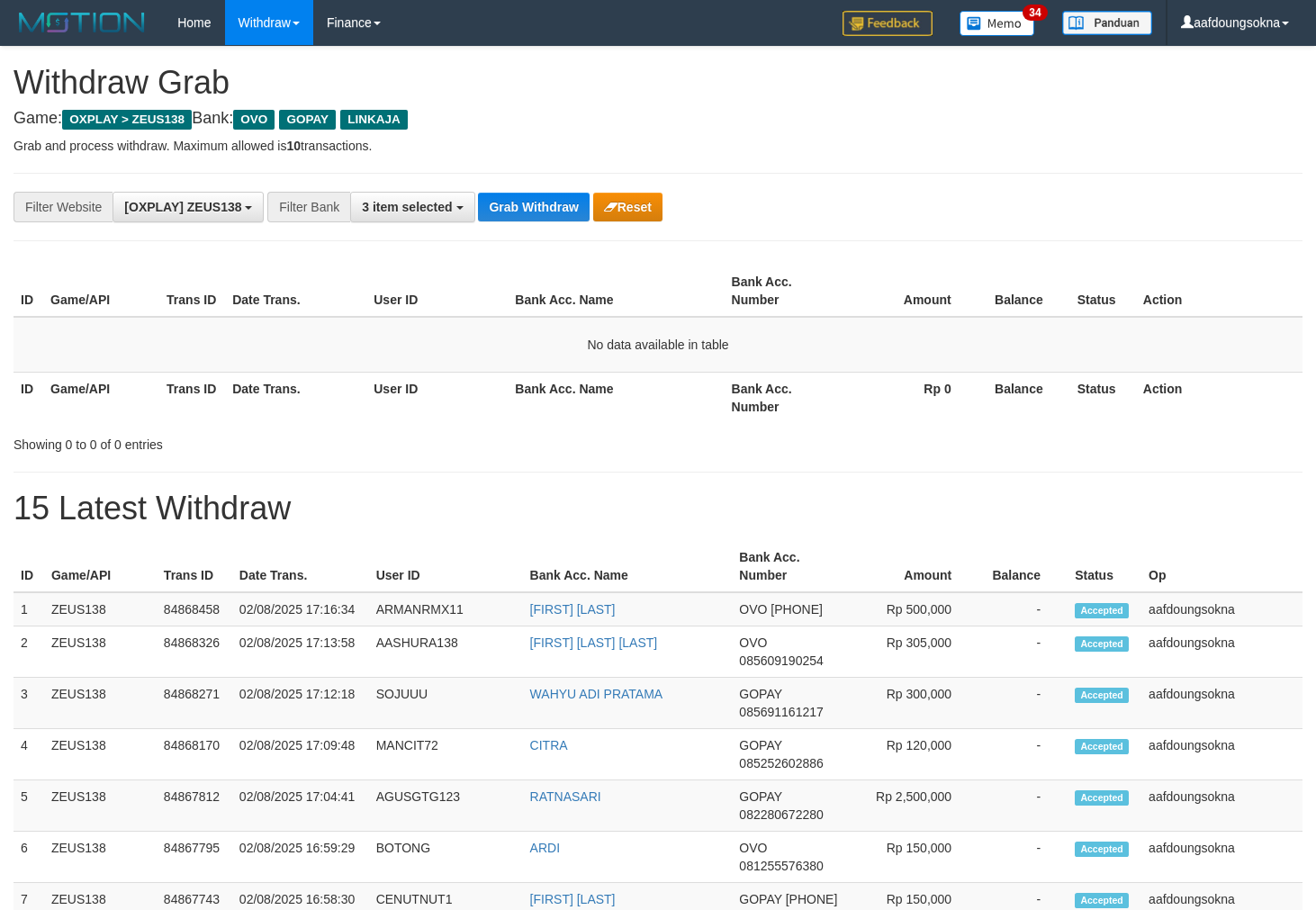 scroll, scrollTop: 0, scrollLeft: 0, axis: both 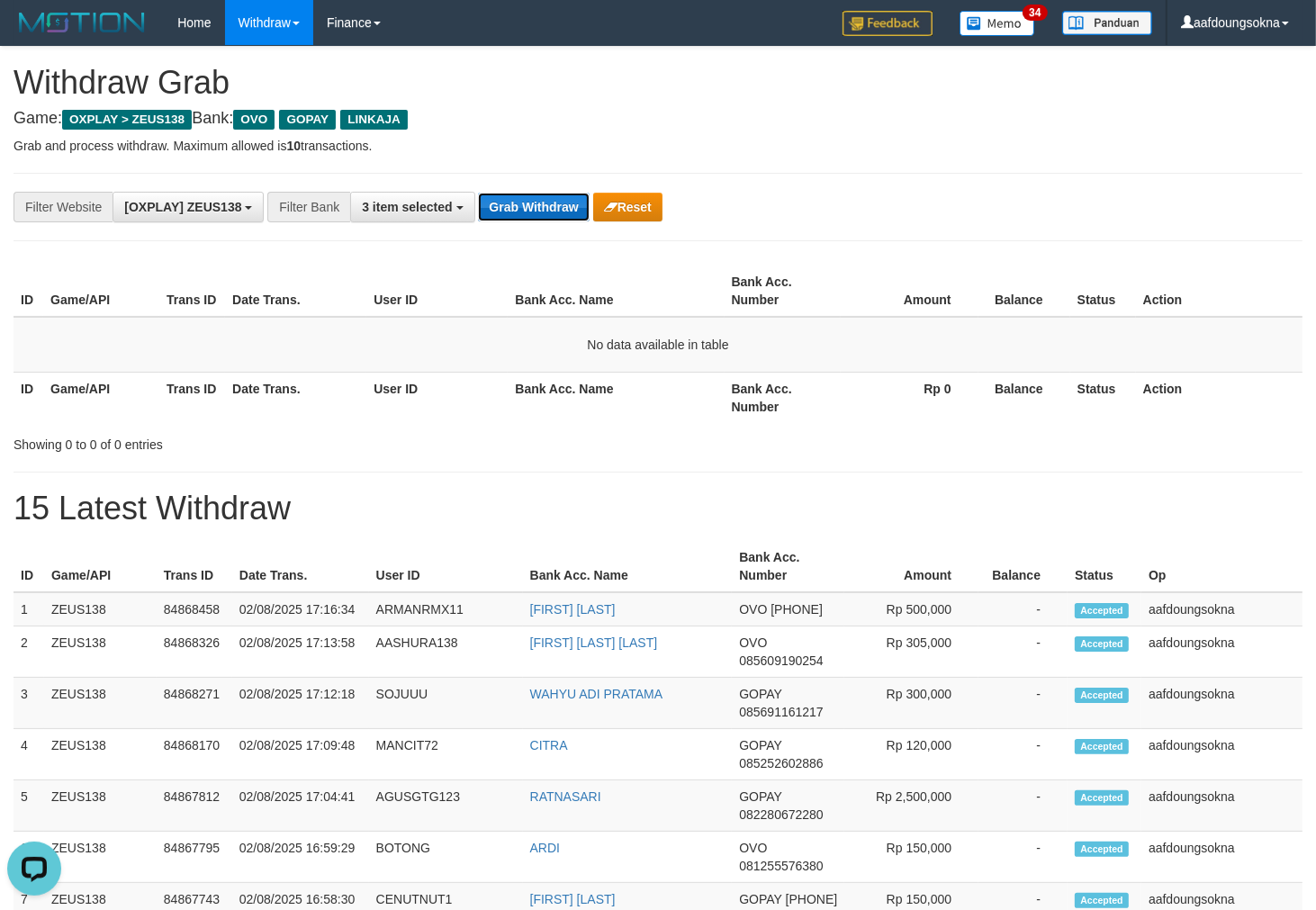 click on "Grab Withdraw" at bounding box center [533, 207] 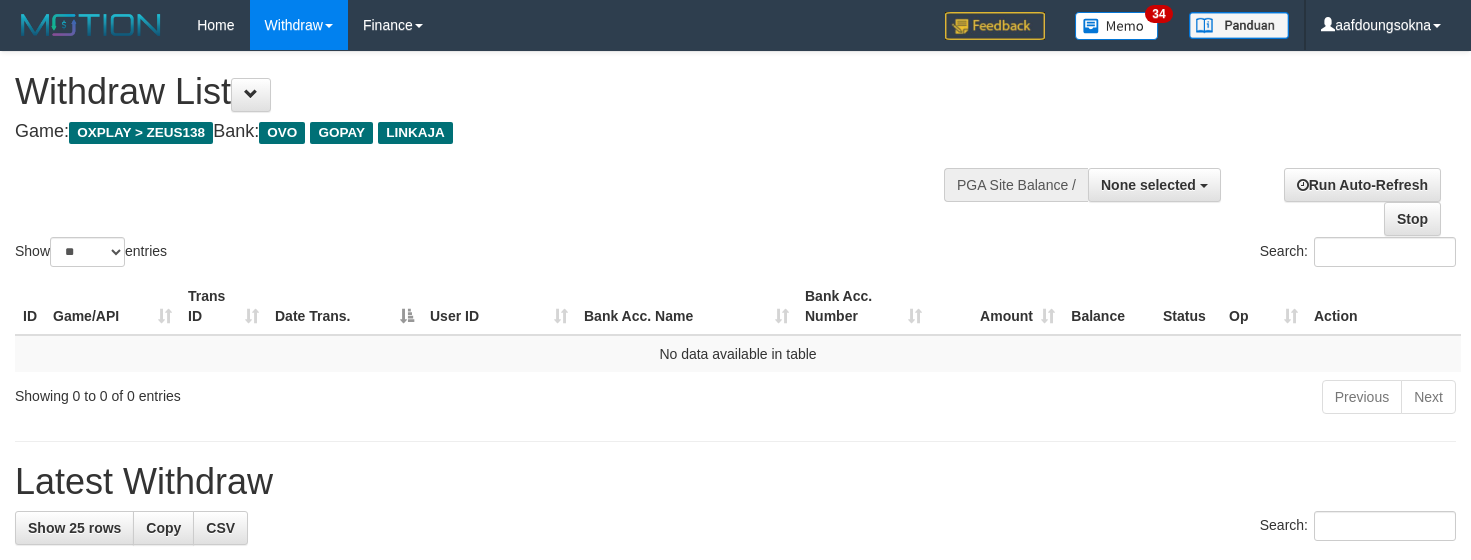 select 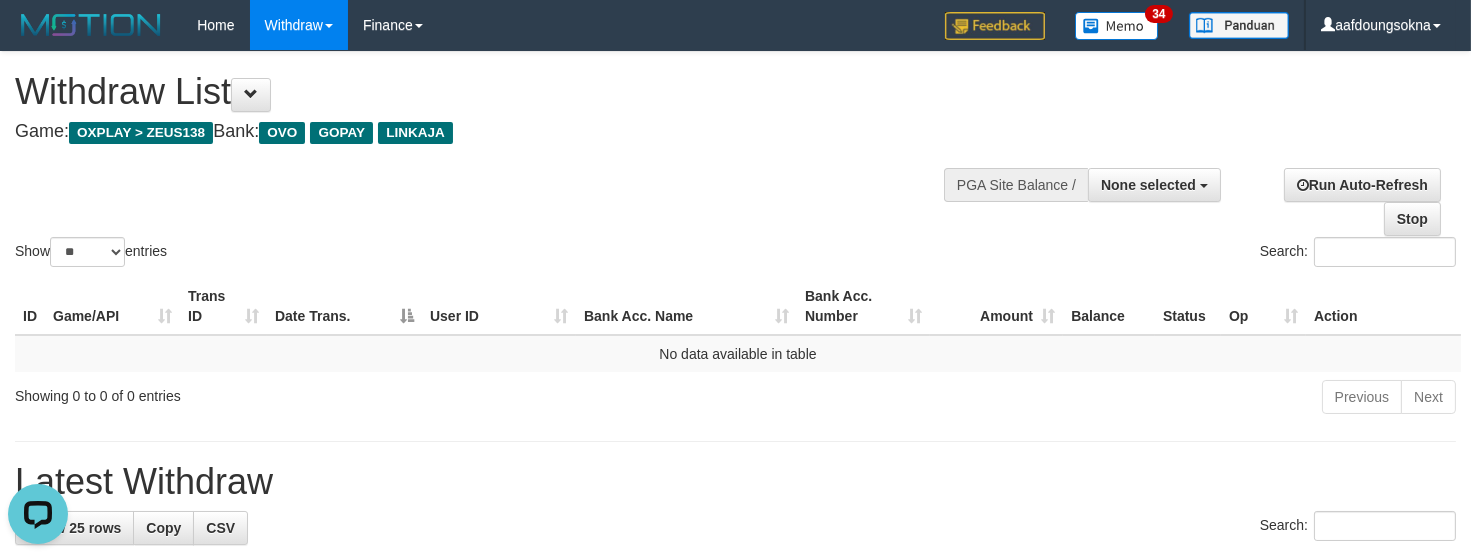 scroll, scrollTop: 0, scrollLeft: 0, axis: both 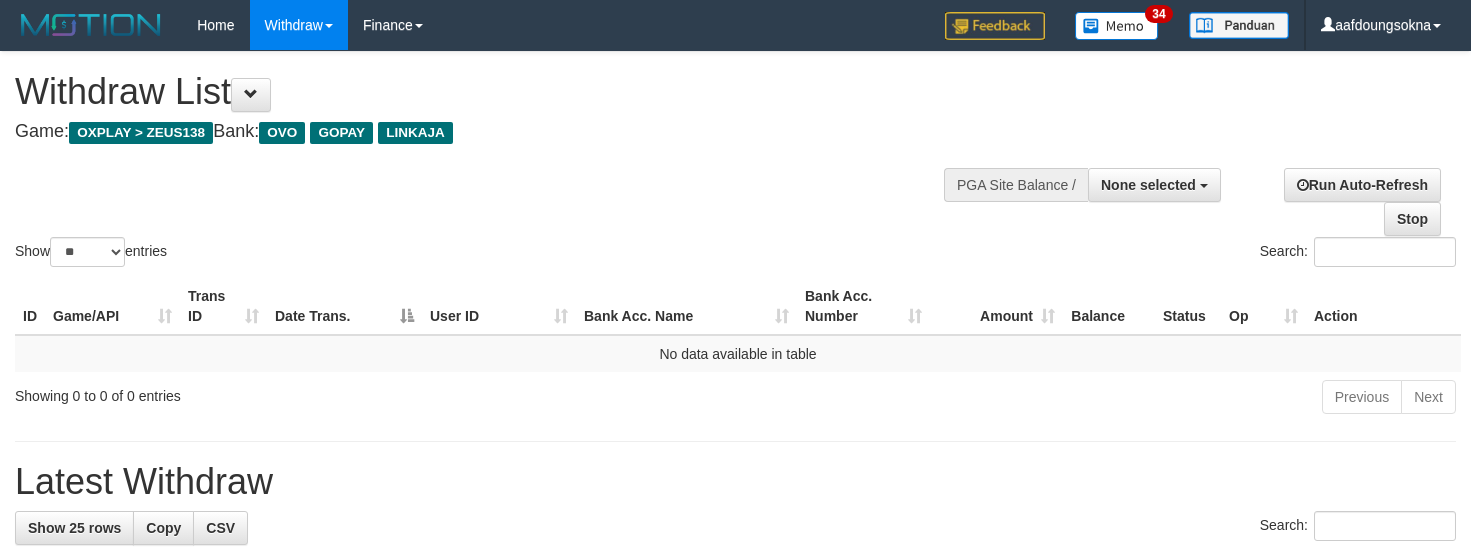 select 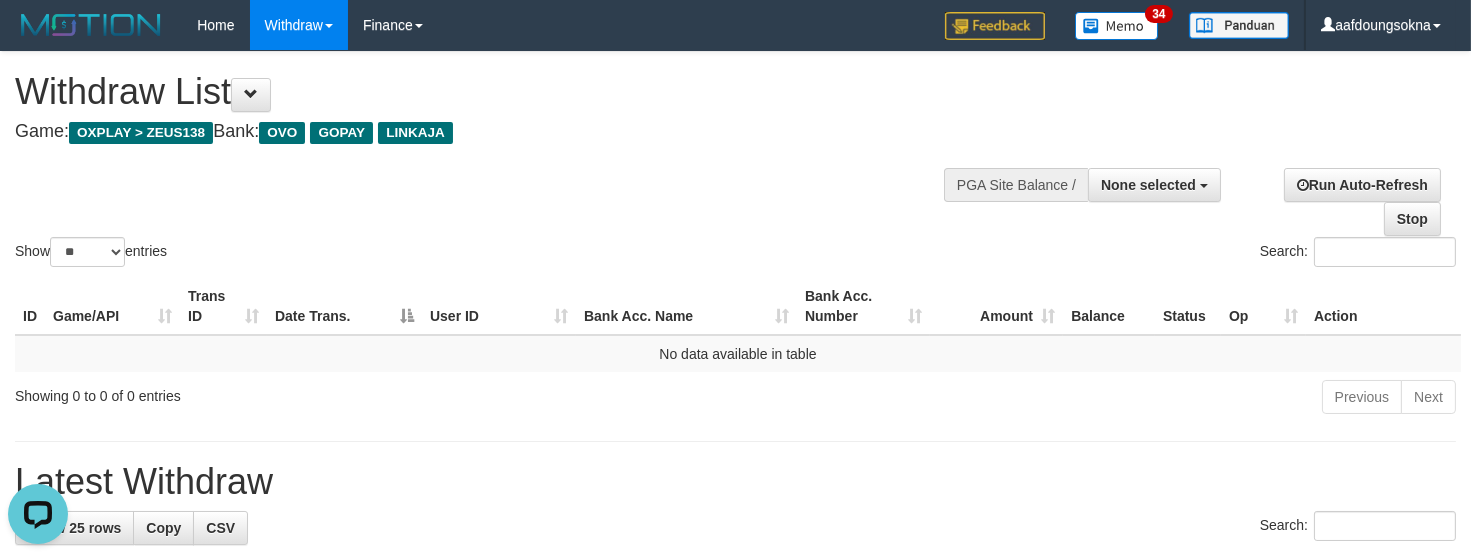 scroll, scrollTop: 0, scrollLeft: 0, axis: both 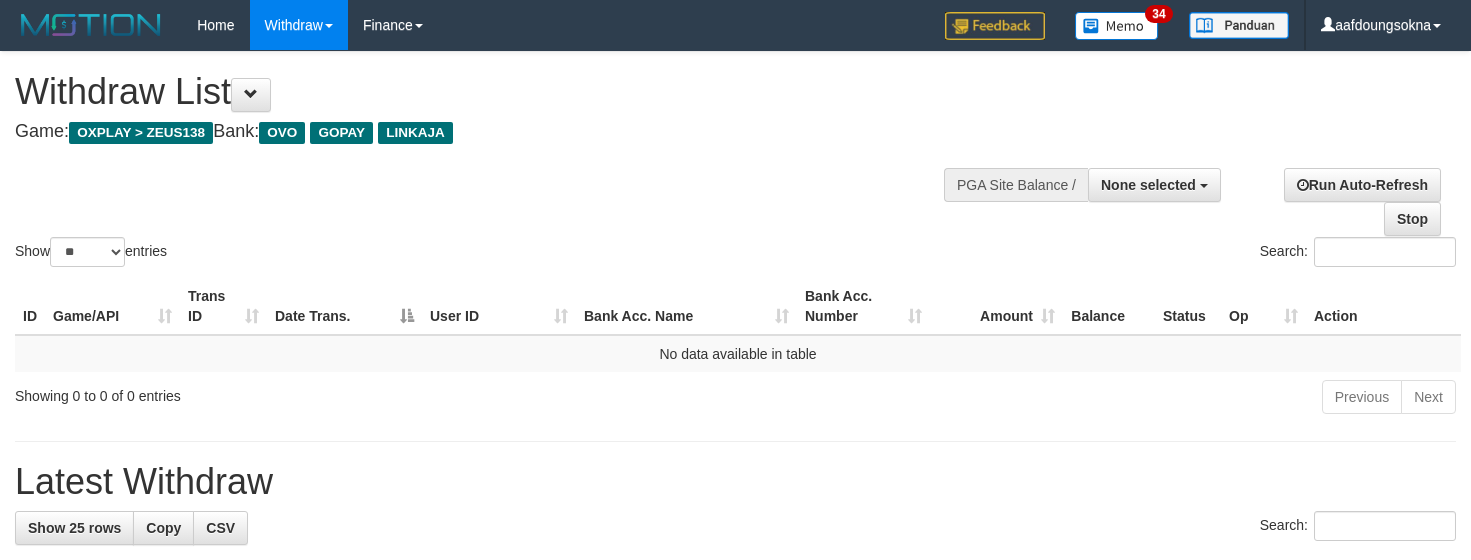 select 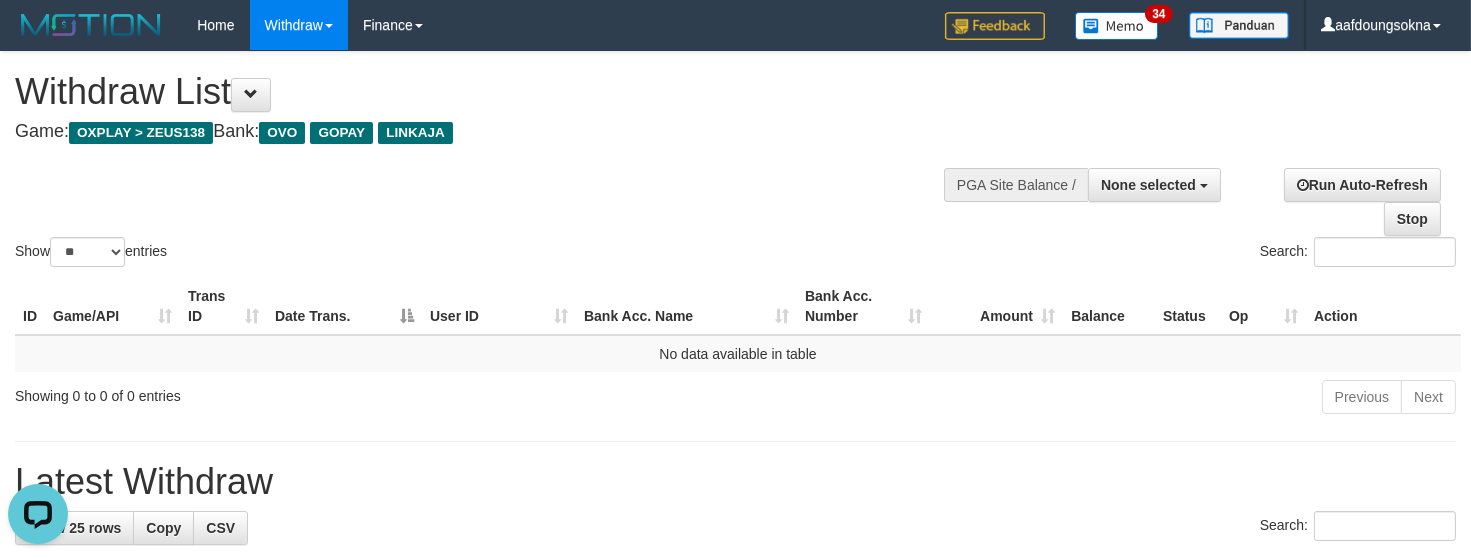 scroll, scrollTop: 0, scrollLeft: 0, axis: both 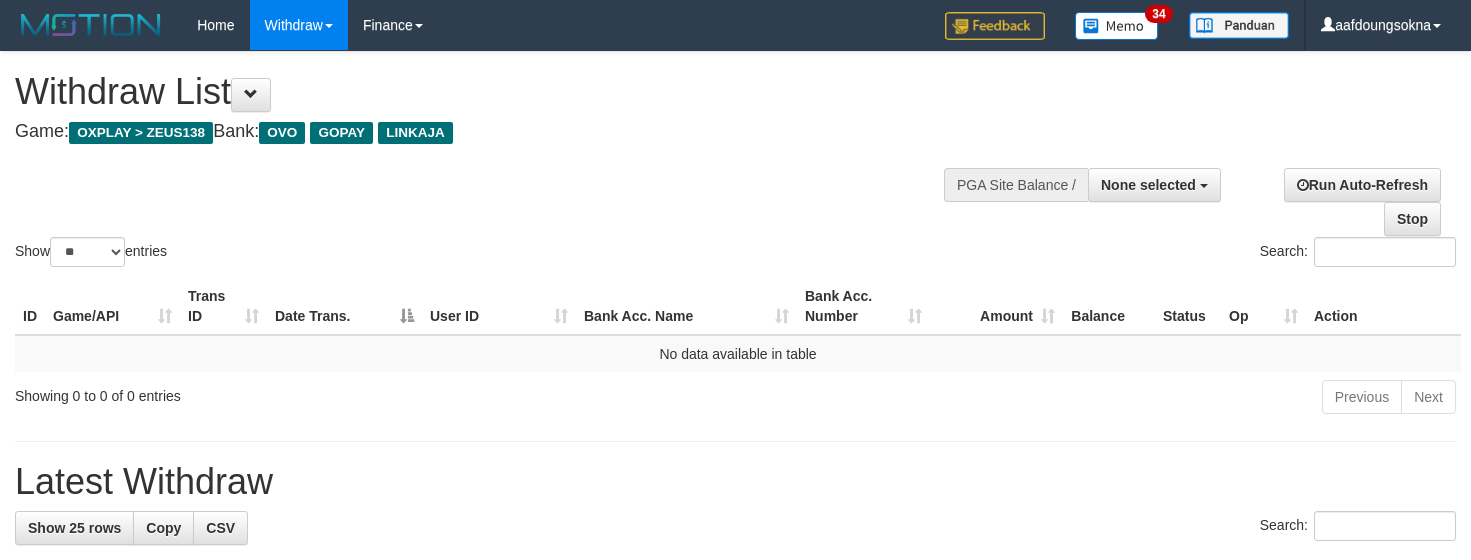select 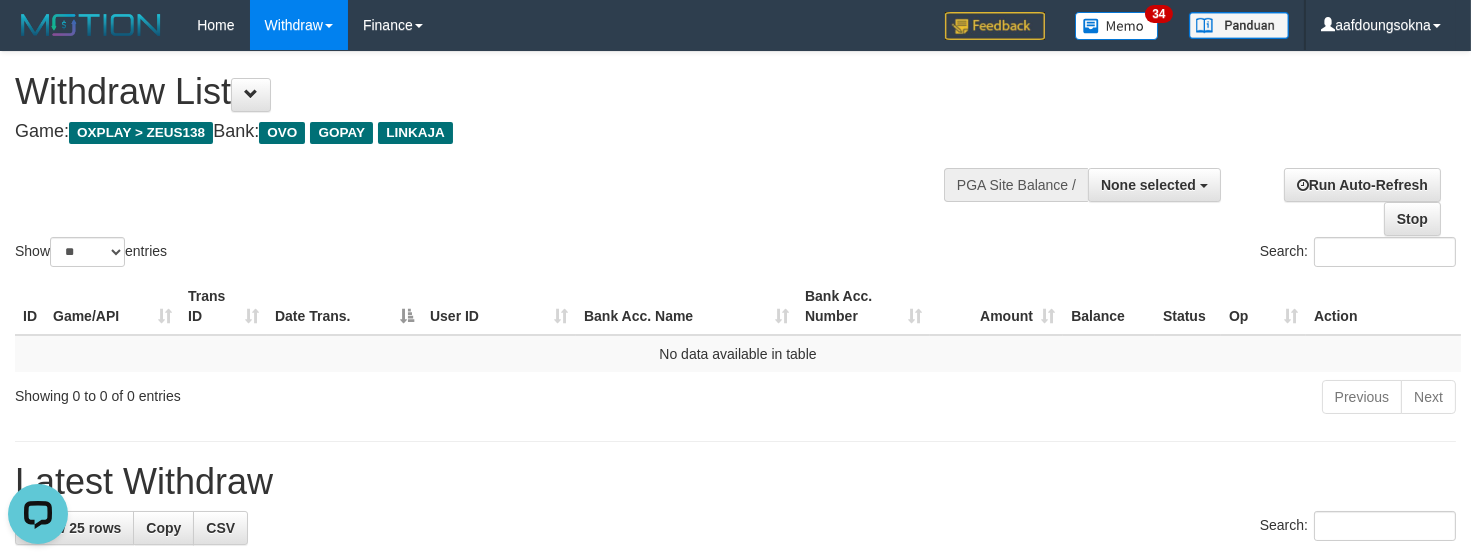scroll, scrollTop: 0, scrollLeft: 0, axis: both 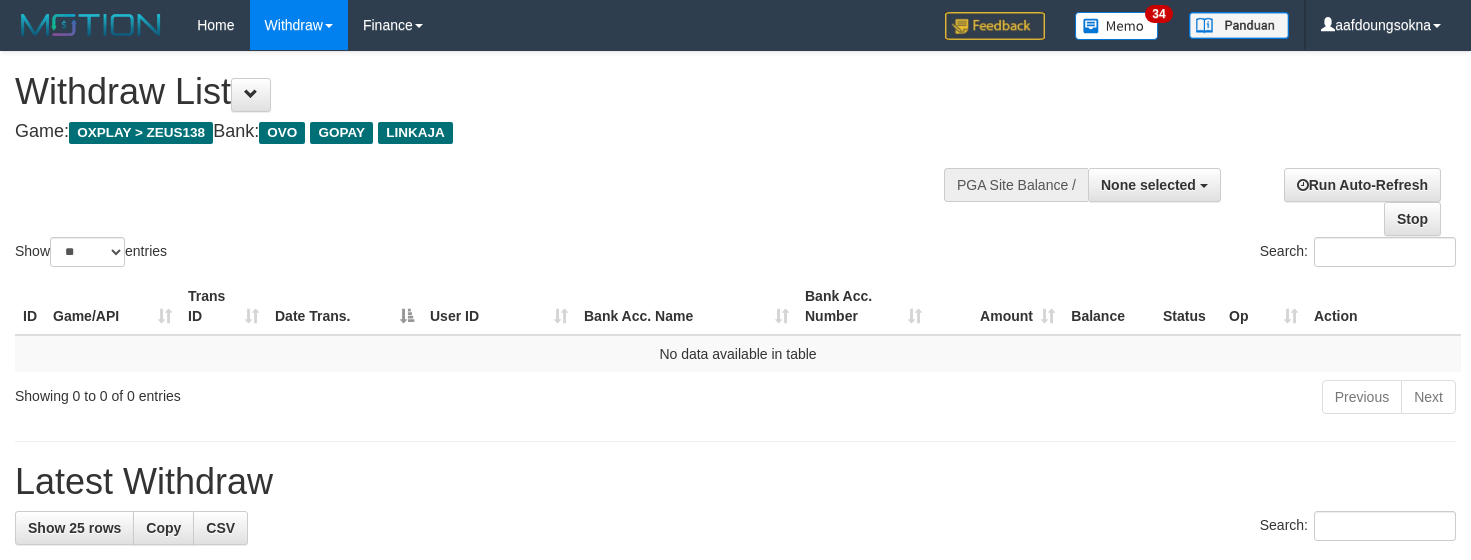 select 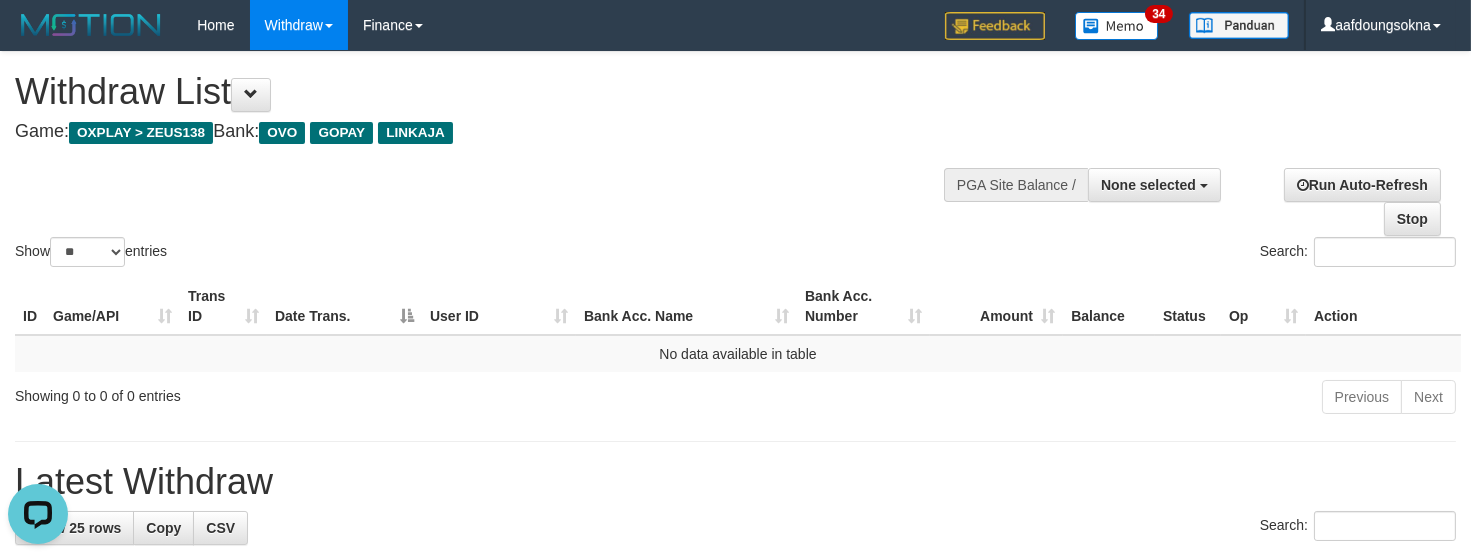 scroll, scrollTop: 0, scrollLeft: 0, axis: both 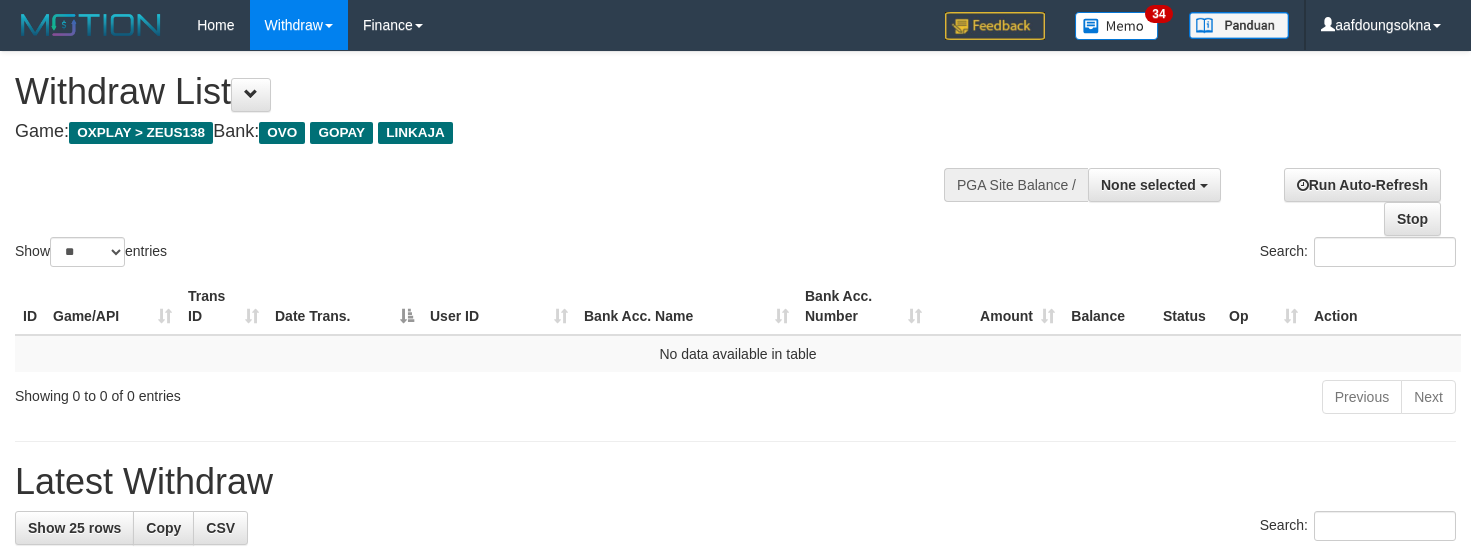 select 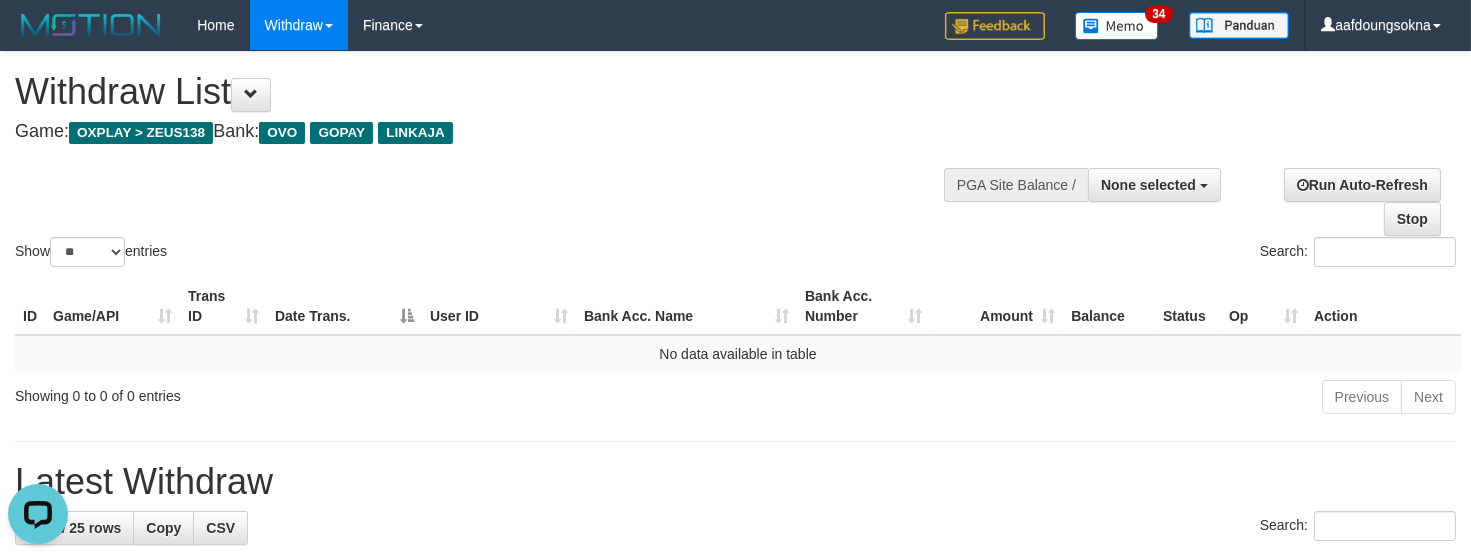 scroll, scrollTop: 0, scrollLeft: 0, axis: both 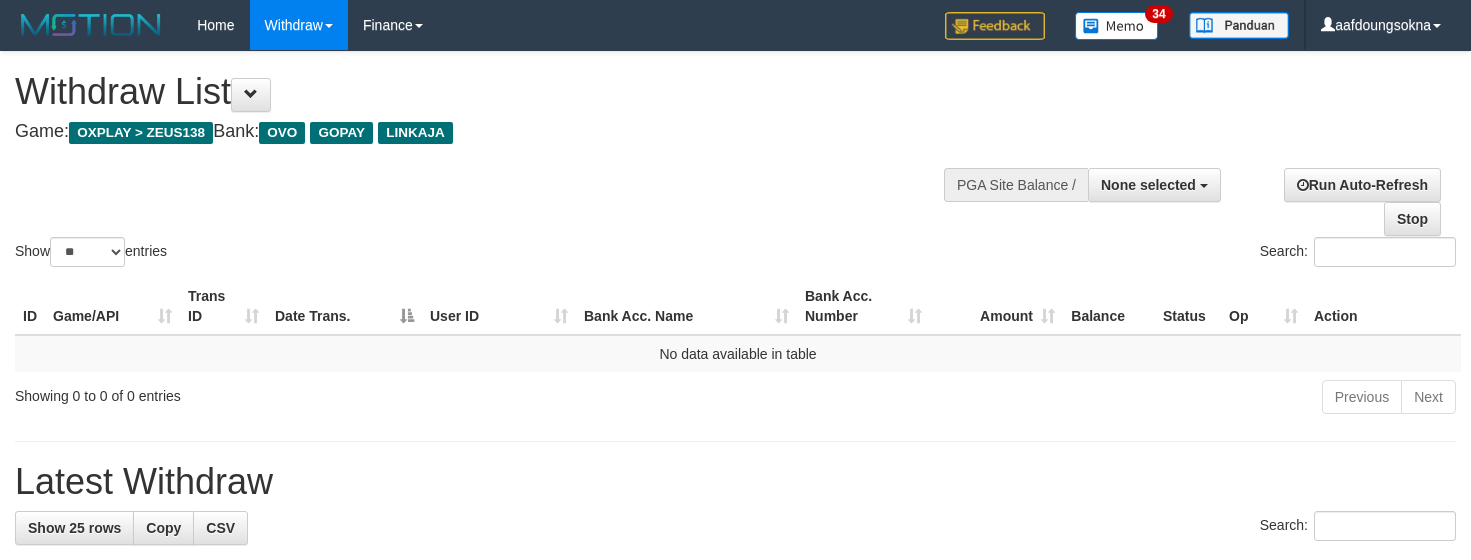select 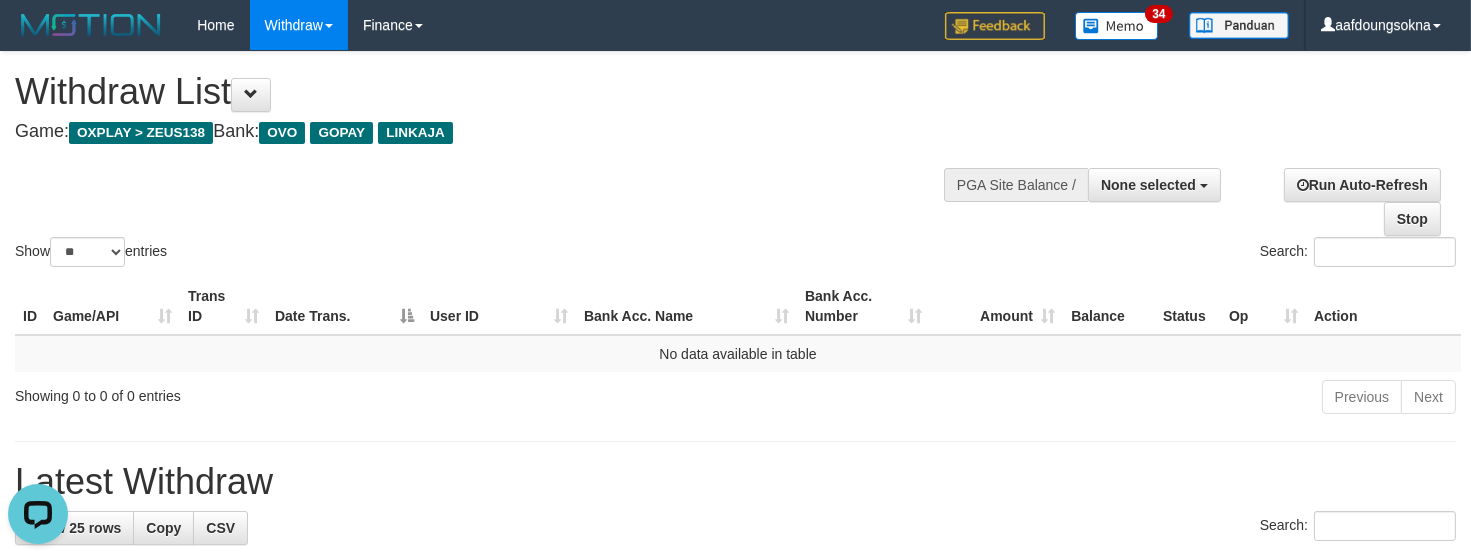 scroll, scrollTop: 0, scrollLeft: 0, axis: both 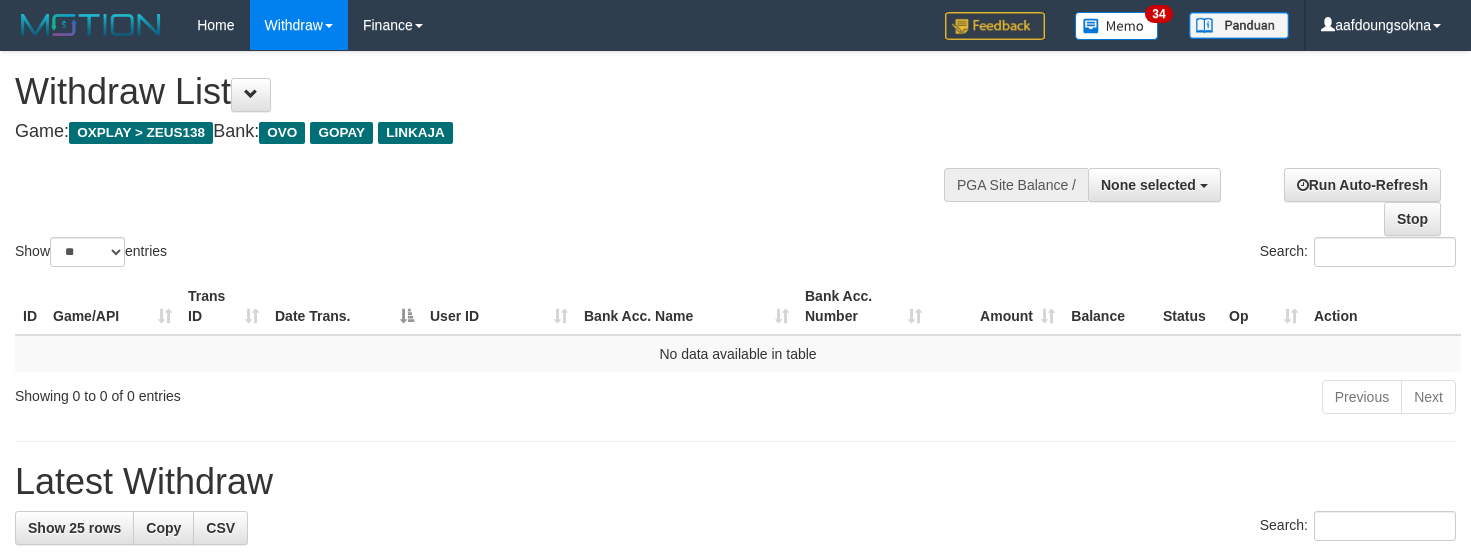 select 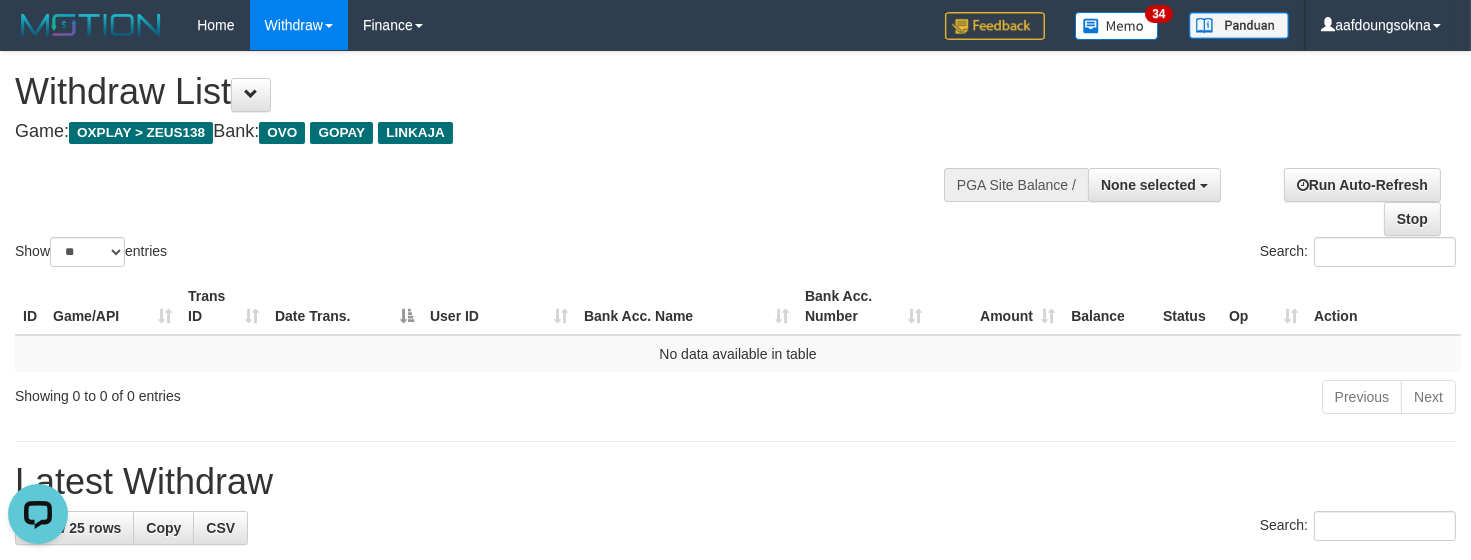 scroll, scrollTop: 0, scrollLeft: 0, axis: both 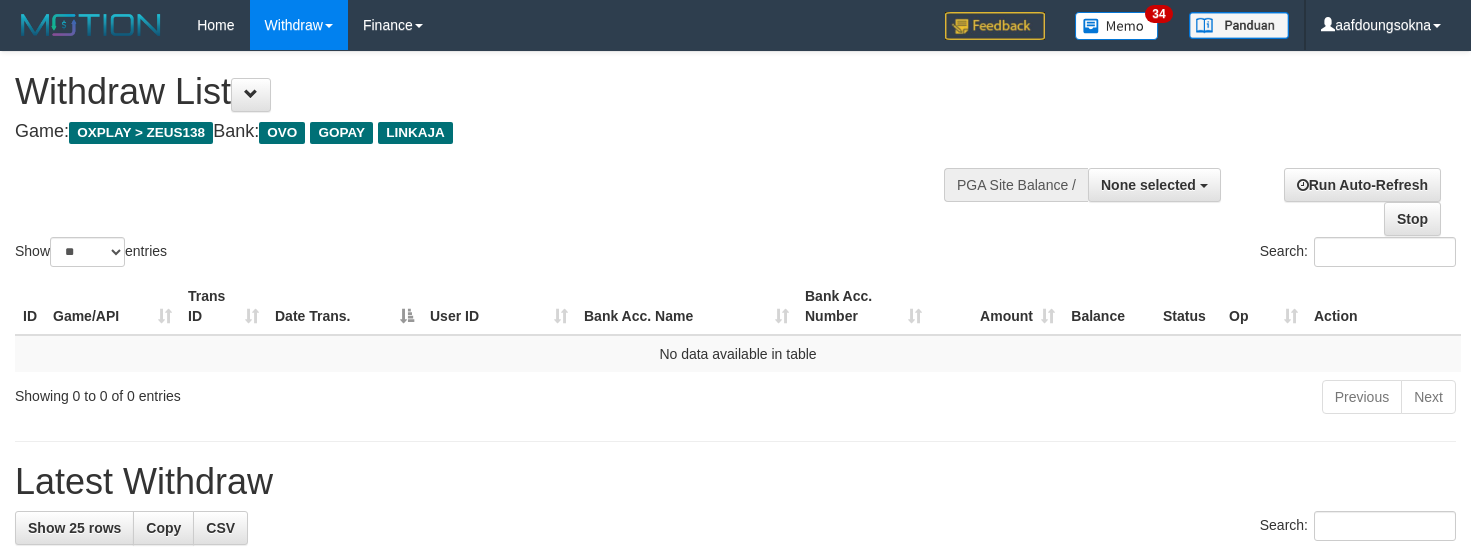 select 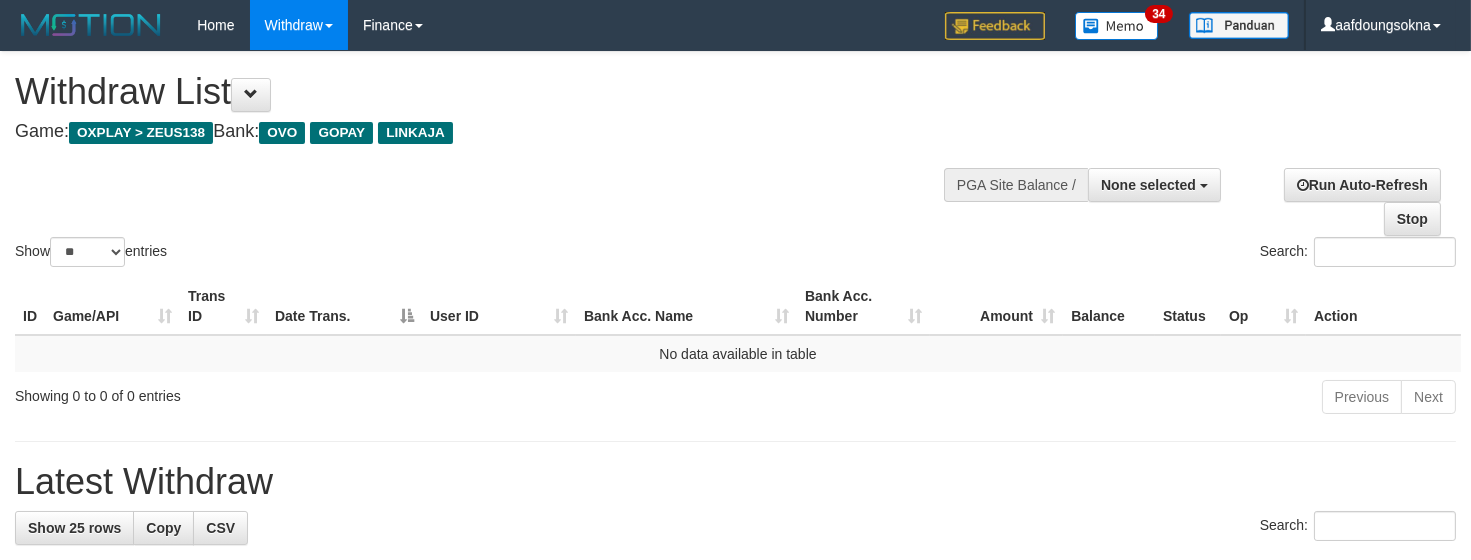 click on "Search:" at bounding box center (735, 528) 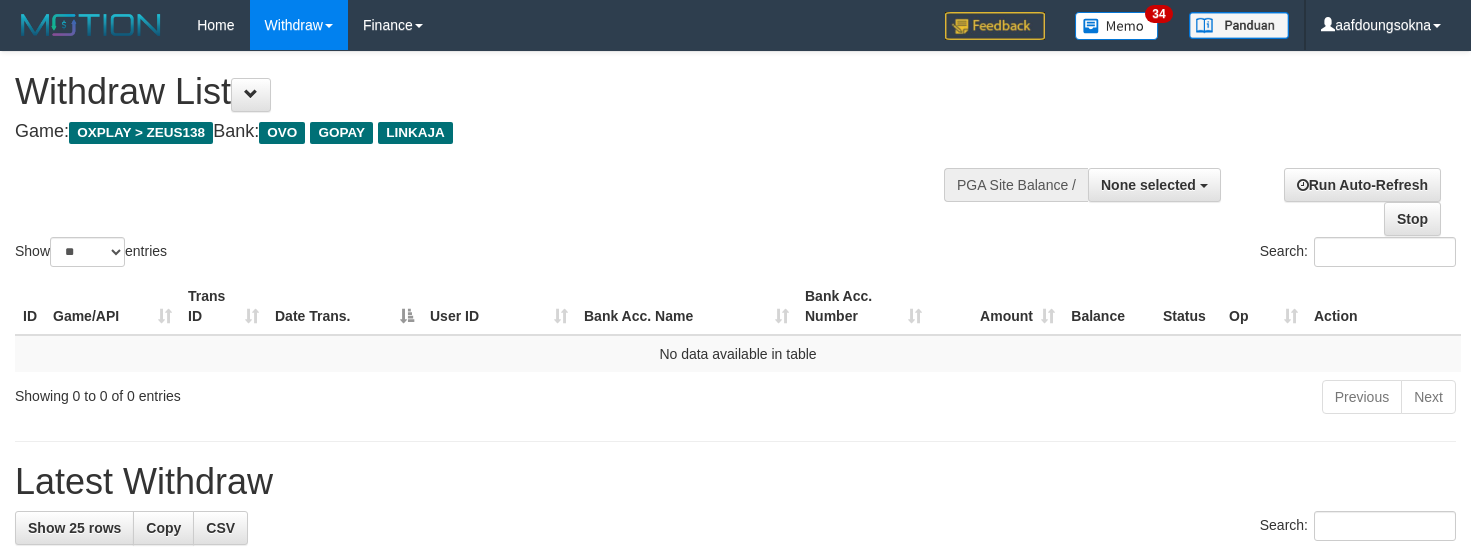 select 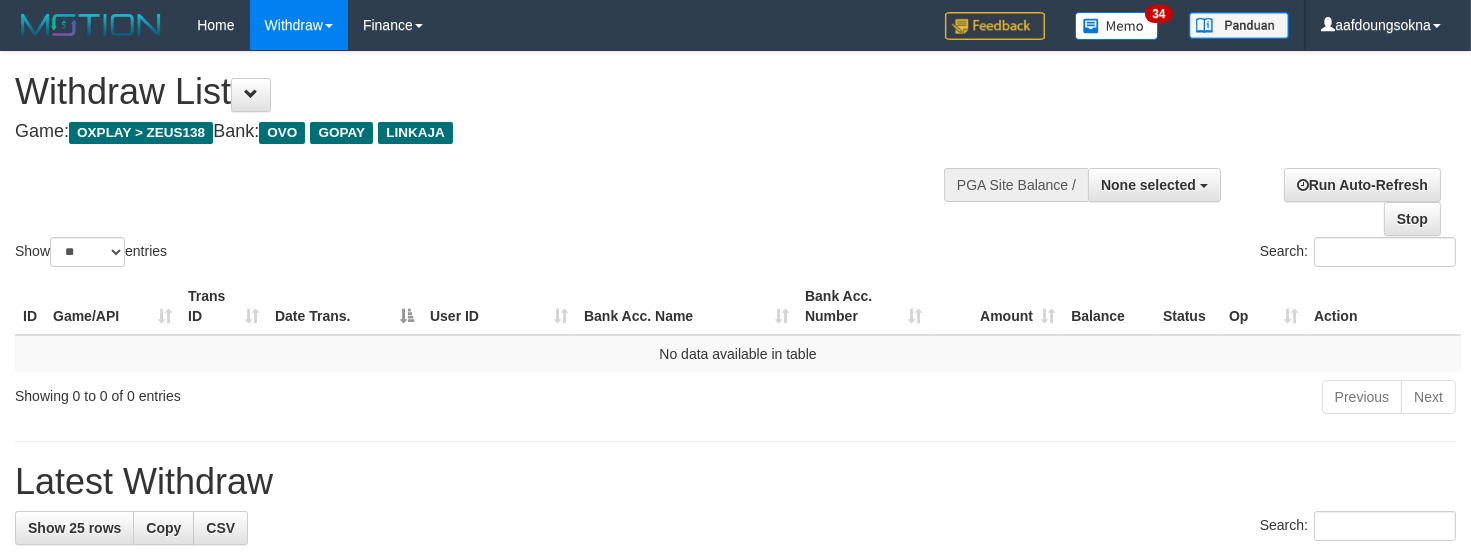click on "Show  ** ** ** ***  entries Search:" at bounding box center (735, 161) 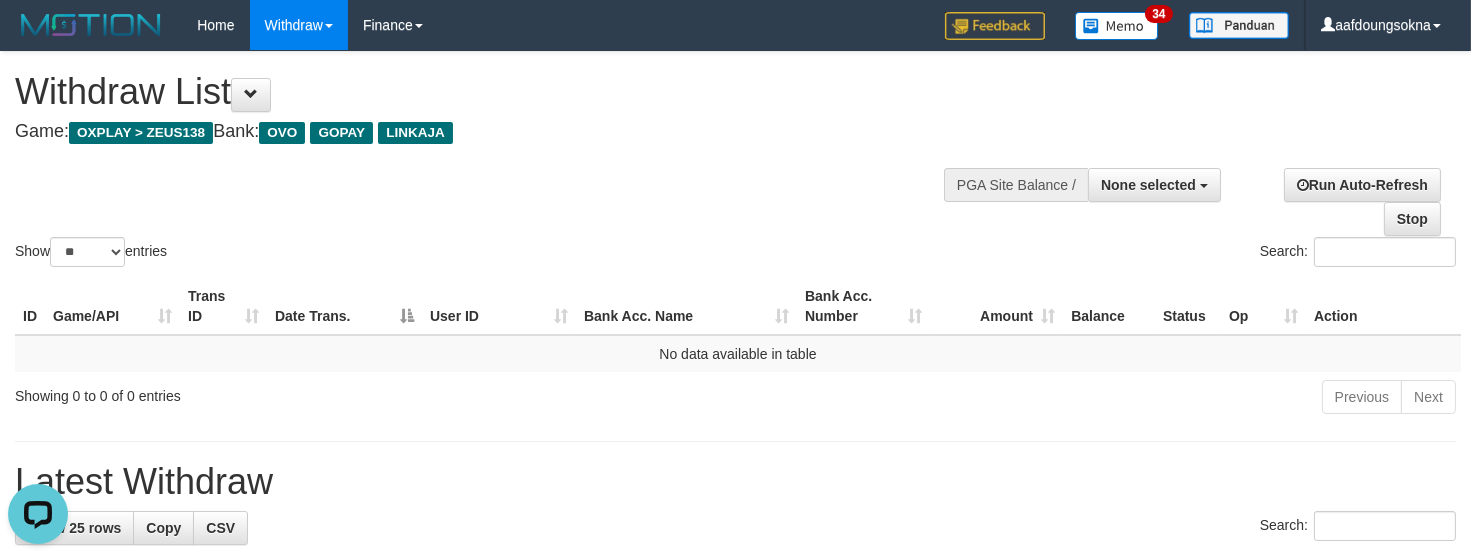 scroll, scrollTop: 0, scrollLeft: 0, axis: both 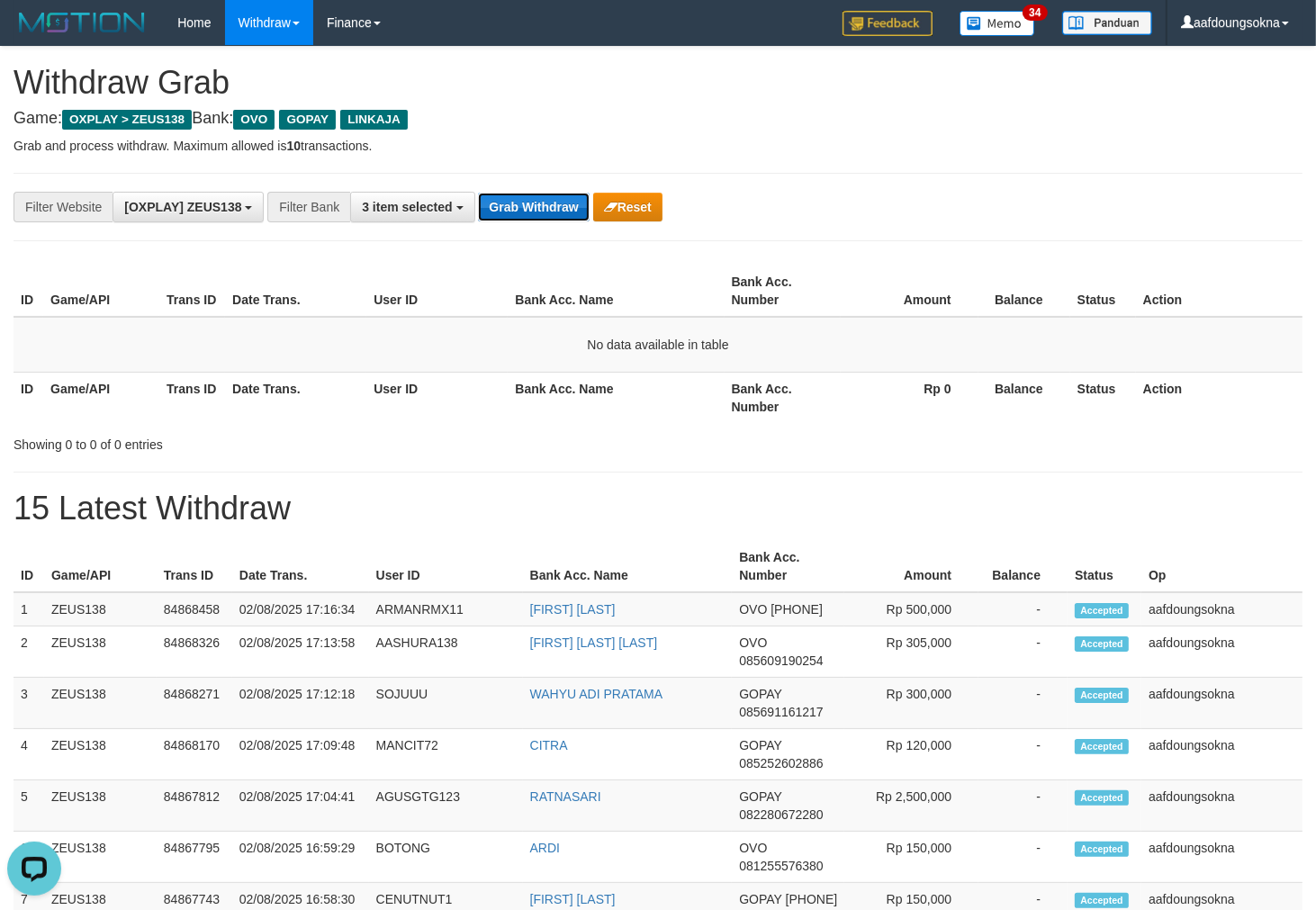 click on "Grab Withdraw" at bounding box center (533, 207) 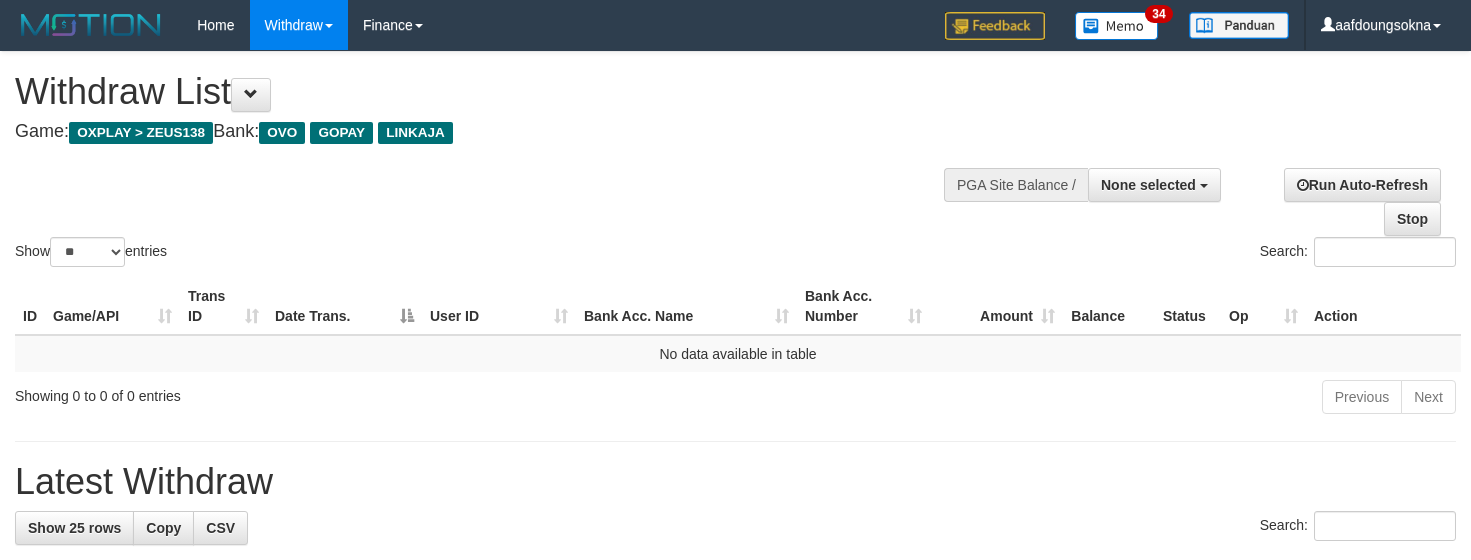 select 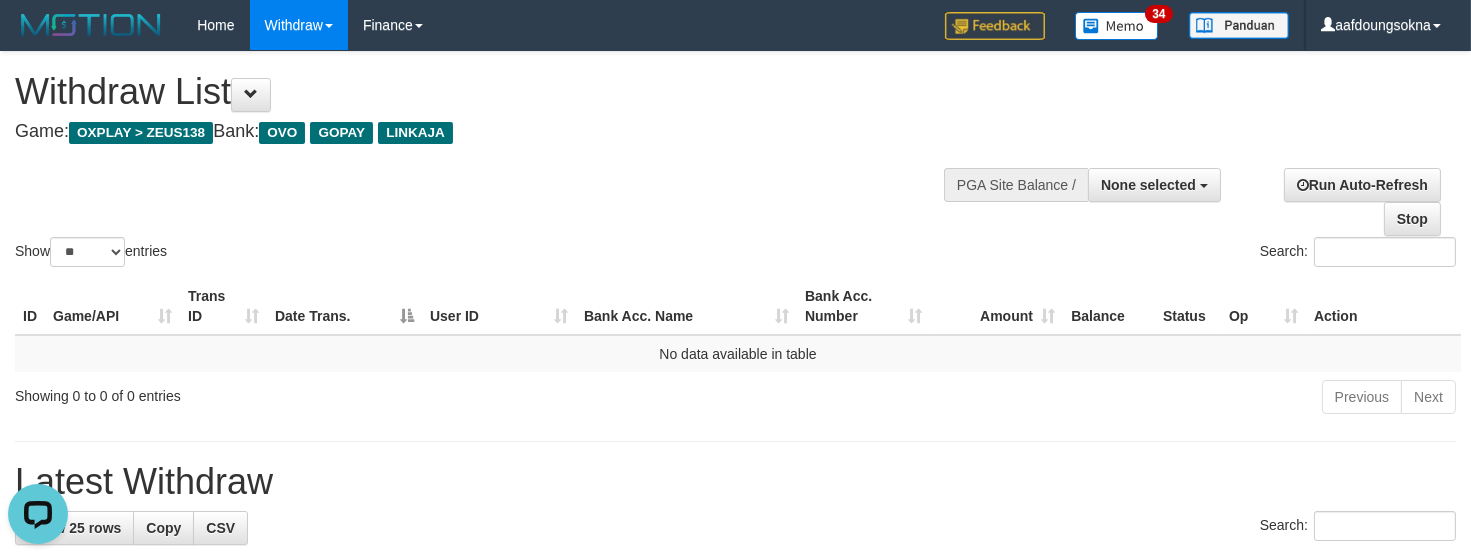 scroll, scrollTop: 0, scrollLeft: 0, axis: both 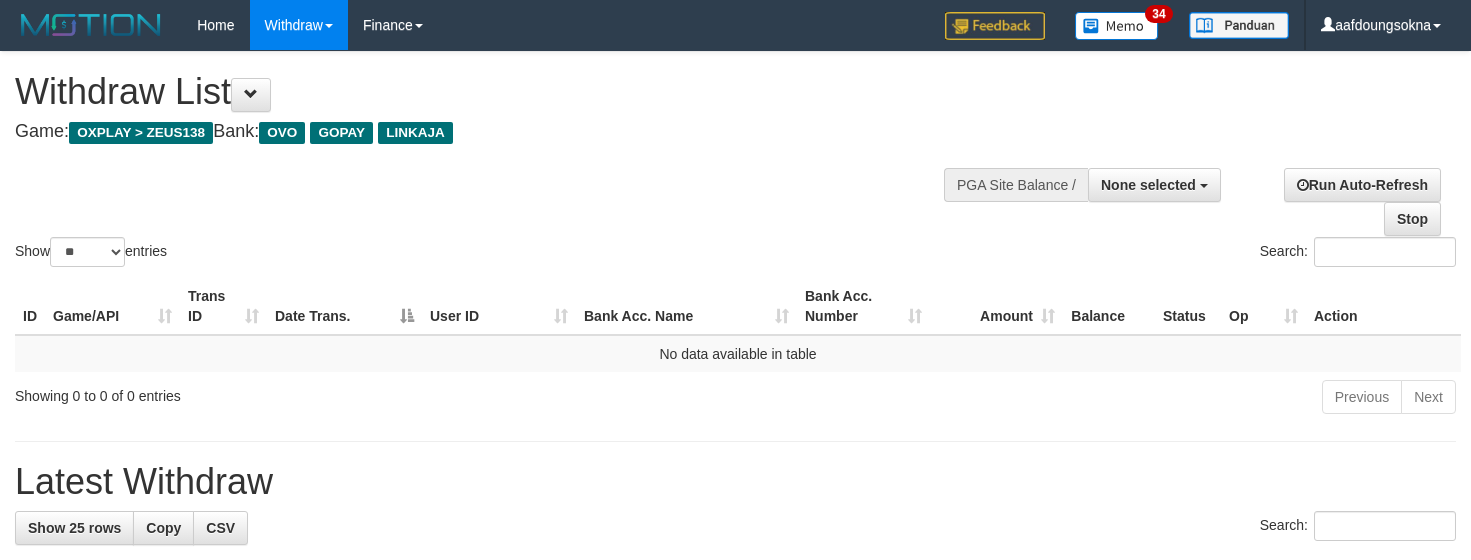 select 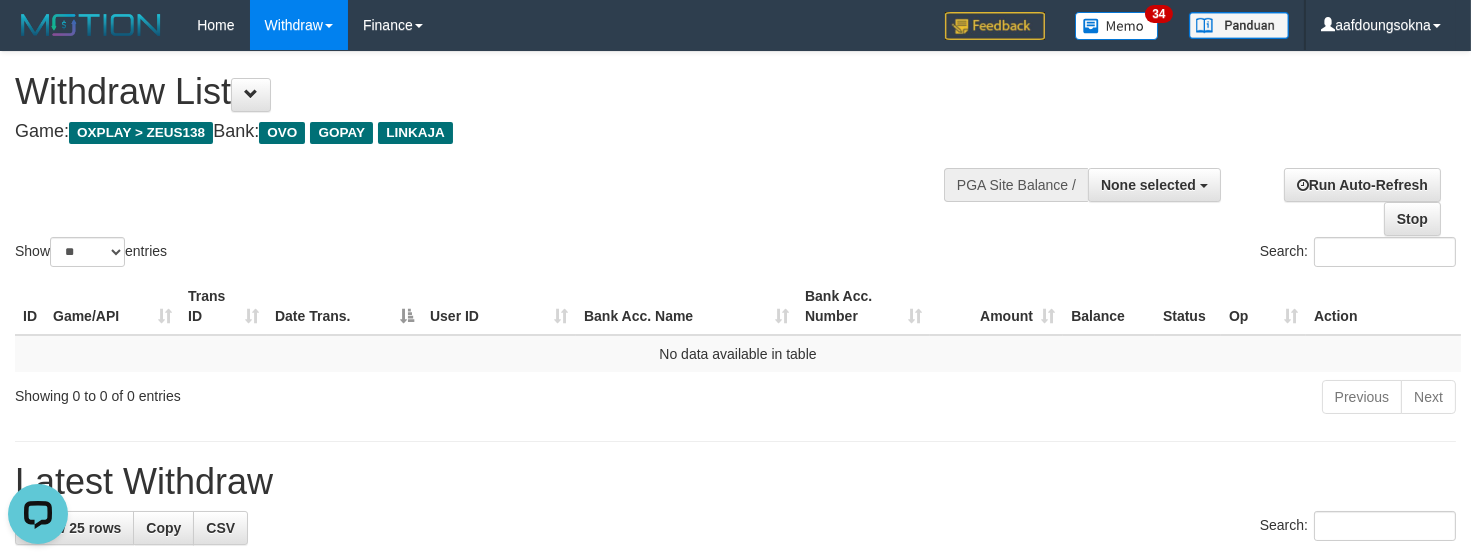 scroll, scrollTop: 0, scrollLeft: 0, axis: both 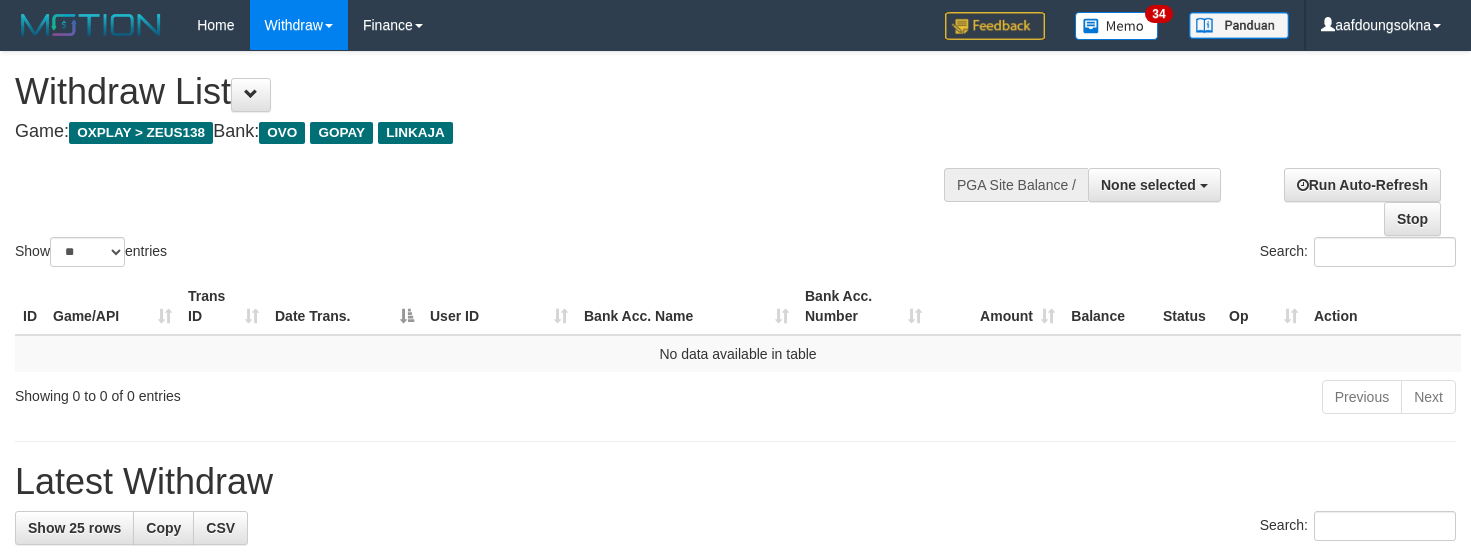 select 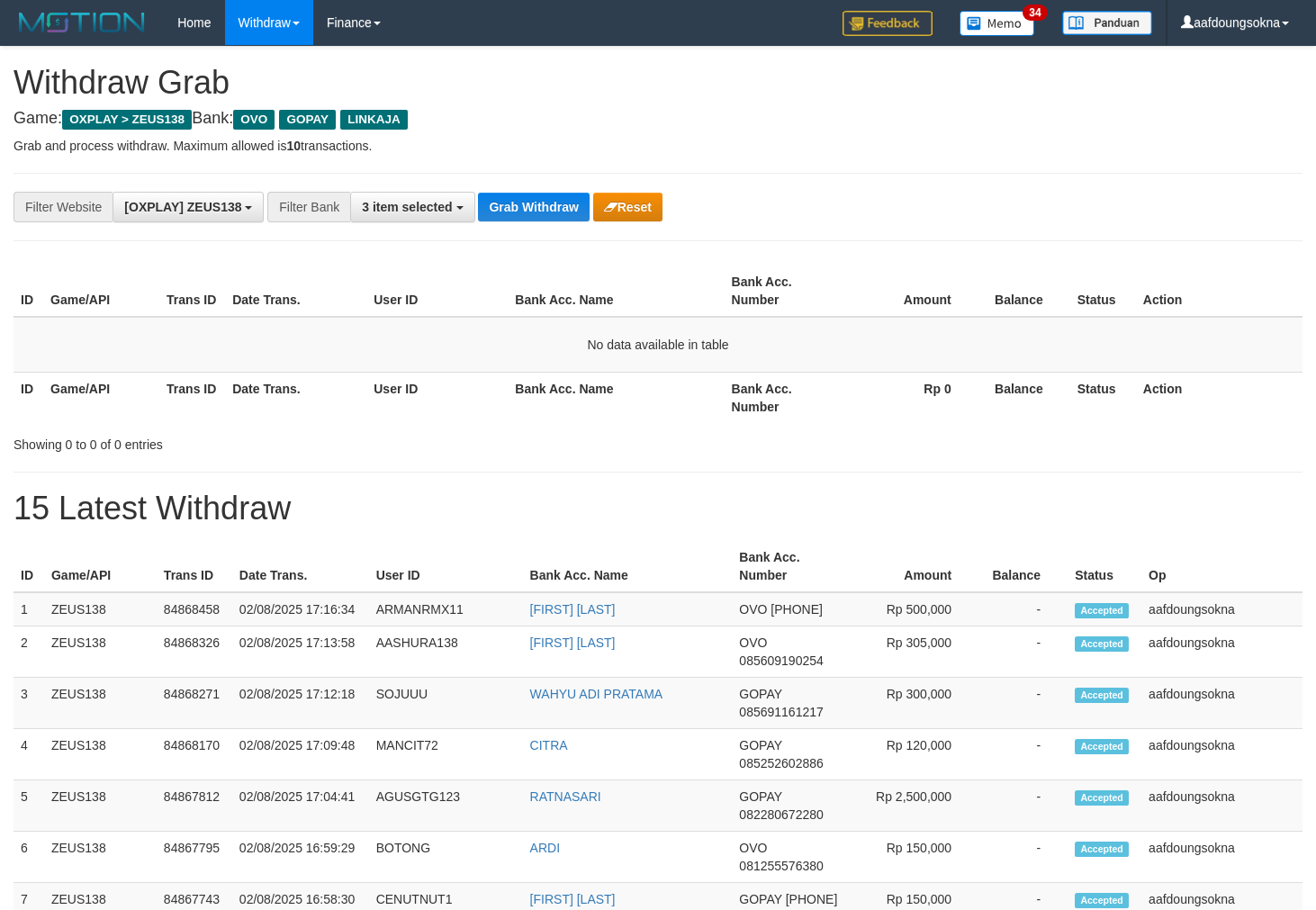 scroll, scrollTop: 0, scrollLeft: 0, axis: both 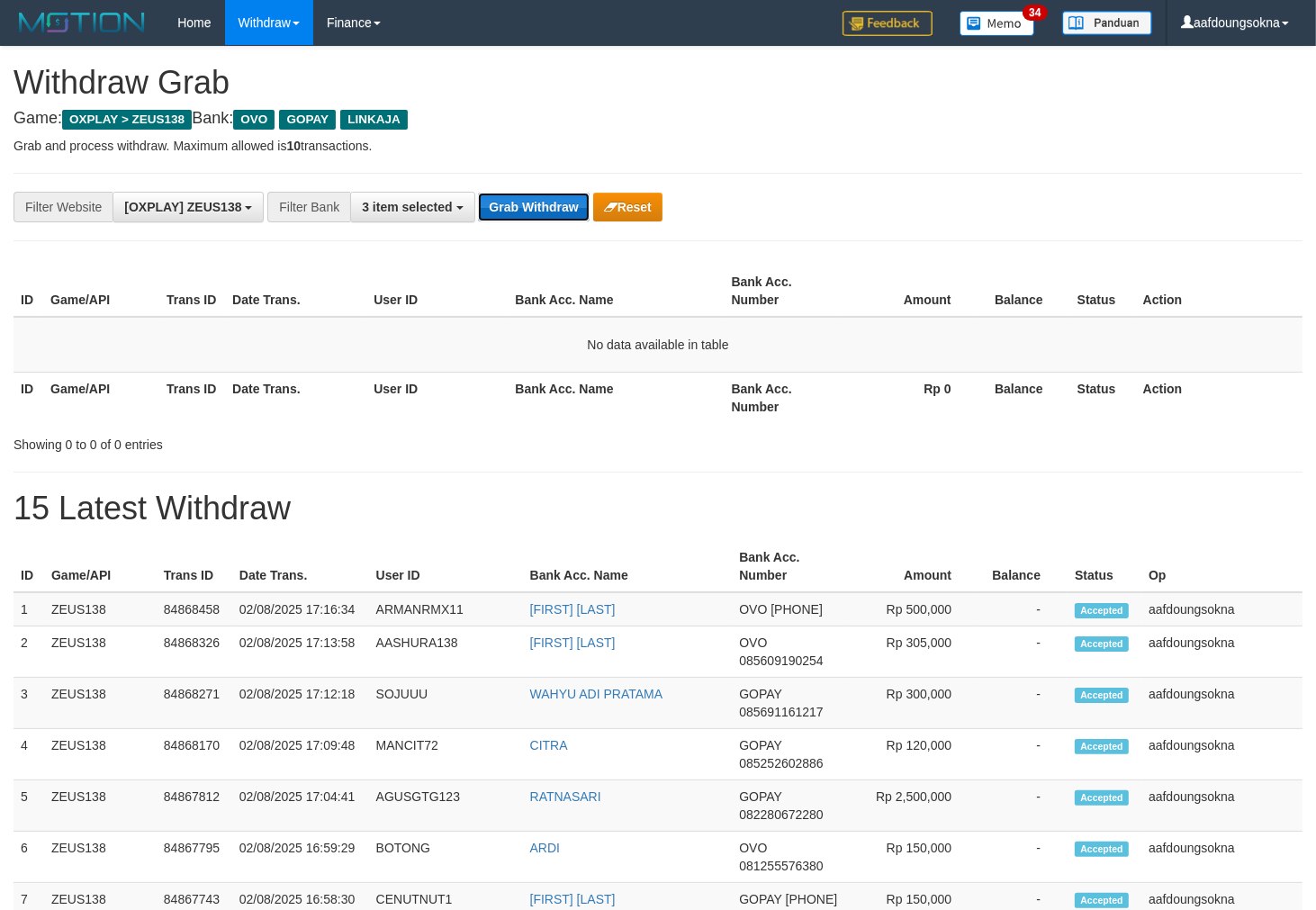 click on "Grab Withdraw" at bounding box center (533, 207) 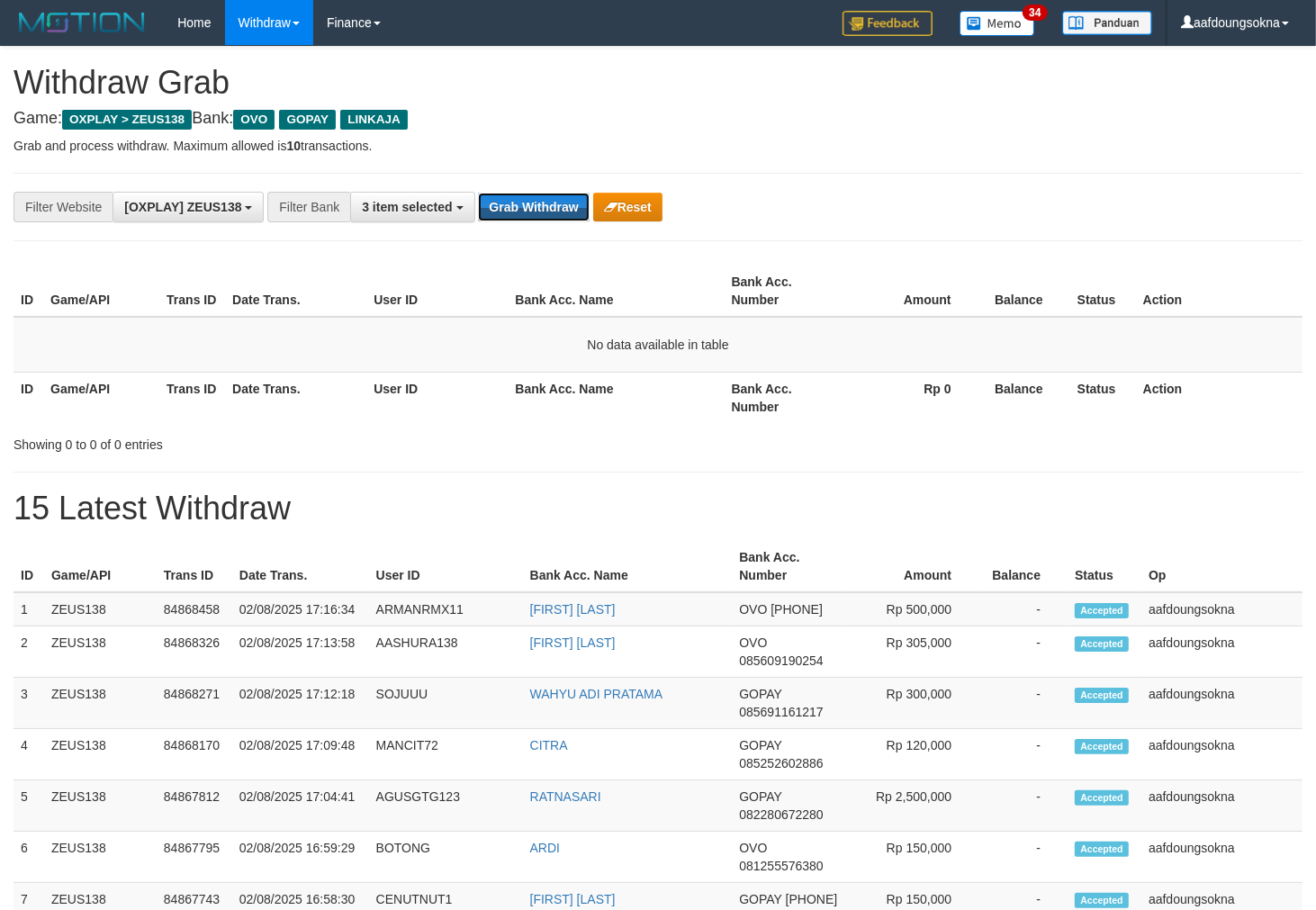 drag, startPoint x: 550, startPoint y: 208, endPoint x: 1321, endPoint y: 480, distance: 817.5726 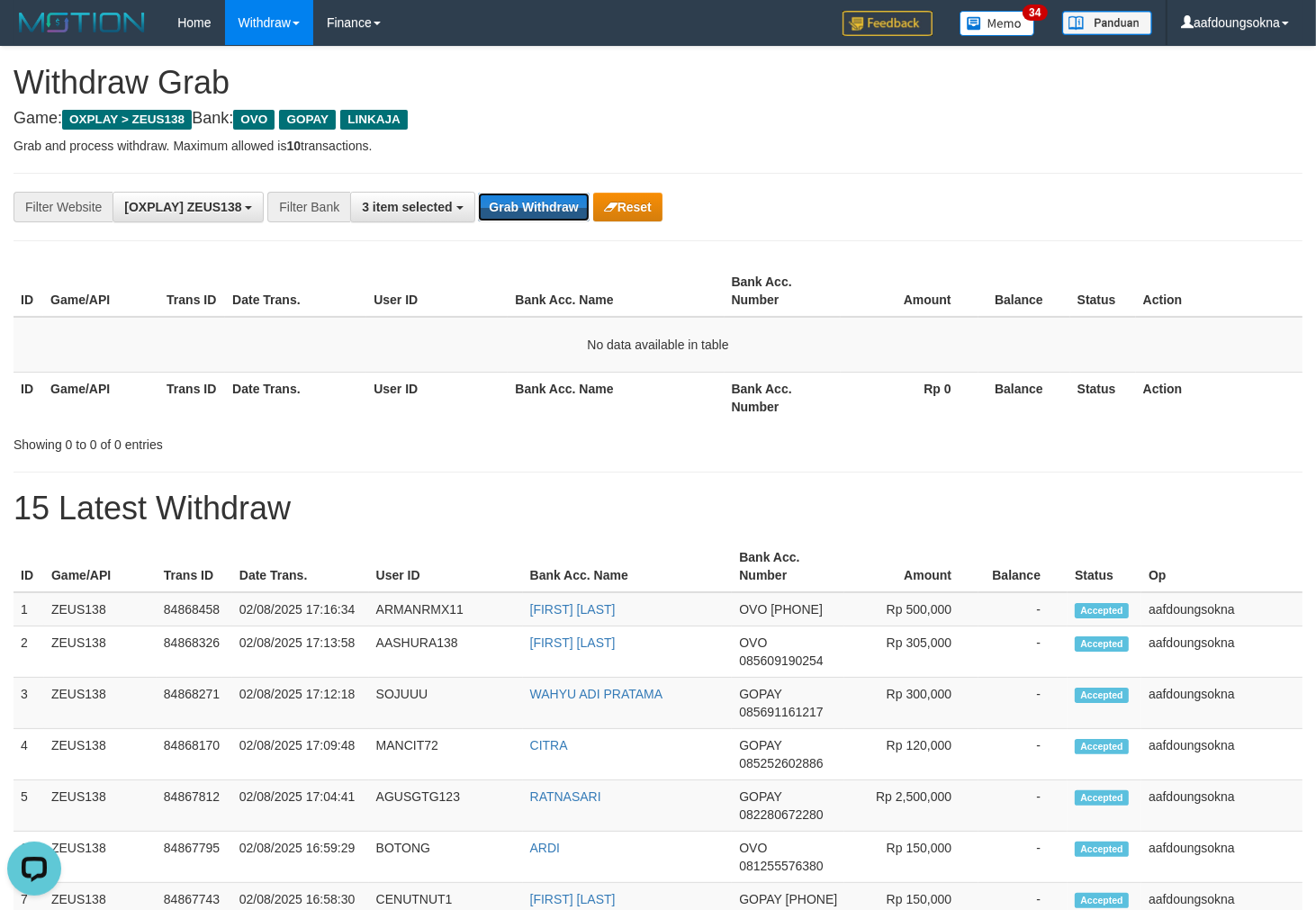 scroll, scrollTop: 0, scrollLeft: 0, axis: both 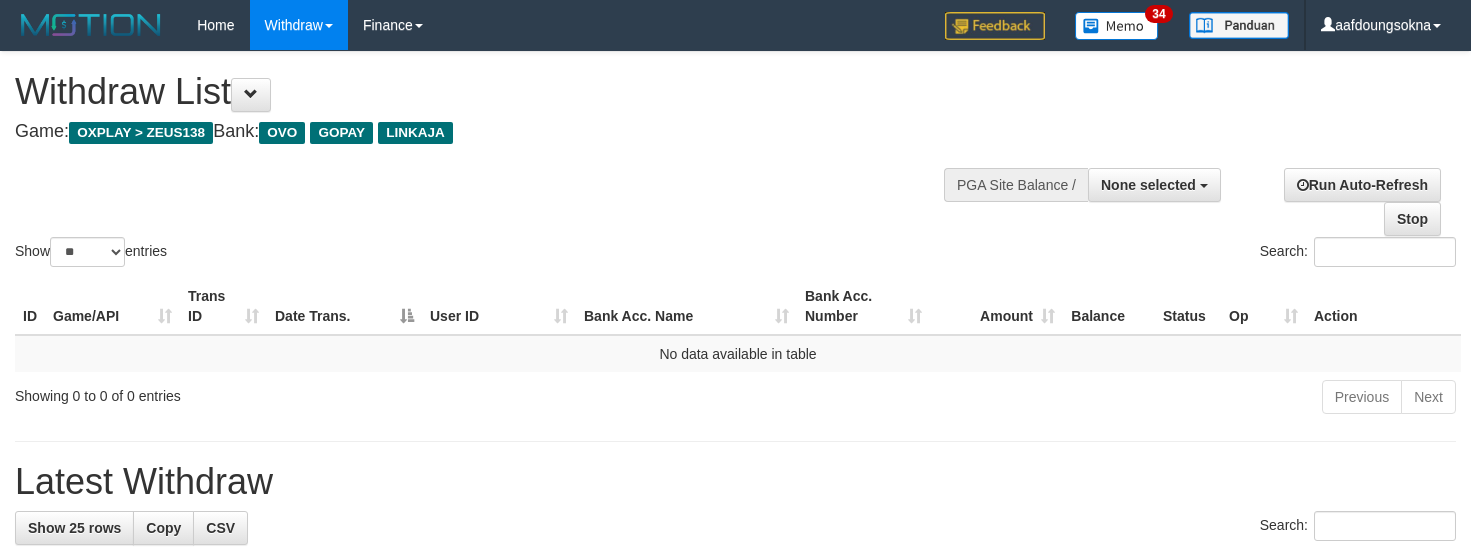 select 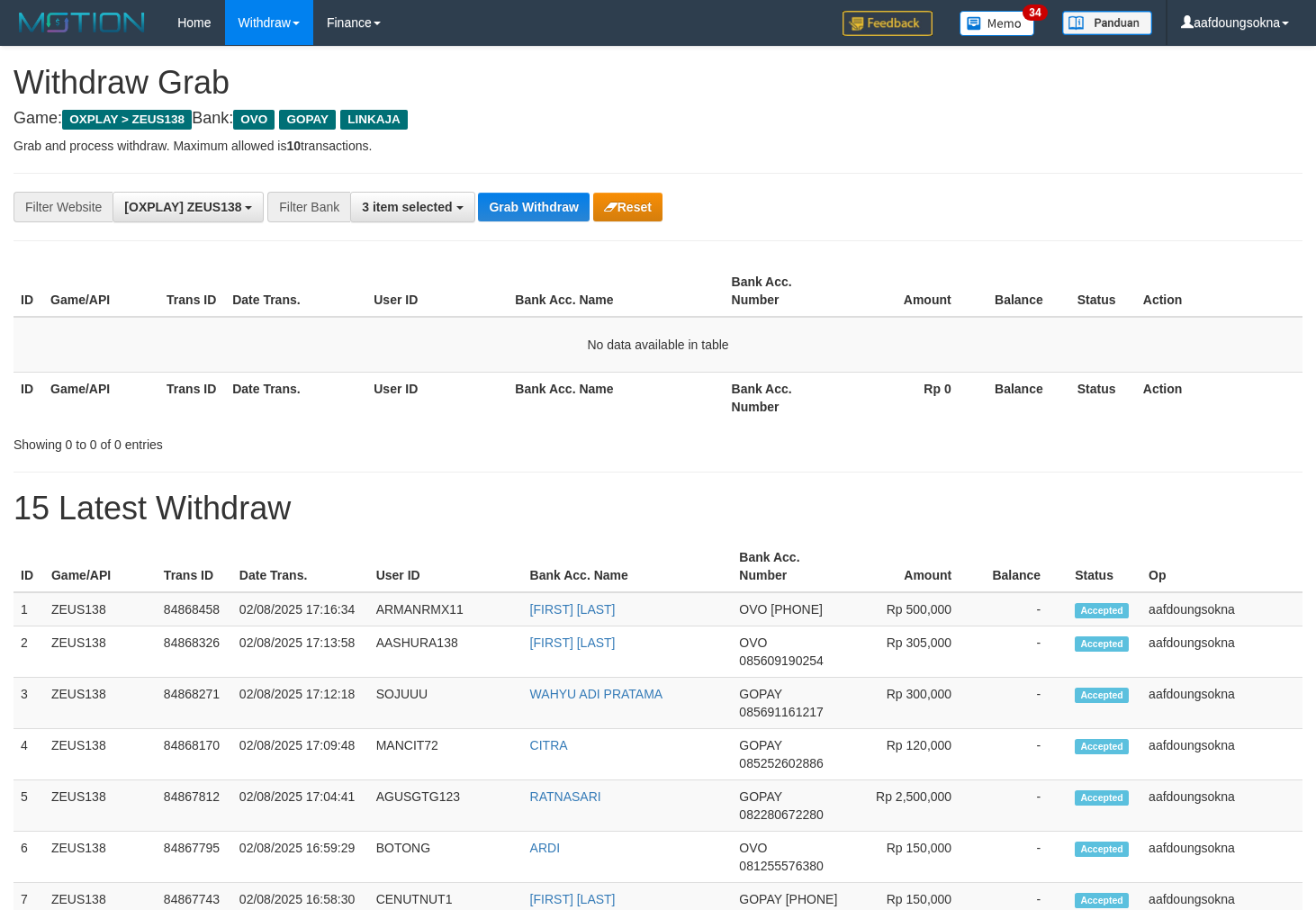 scroll, scrollTop: 0, scrollLeft: 0, axis: both 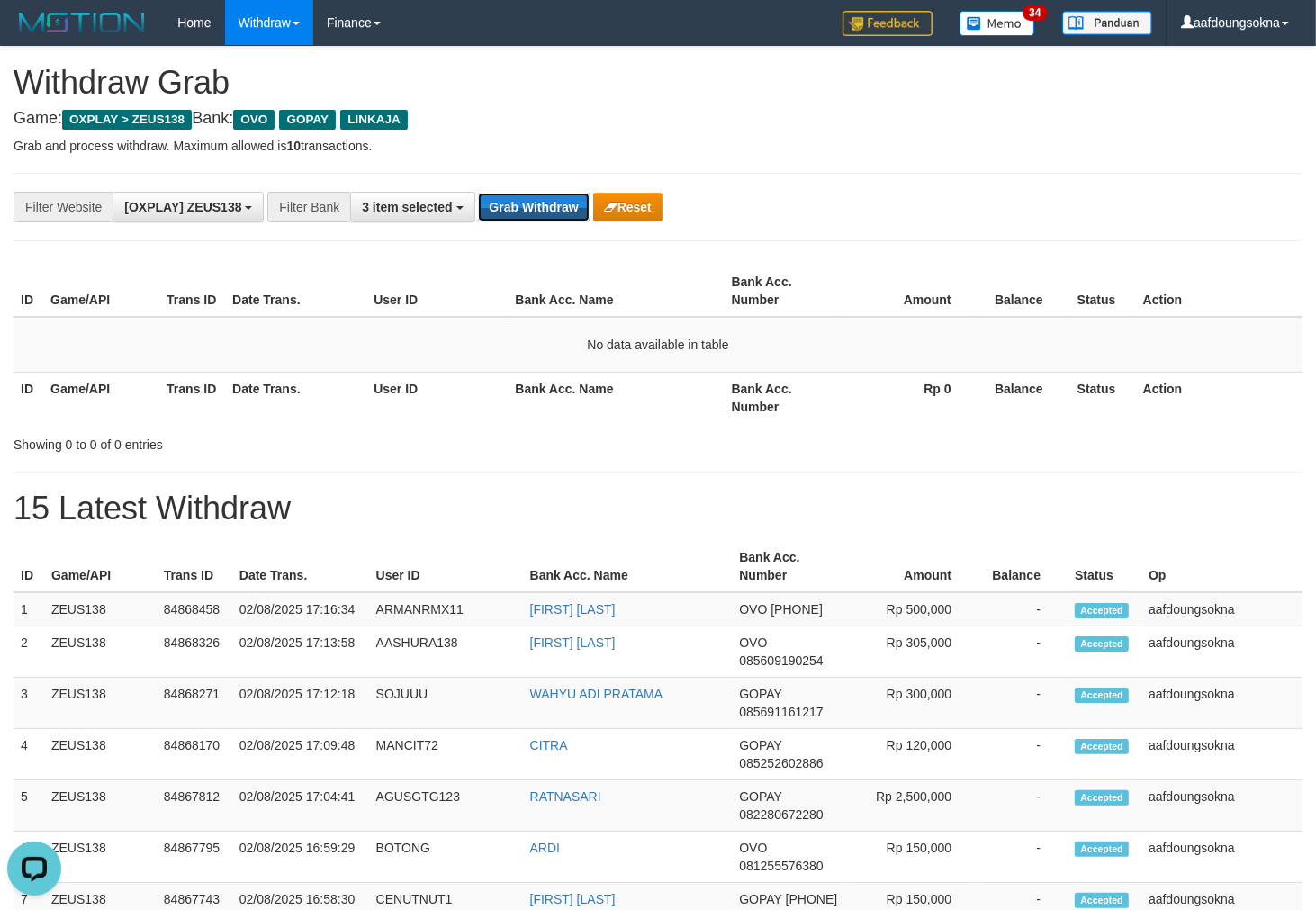 drag, startPoint x: 561, startPoint y: 205, endPoint x: 678, endPoint y: 249, distance: 125 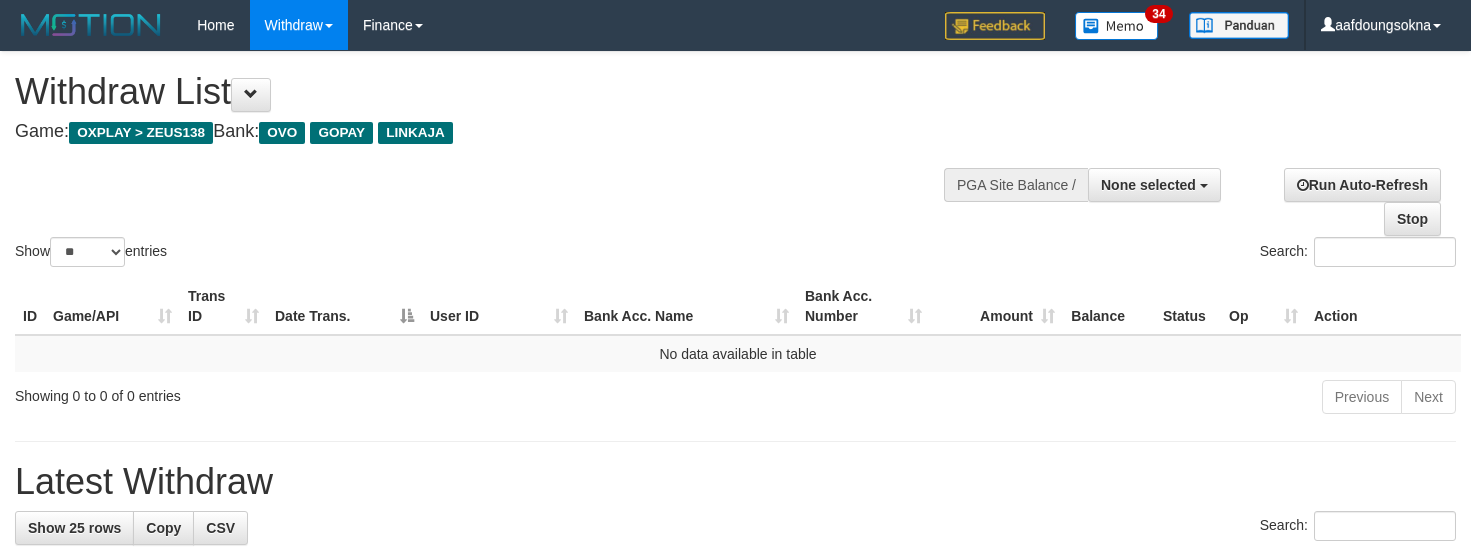 select 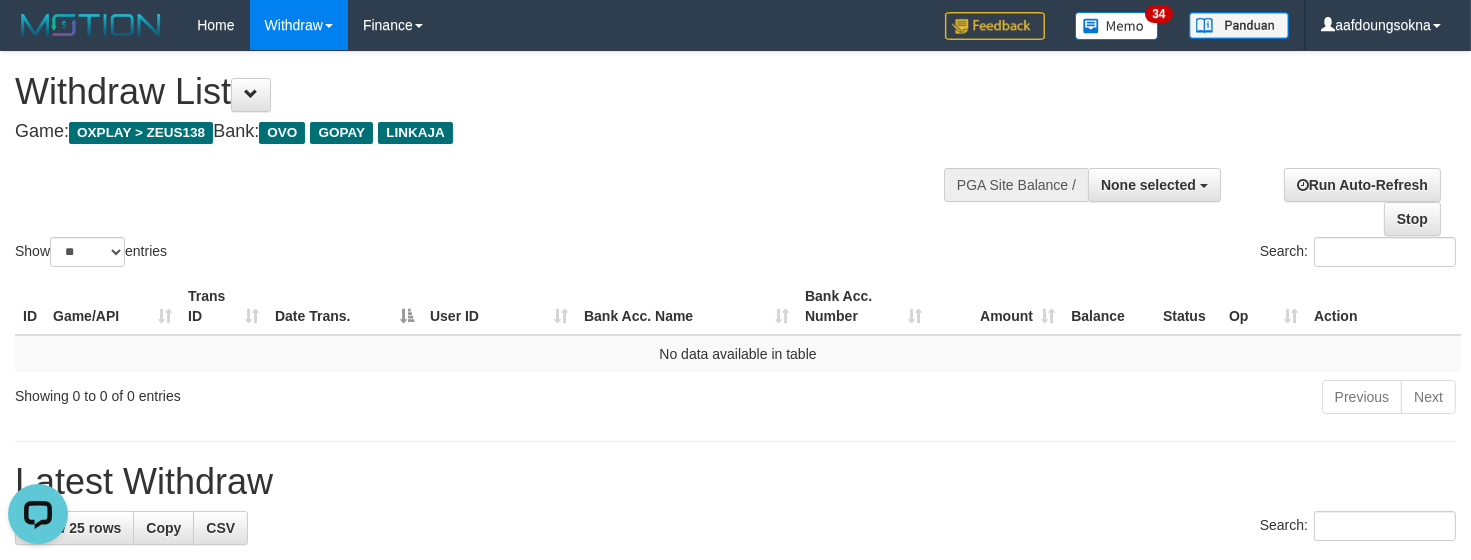 scroll, scrollTop: 0, scrollLeft: 0, axis: both 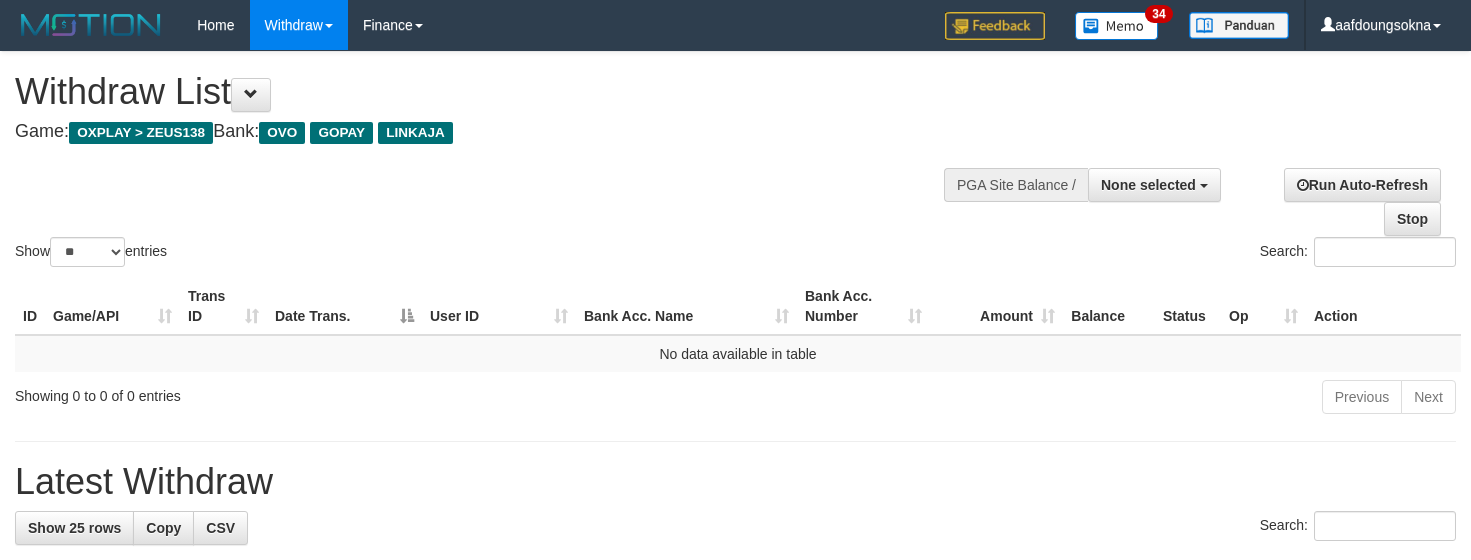 select 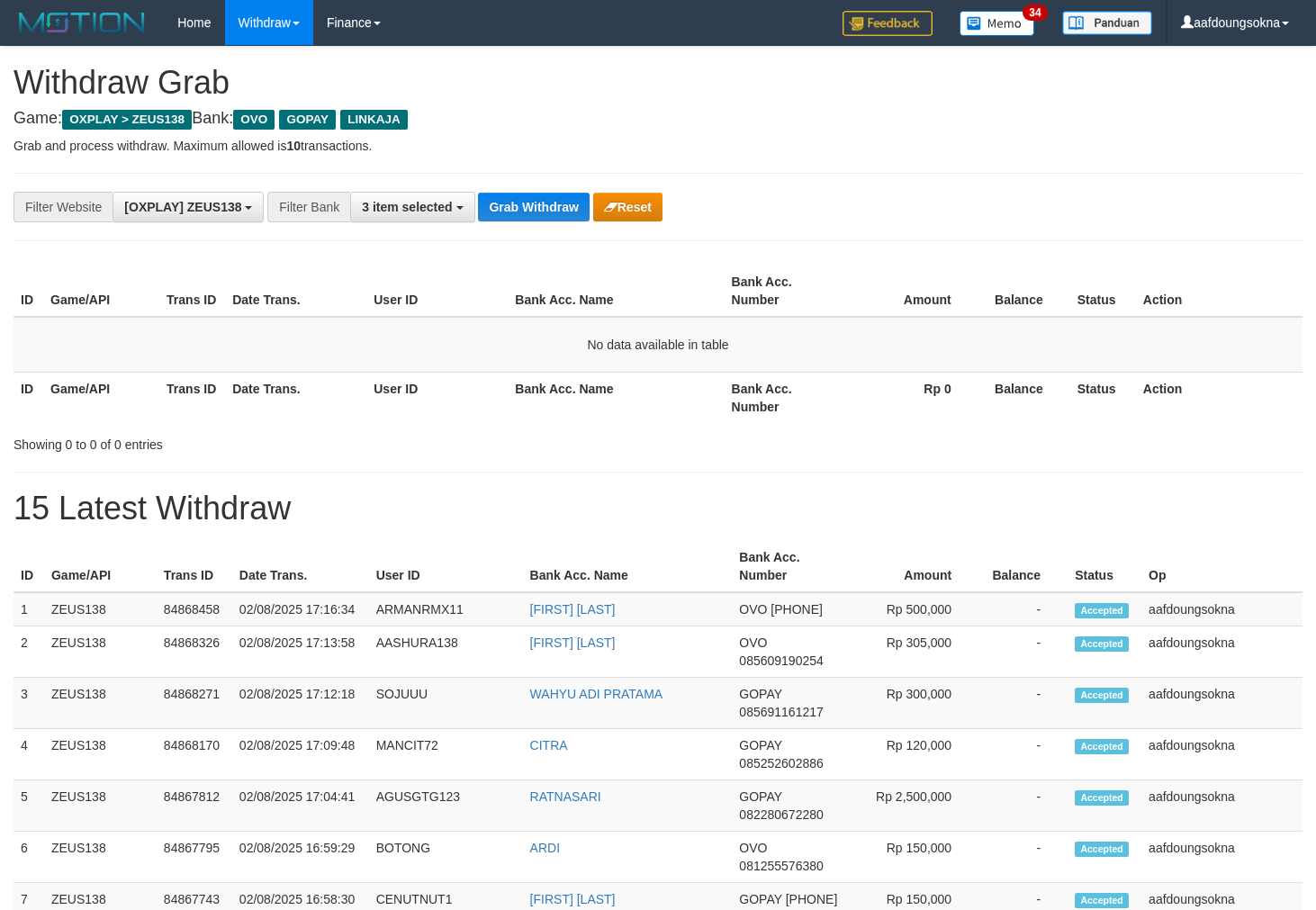 scroll, scrollTop: 0, scrollLeft: 0, axis: both 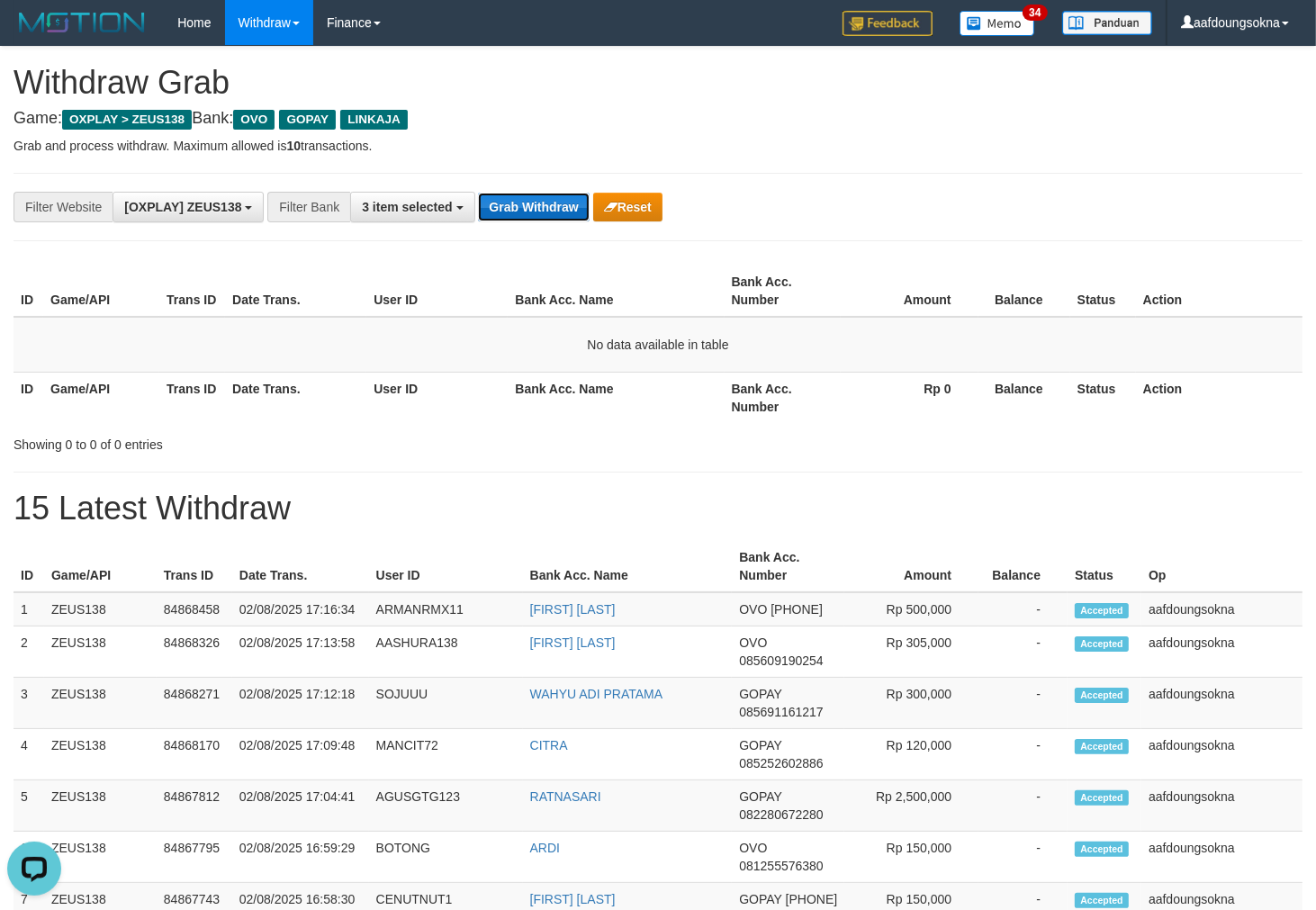 click on "Grab Withdraw" at bounding box center (533, 207) 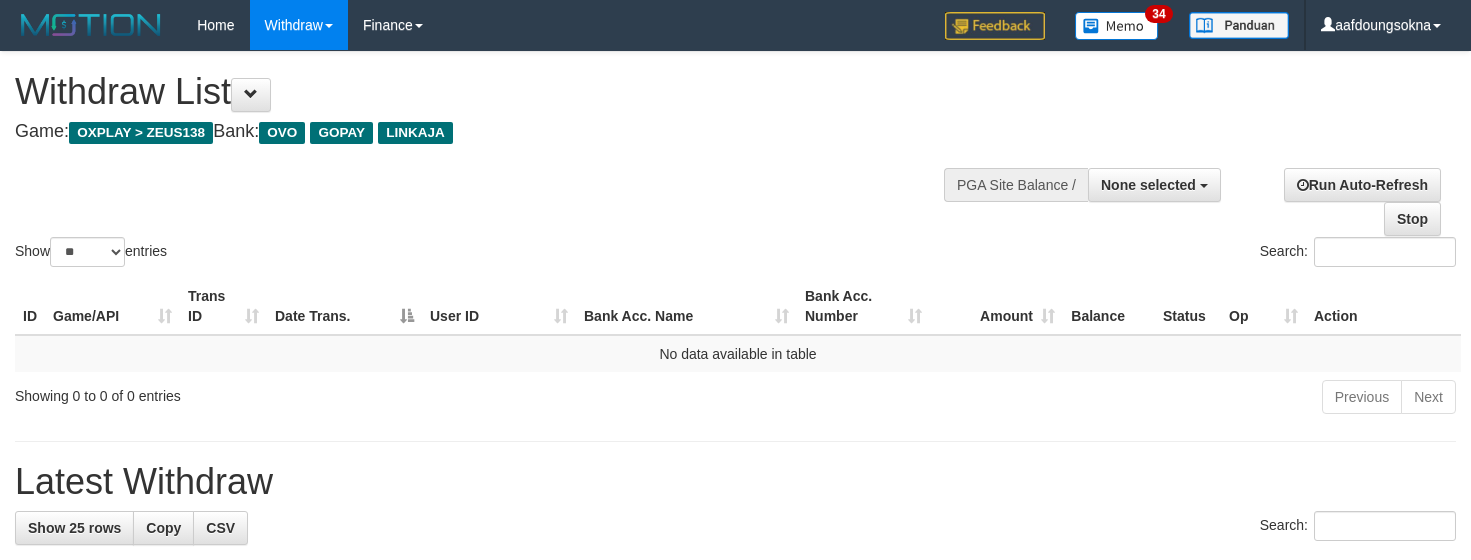 select 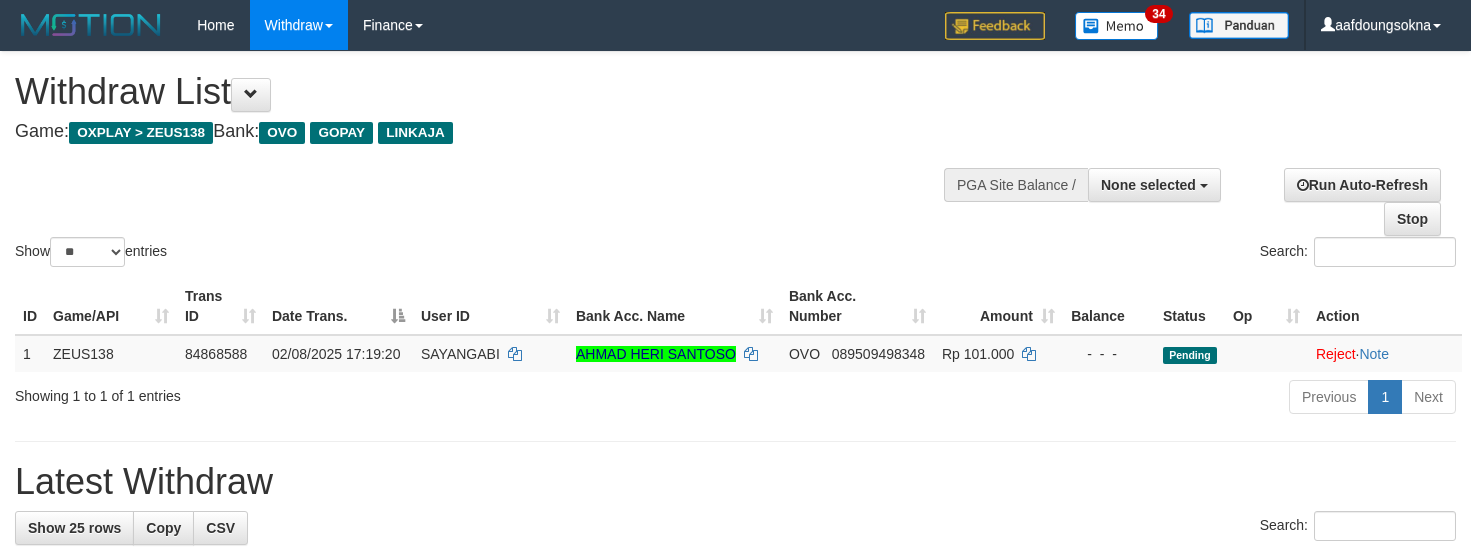 select 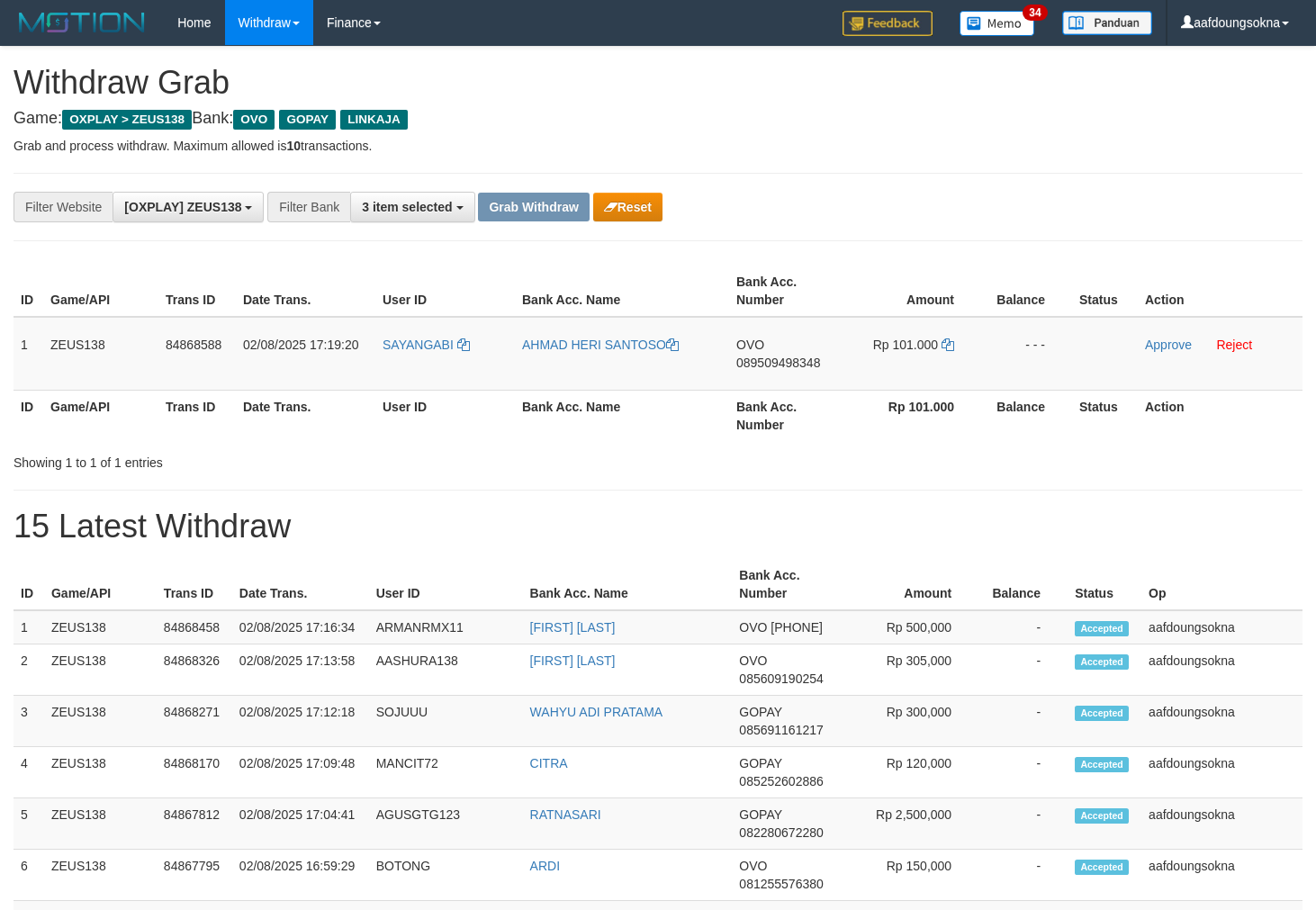 scroll, scrollTop: 0, scrollLeft: 0, axis: both 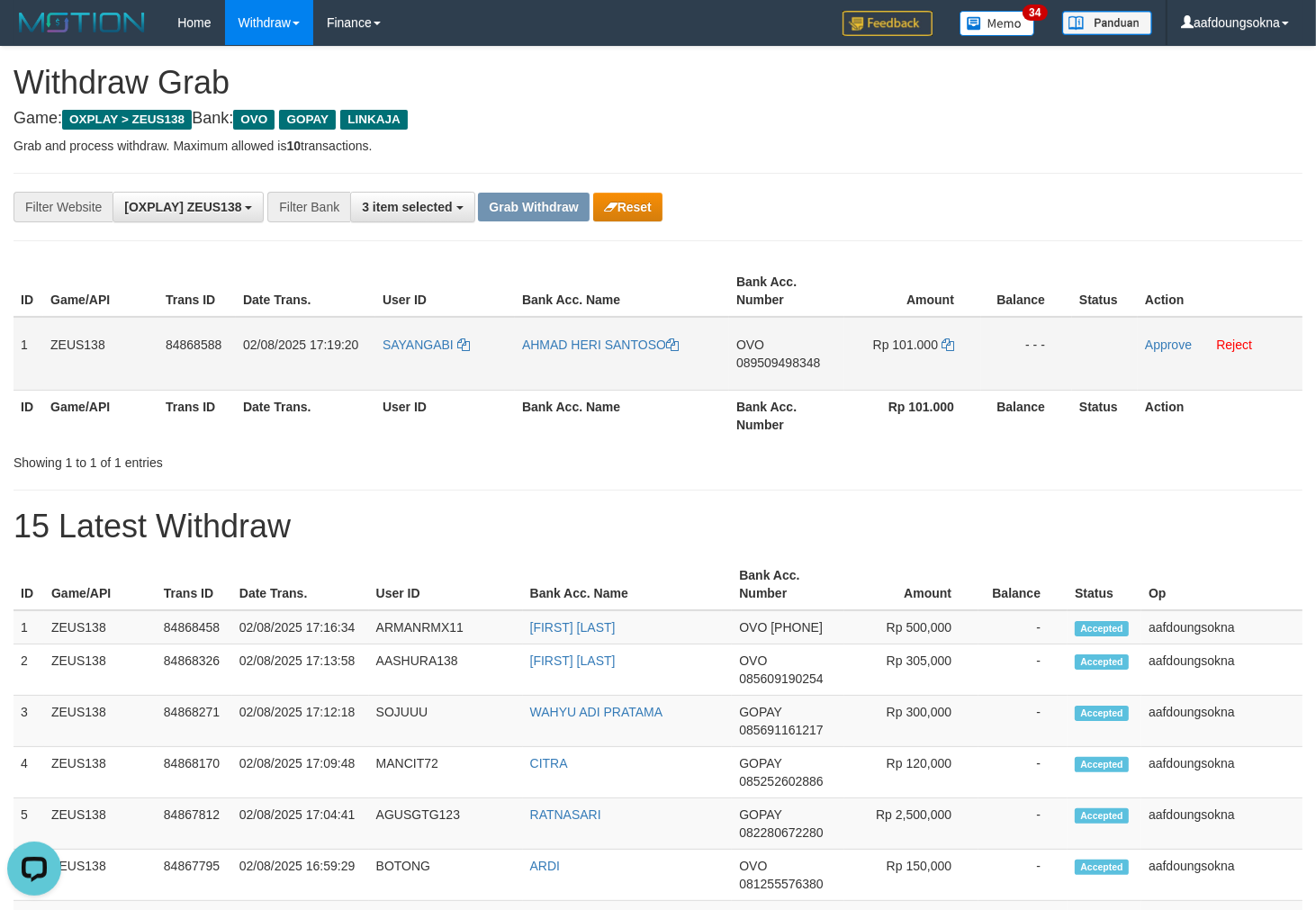 drag, startPoint x: 430, startPoint y: 353, endPoint x: 420, endPoint y: 374, distance: 23.259407 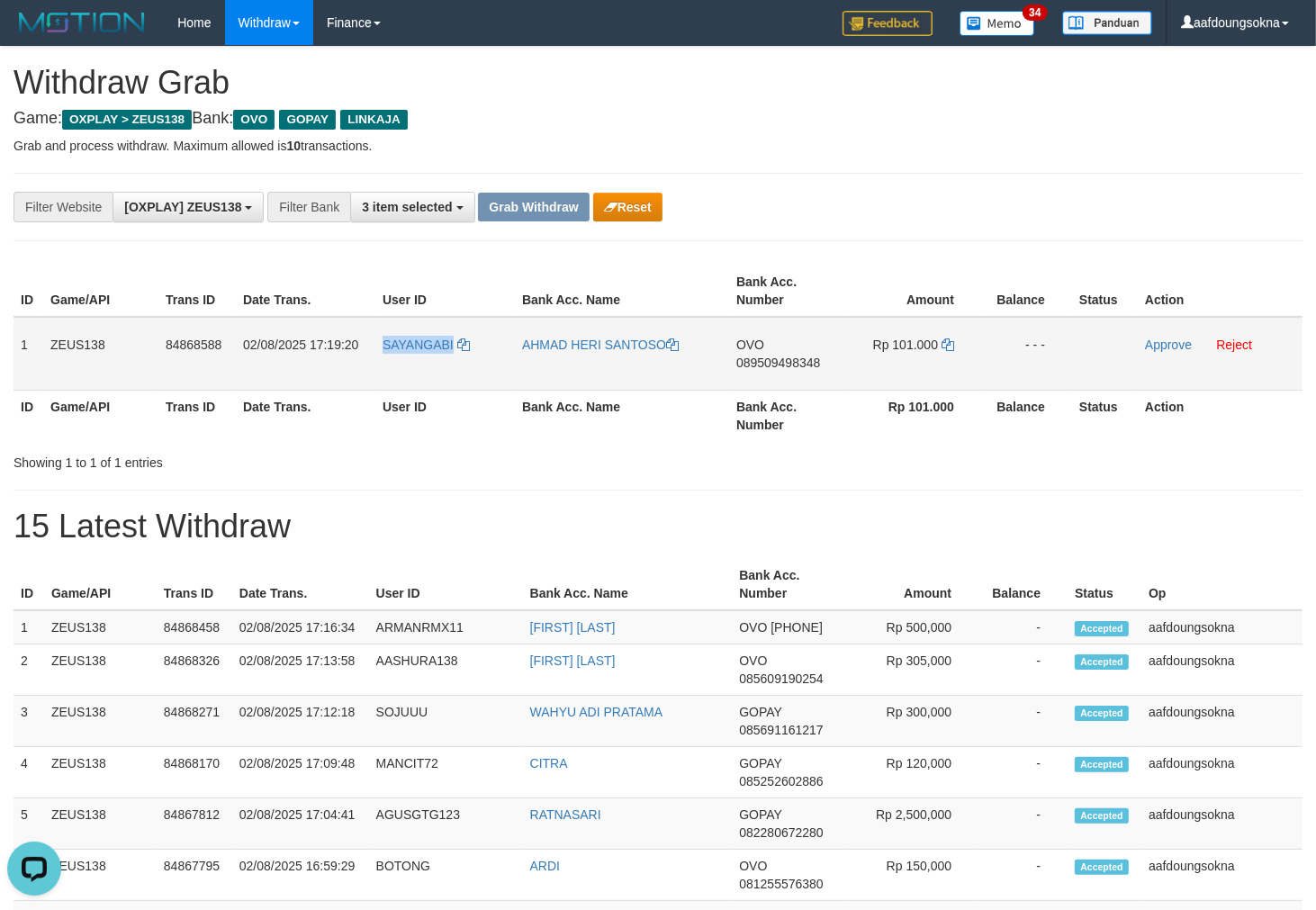 copy on "SAYANGABI" 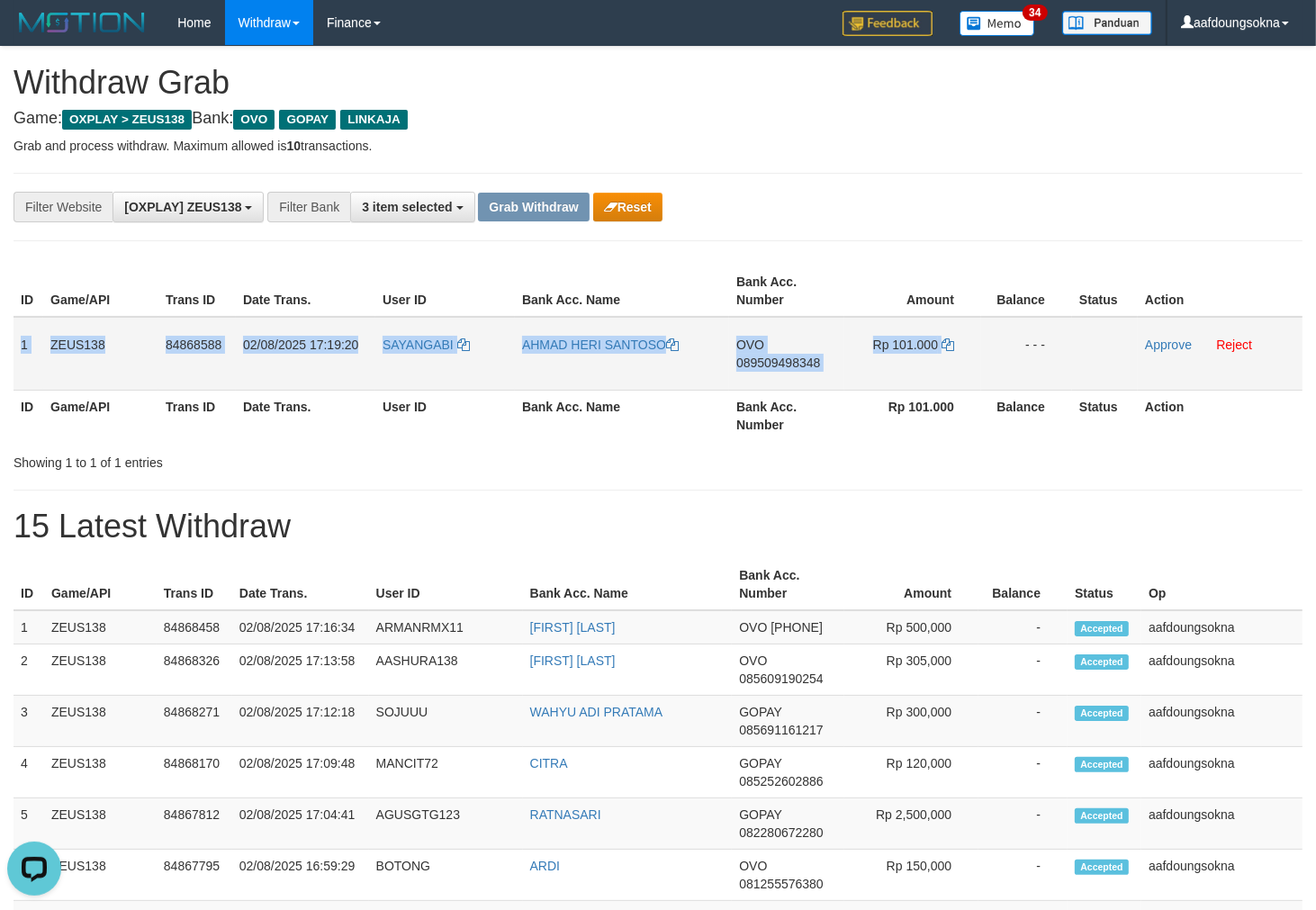 drag, startPoint x: 15, startPoint y: 344, endPoint x: 1328, endPoint y: 416, distance: 1314.9726 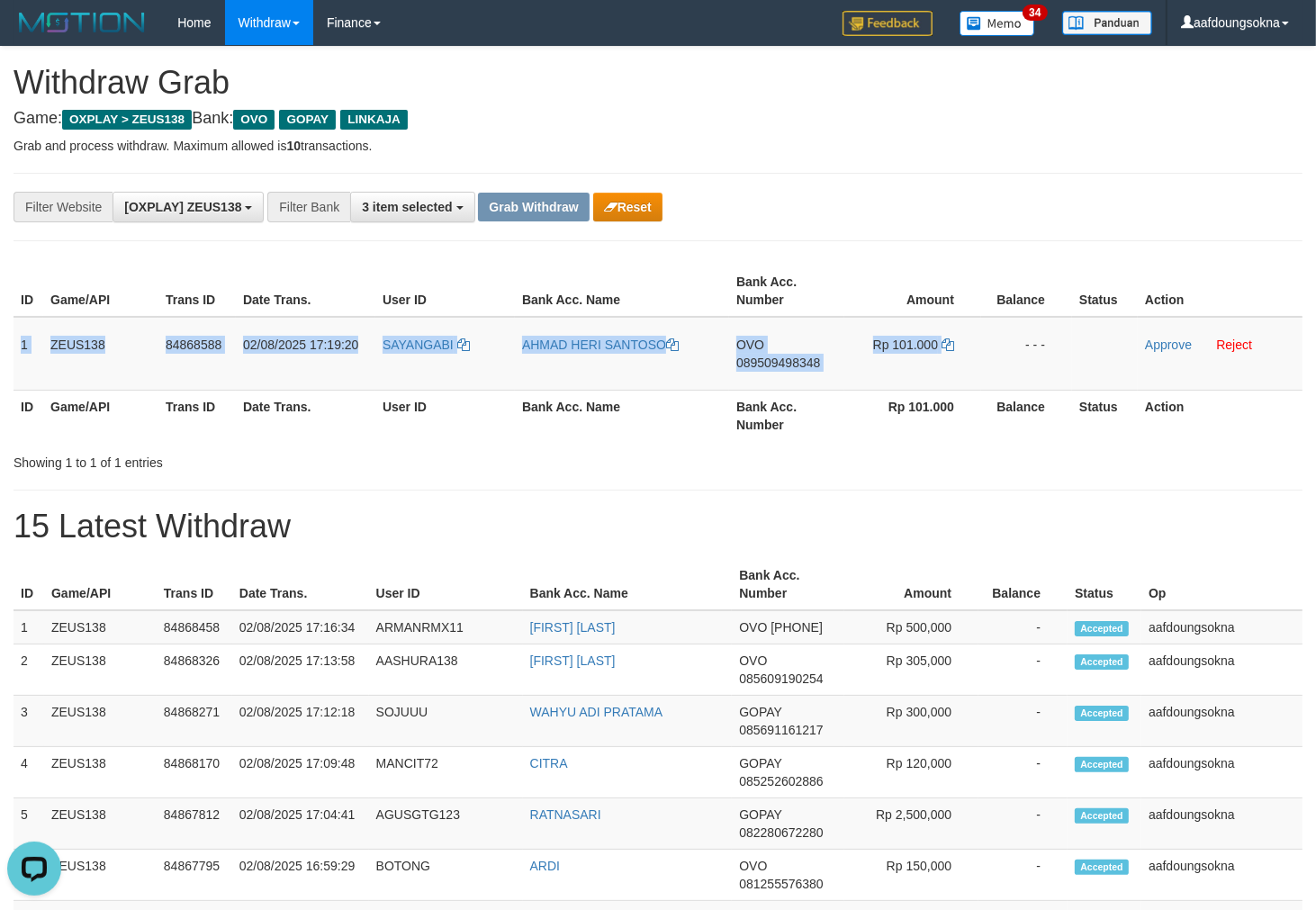 copy on "1
ZEUS138
84868588
02/08/2025 17:19:20
SAYANGABI
AHMAD HERI SANTOSO
OVO
089509498348
Rp 101.000" 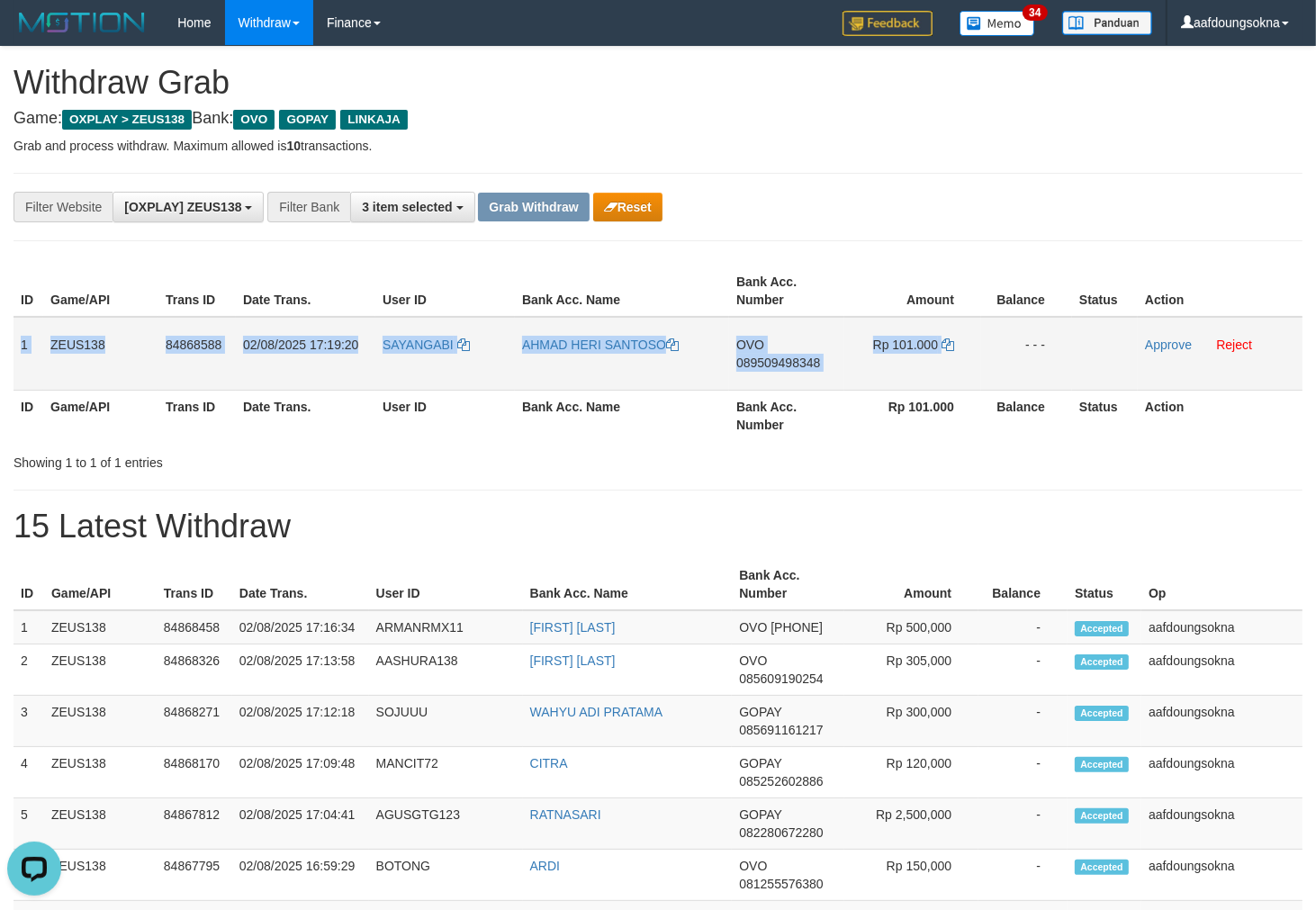 click on "089509498348" at bounding box center (778, 363) 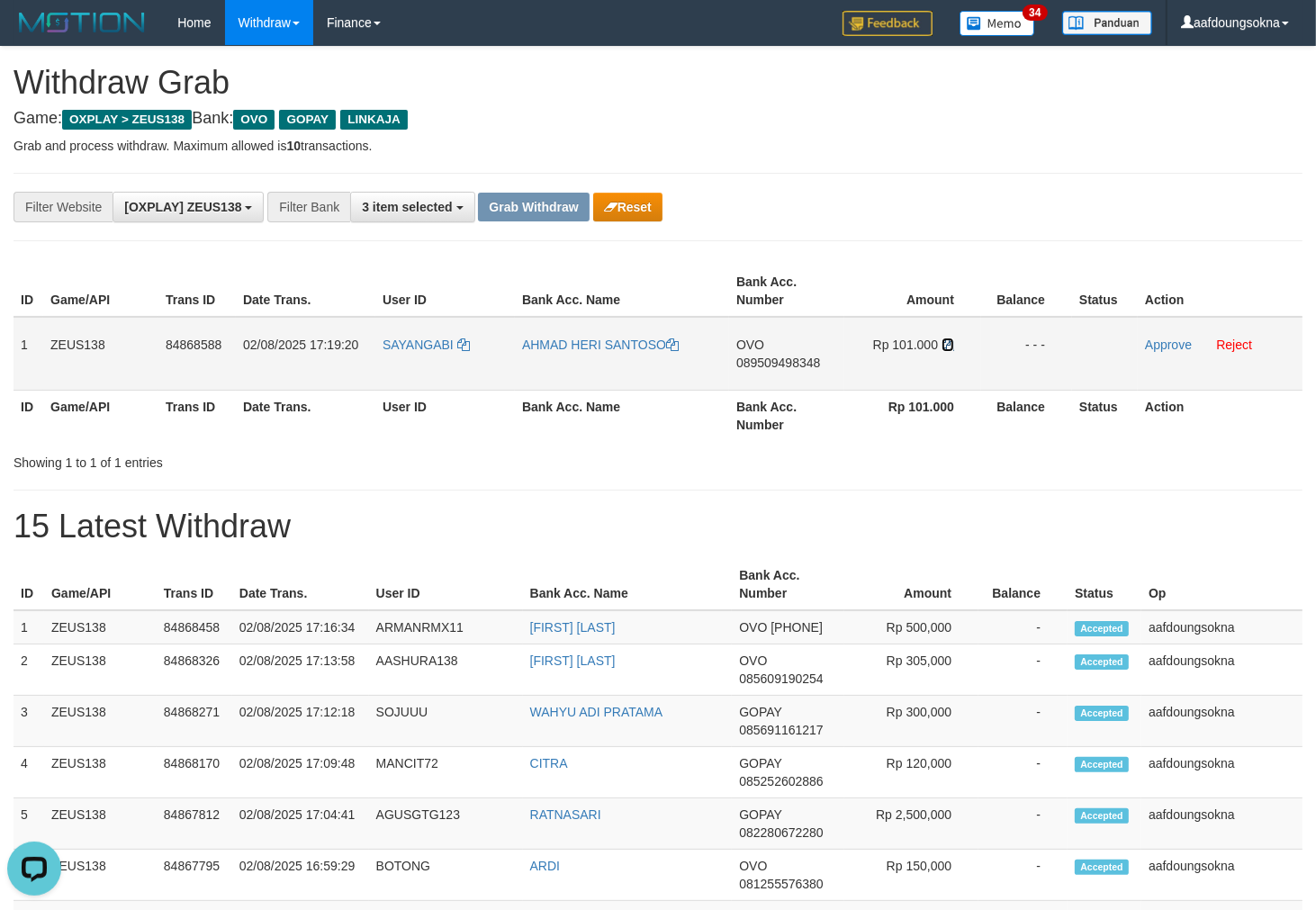 click at bounding box center (948, 345) 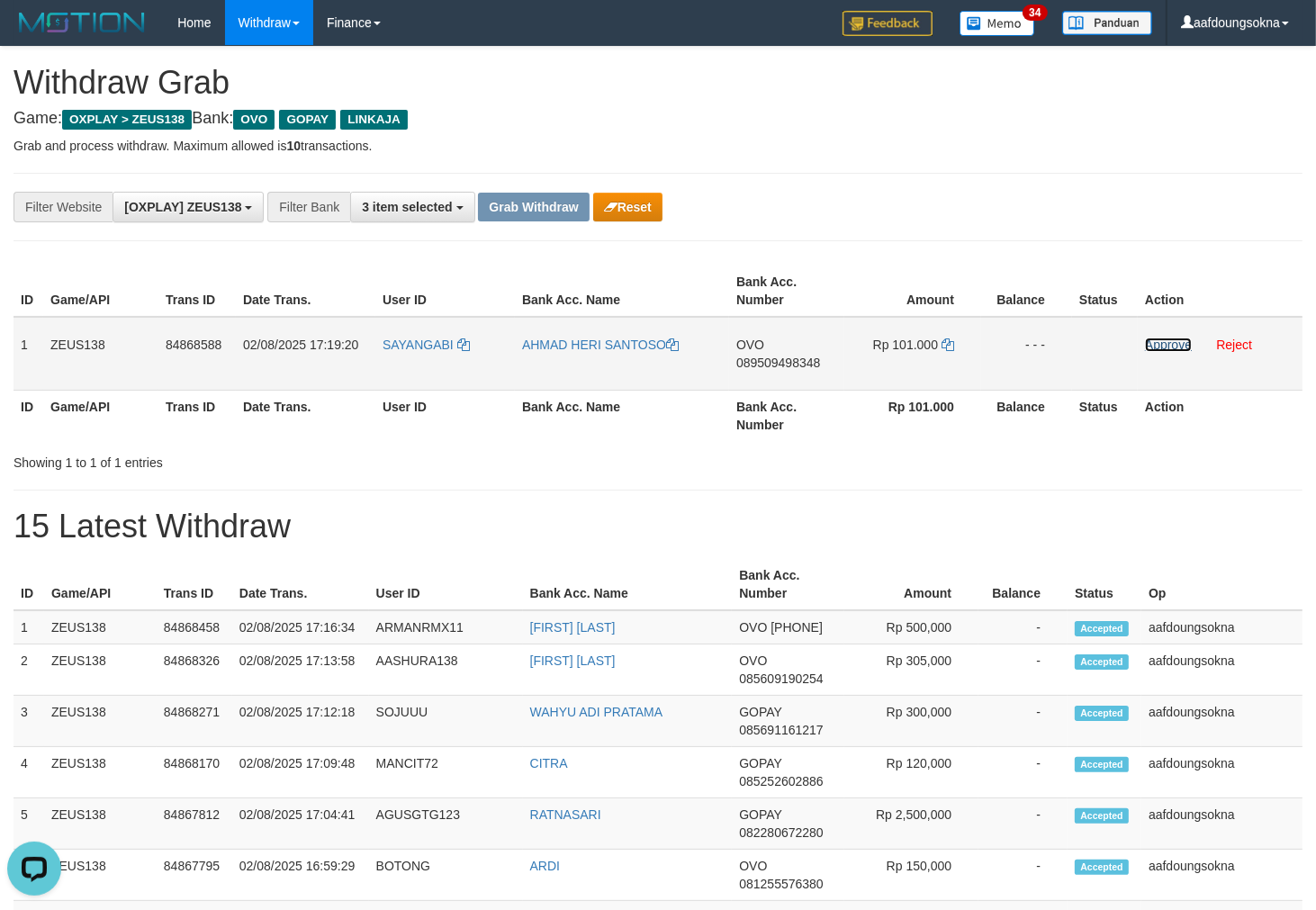 click on "Approve" at bounding box center (1168, 345) 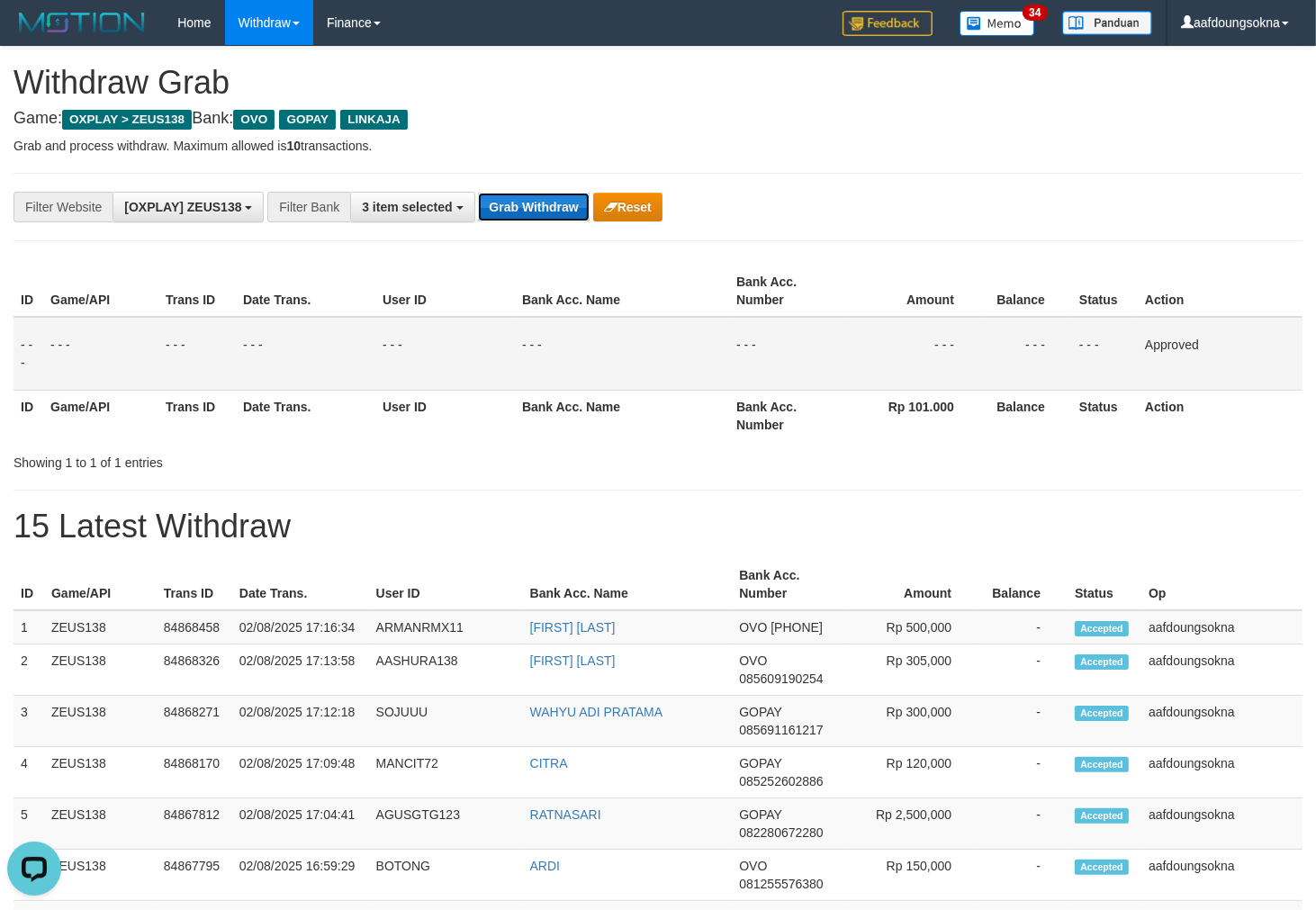 click on "Grab Withdraw" at bounding box center [533, 207] 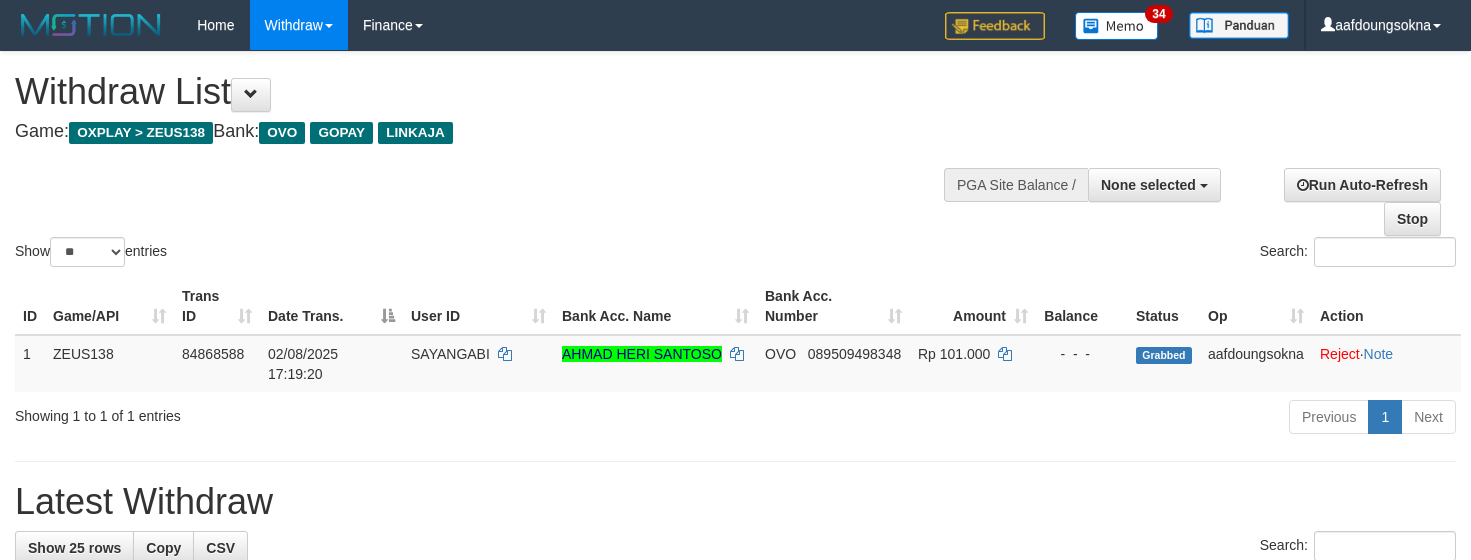 select 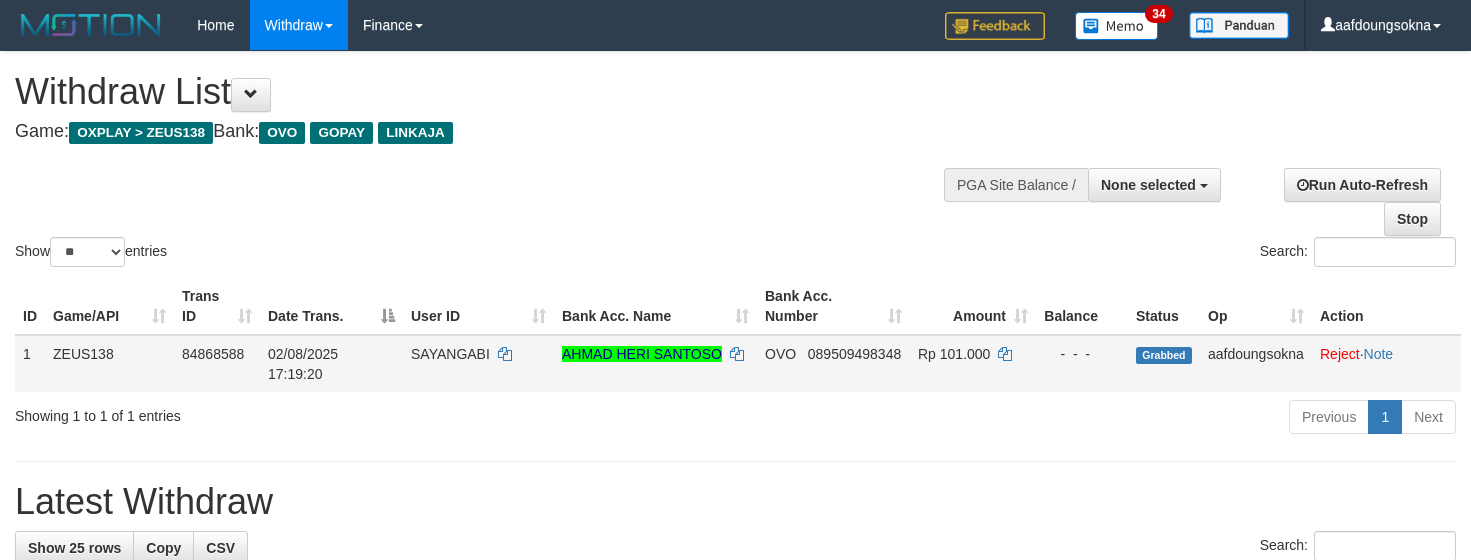scroll, scrollTop: 0, scrollLeft: 0, axis: both 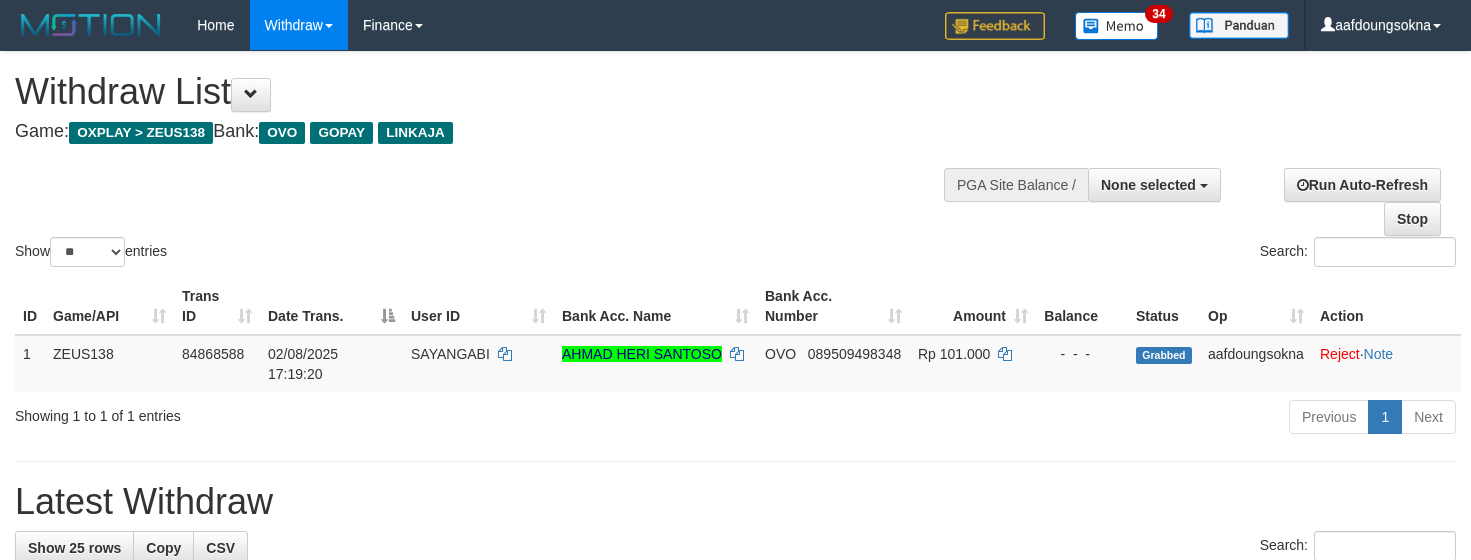 select 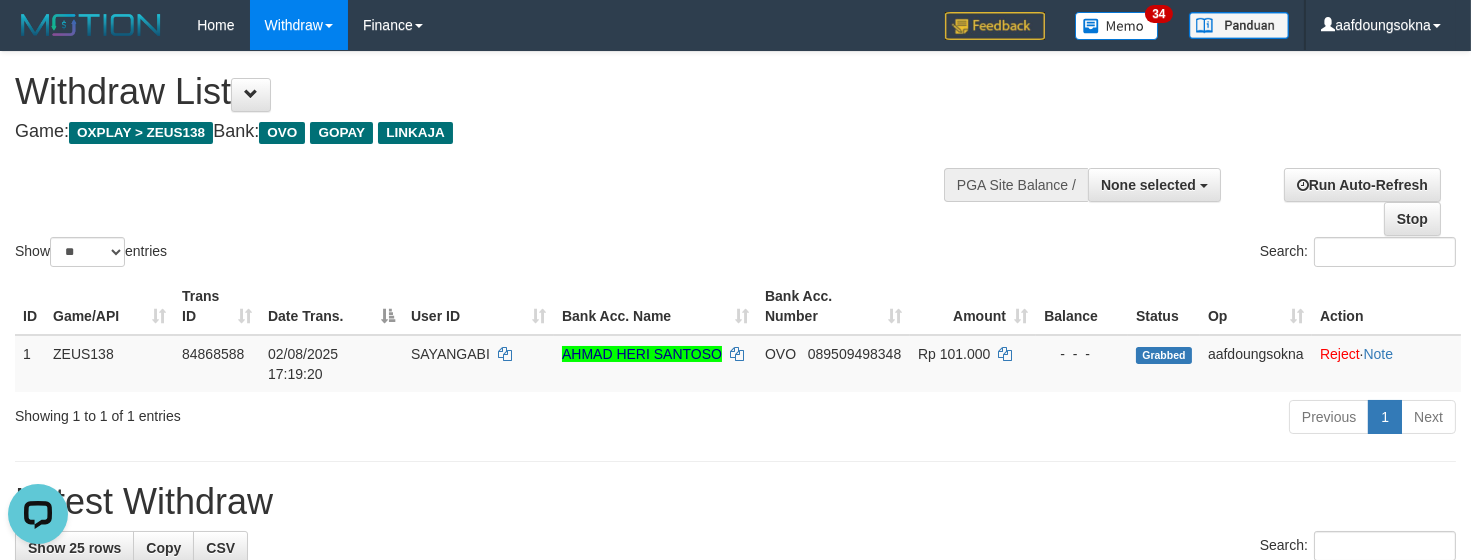 scroll, scrollTop: 0, scrollLeft: 0, axis: both 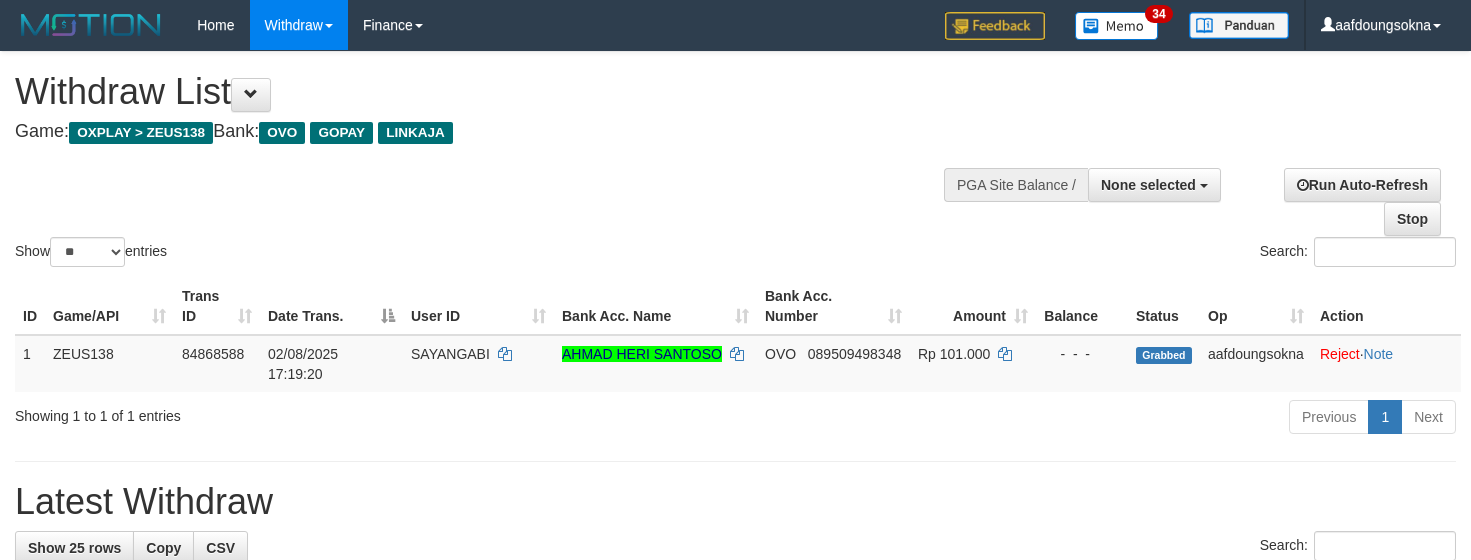 select 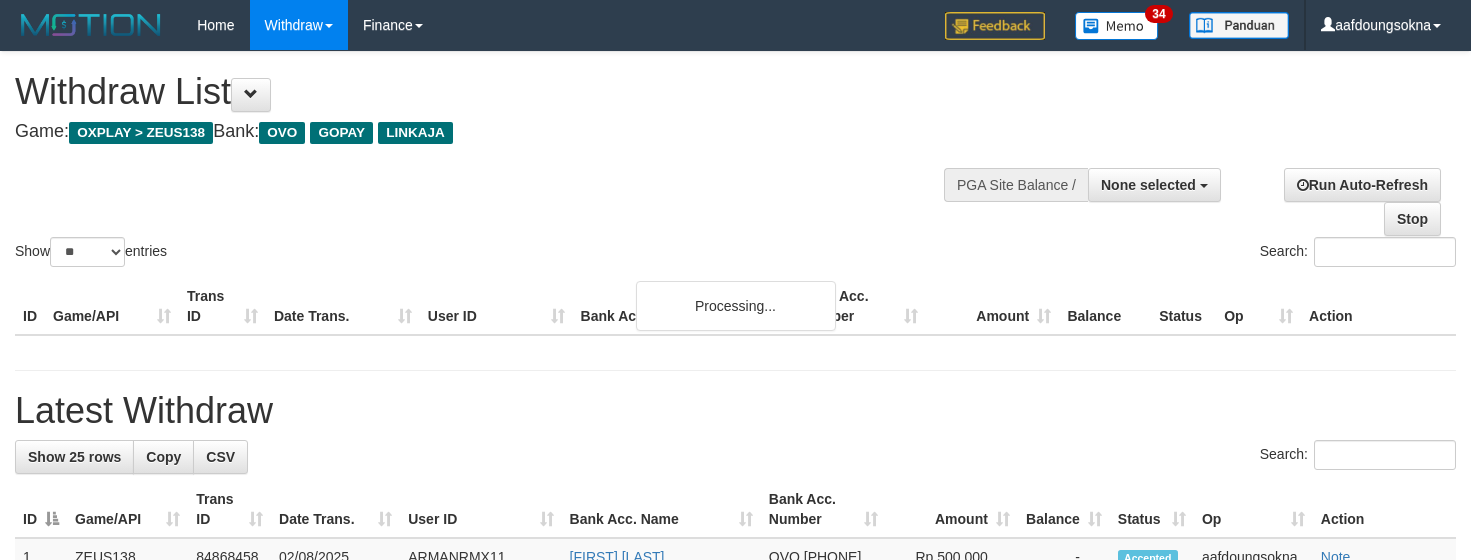 select 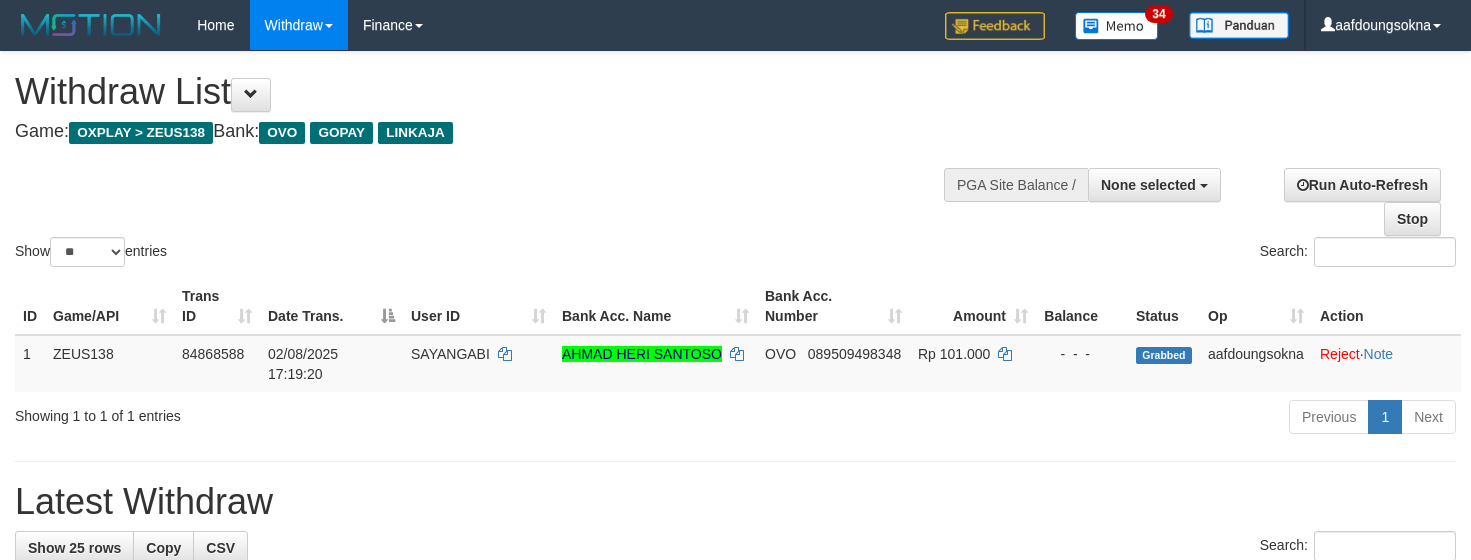 select 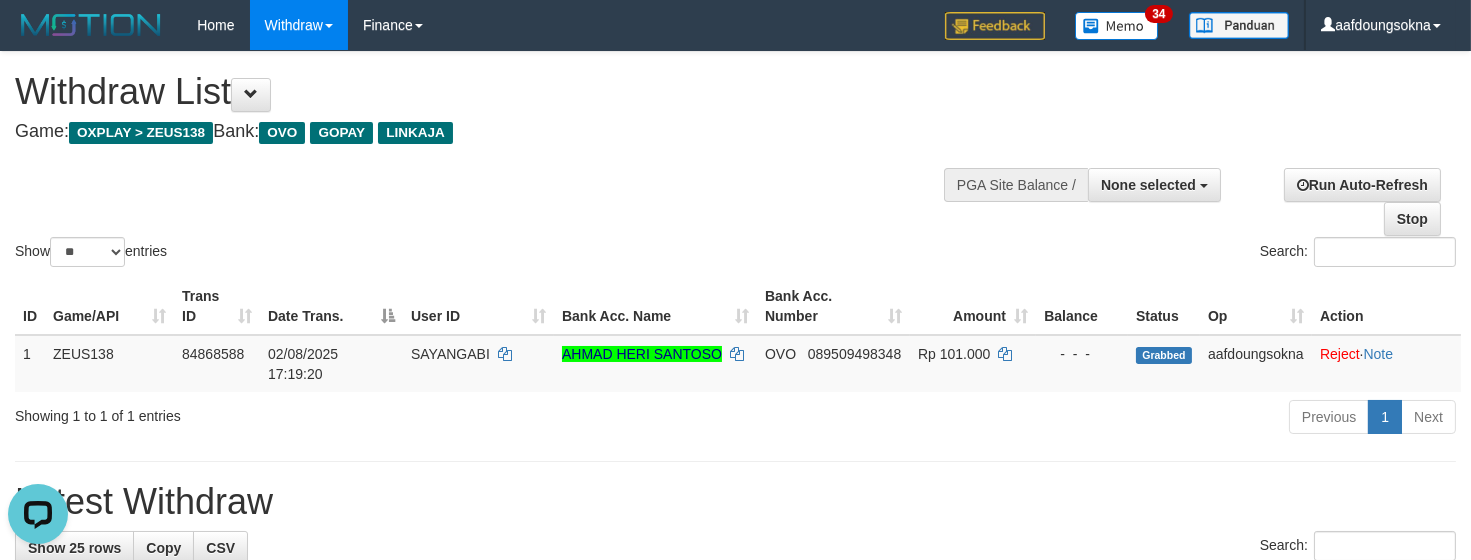 scroll, scrollTop: 0, scrollLeft: 0, axis: both 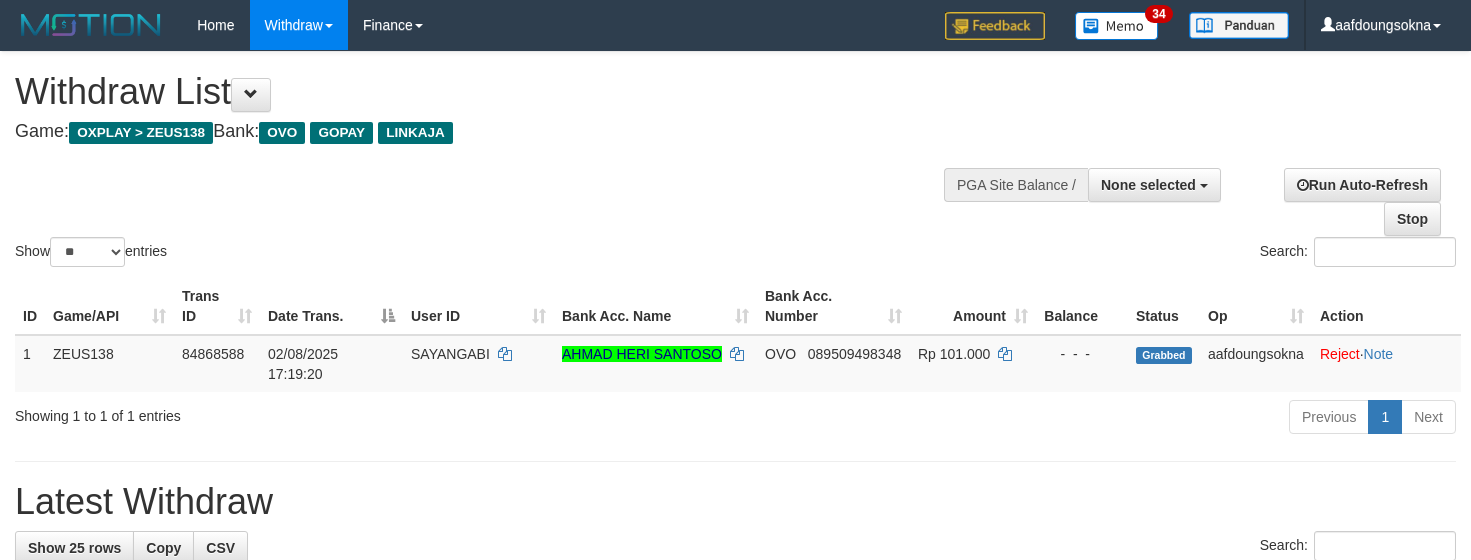 select 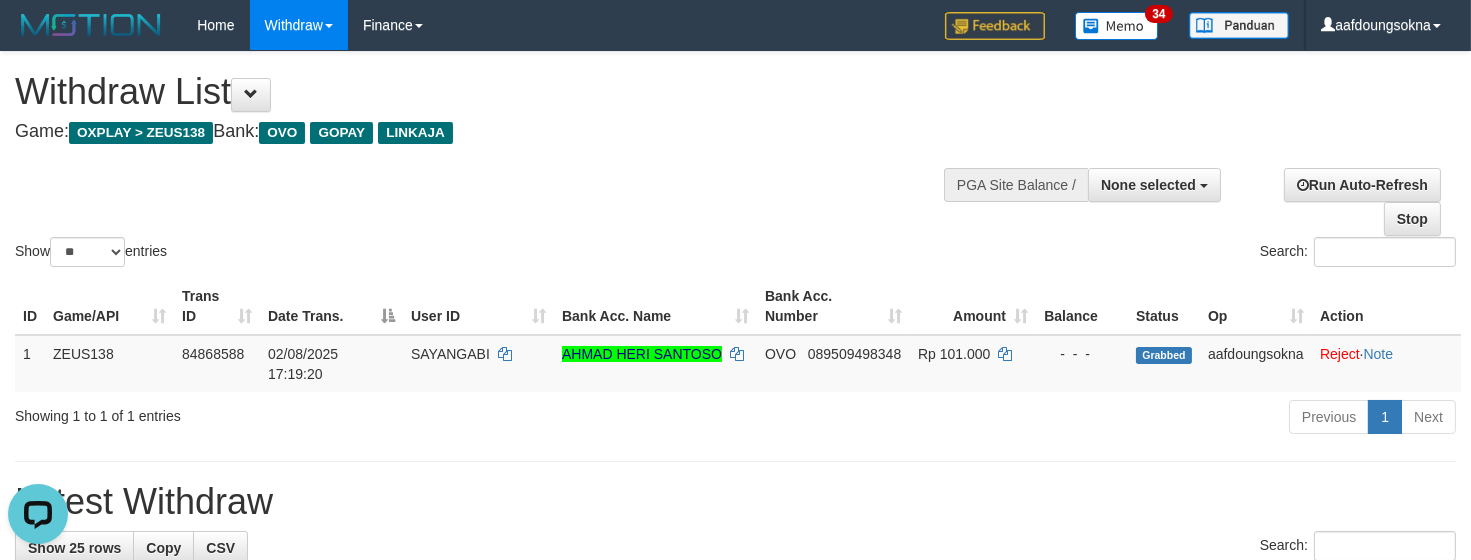 scroll, scrollTop: 0, scrollLeft: 0, axis: both 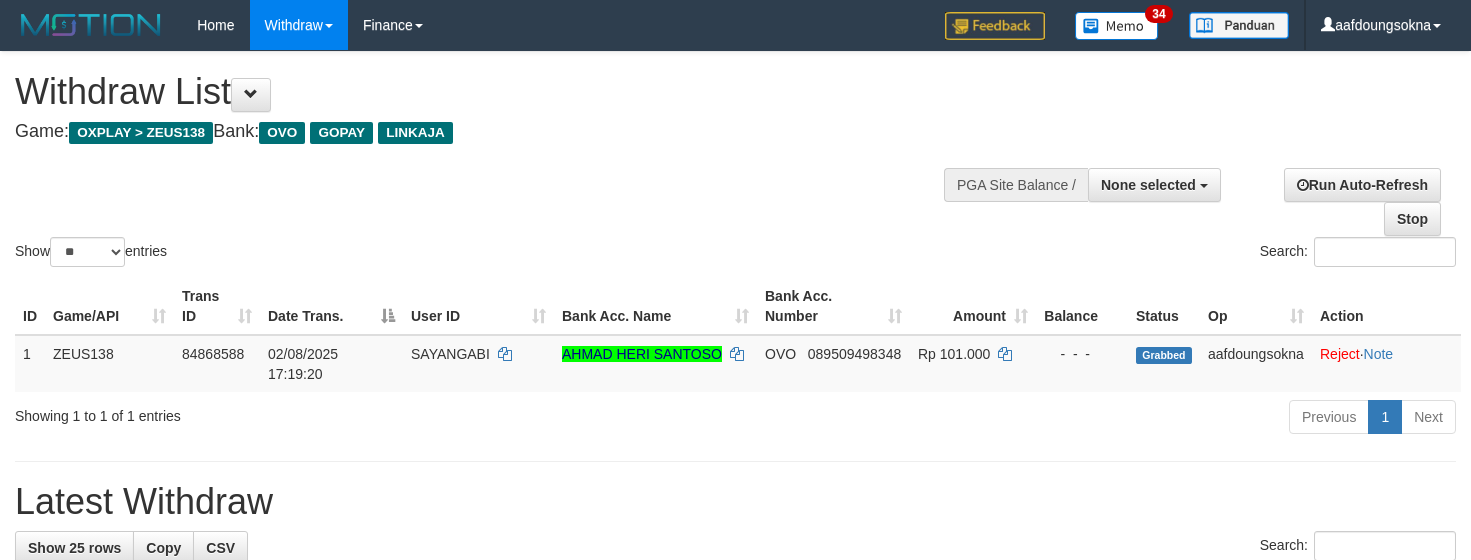 select 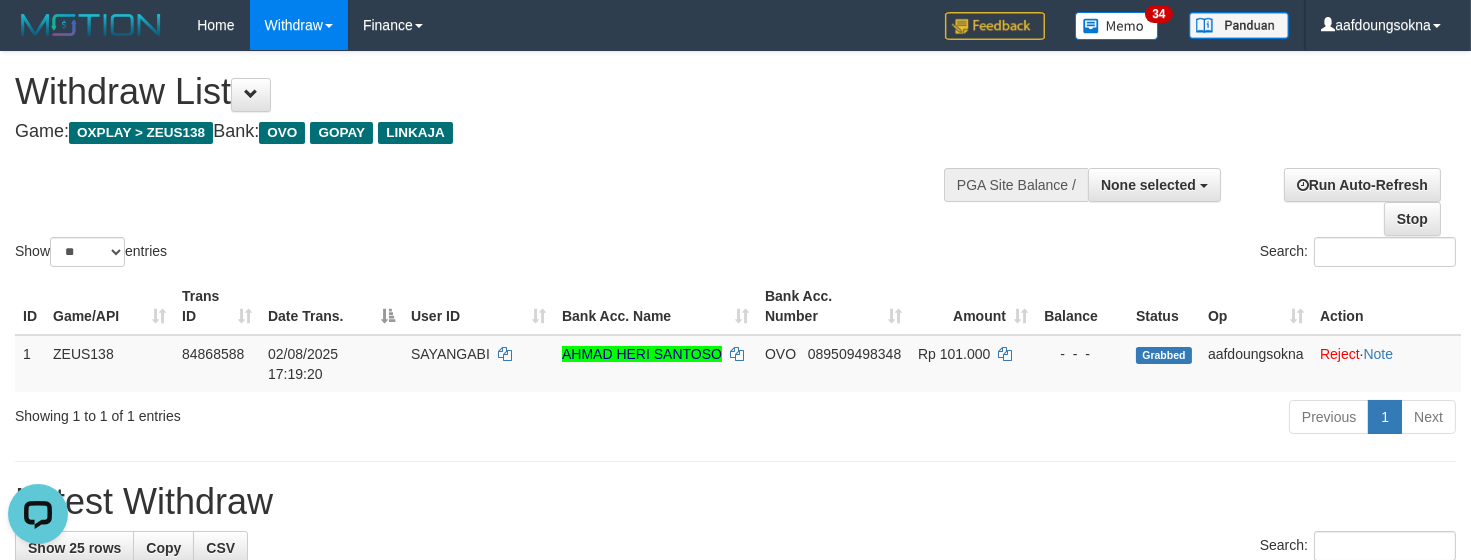 scroll, scrollTop: 0, scrollLeft: 0, axis: both 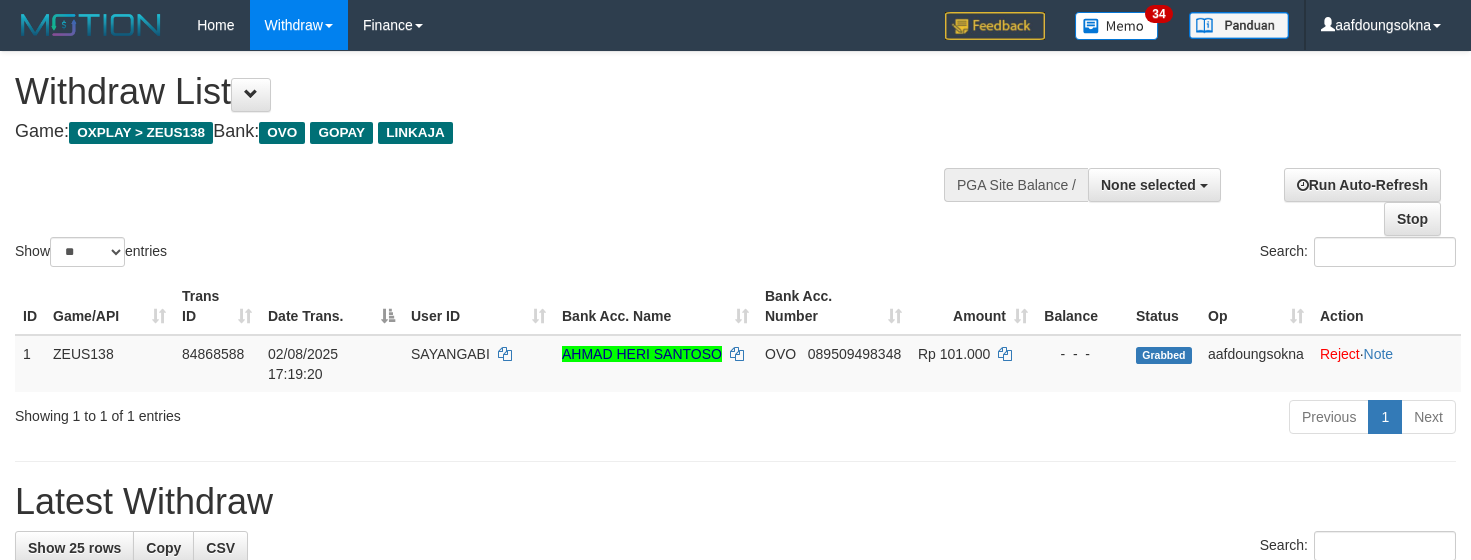 select 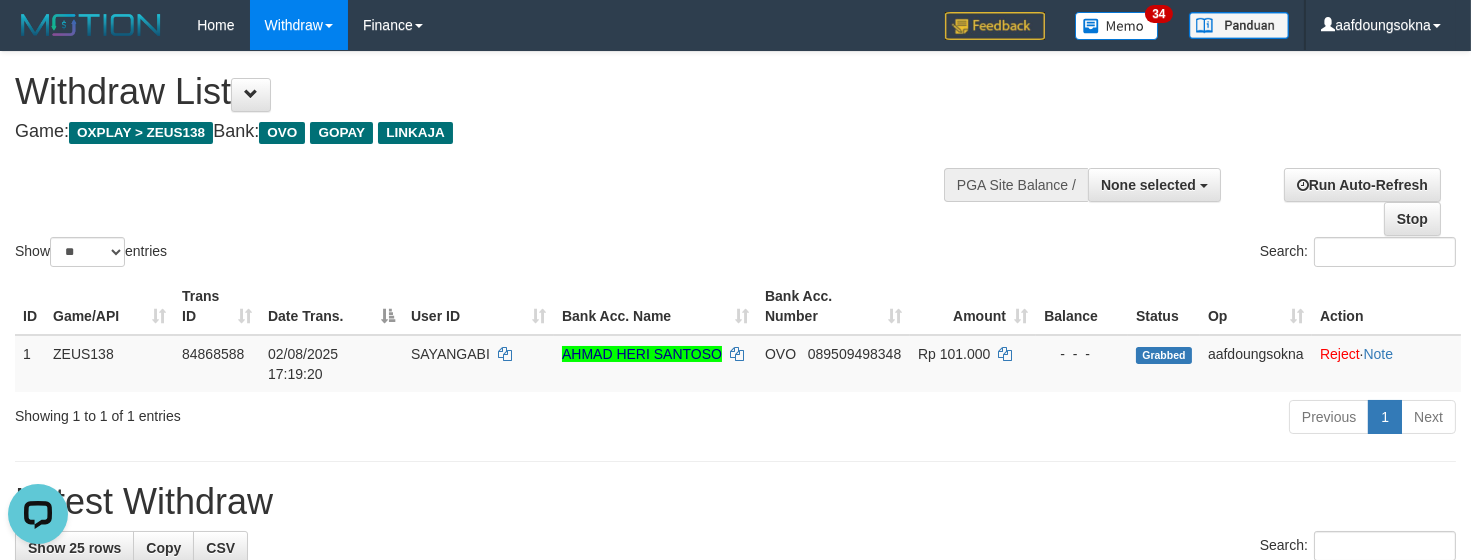 scroll, scrollTop: 0, scrollLeft: 0, axis: both 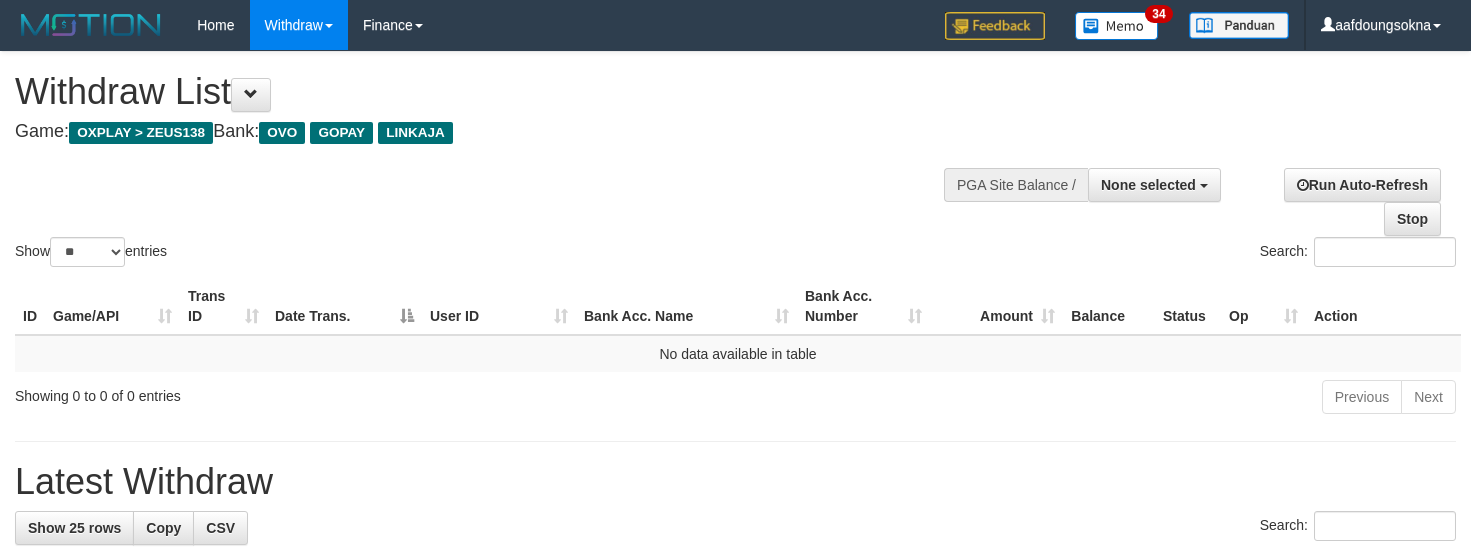 select 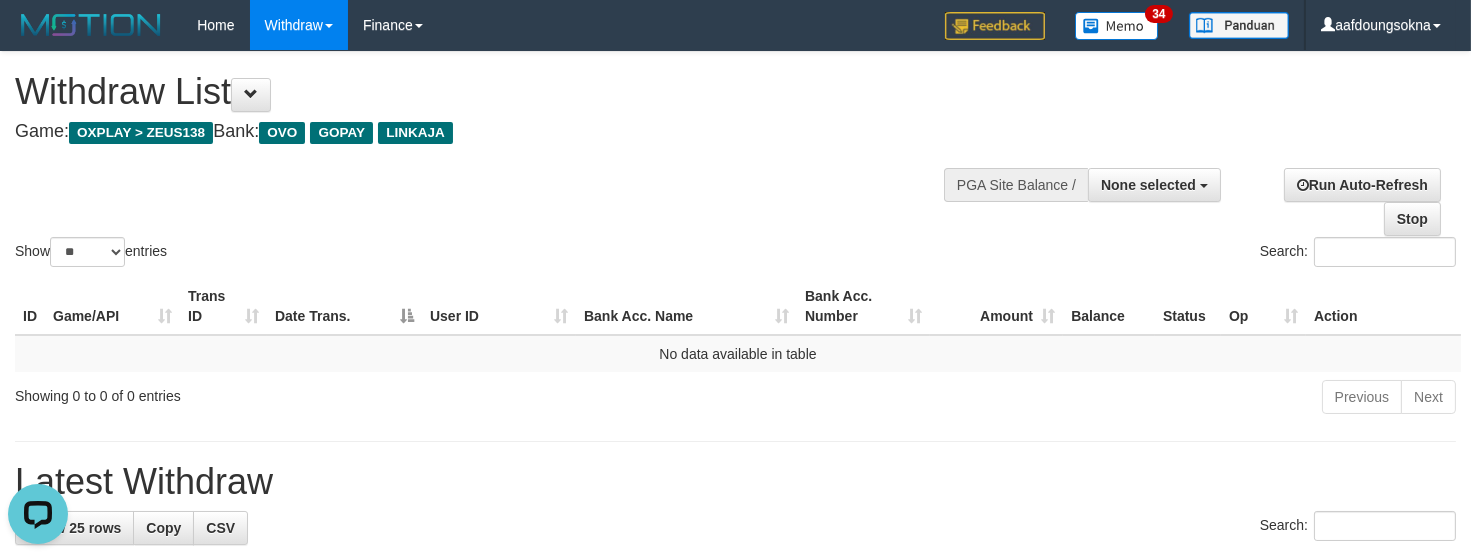 scroll, scrollTop: 0, scrollLeft: 0, axis: both 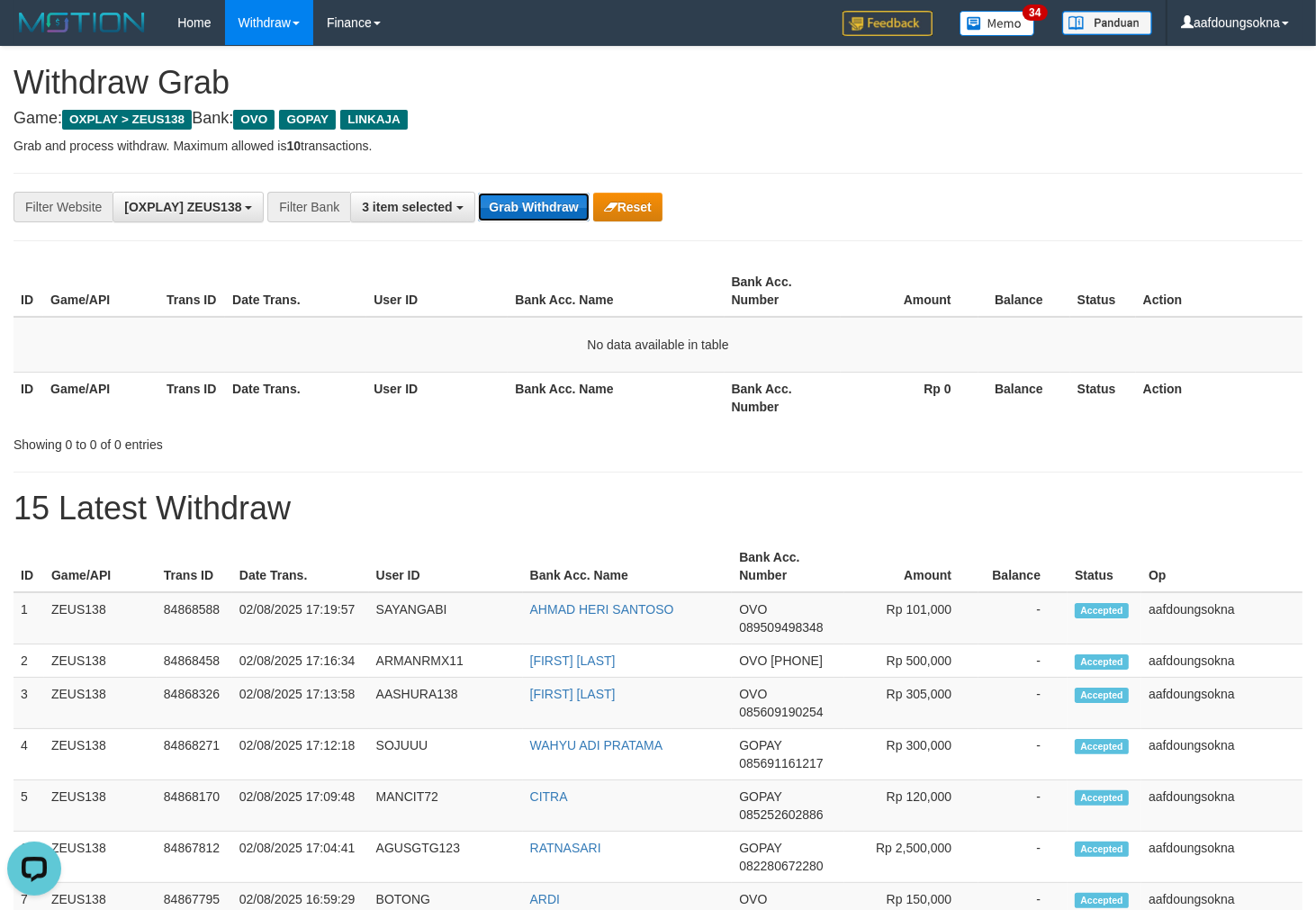 click on "Grab Withdraw" at bounding box center (533, 207) 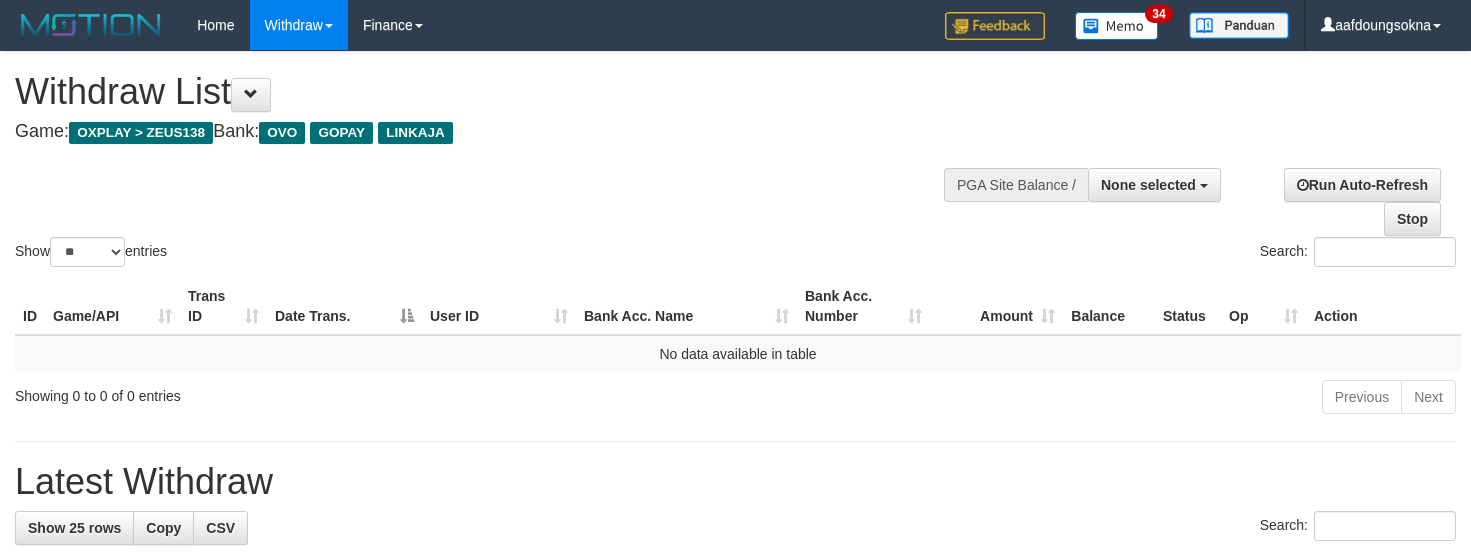 select 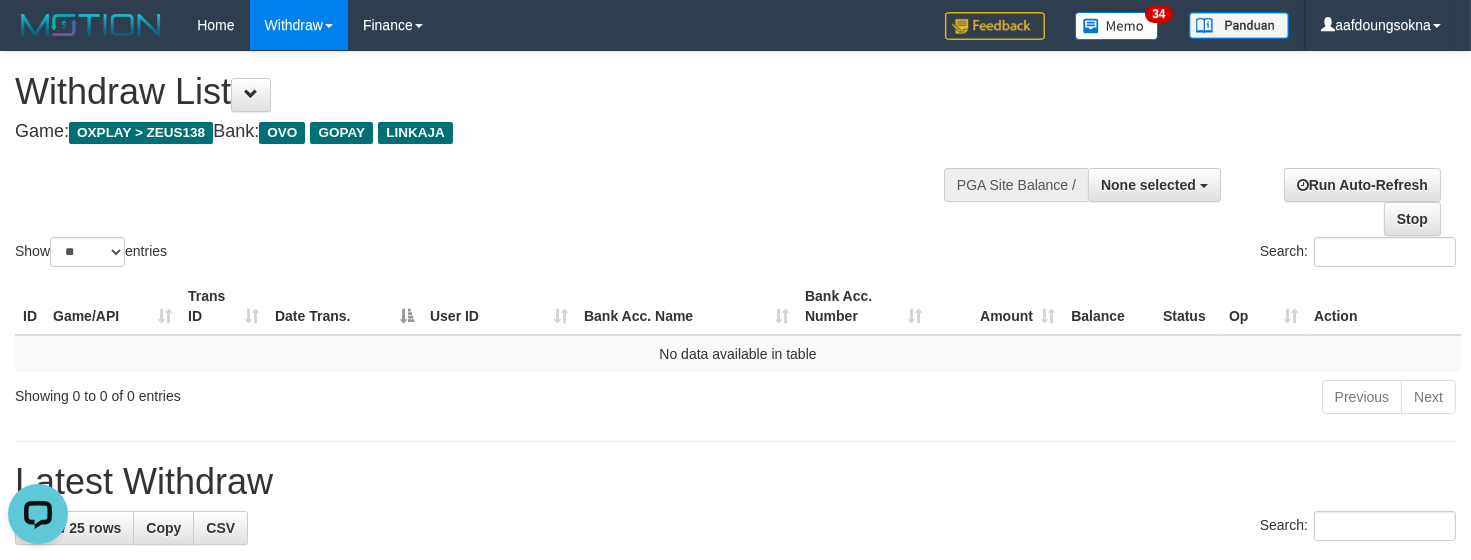 scroll, scrollTop: 0, scrollLeft: 0, axis: both 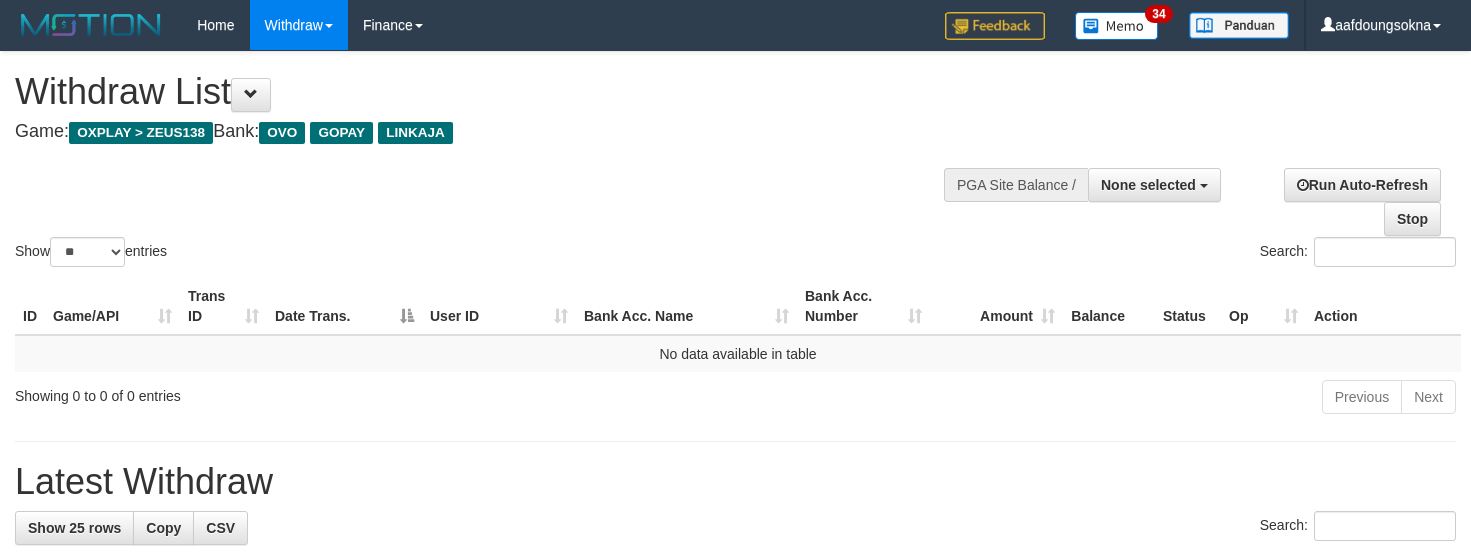 select 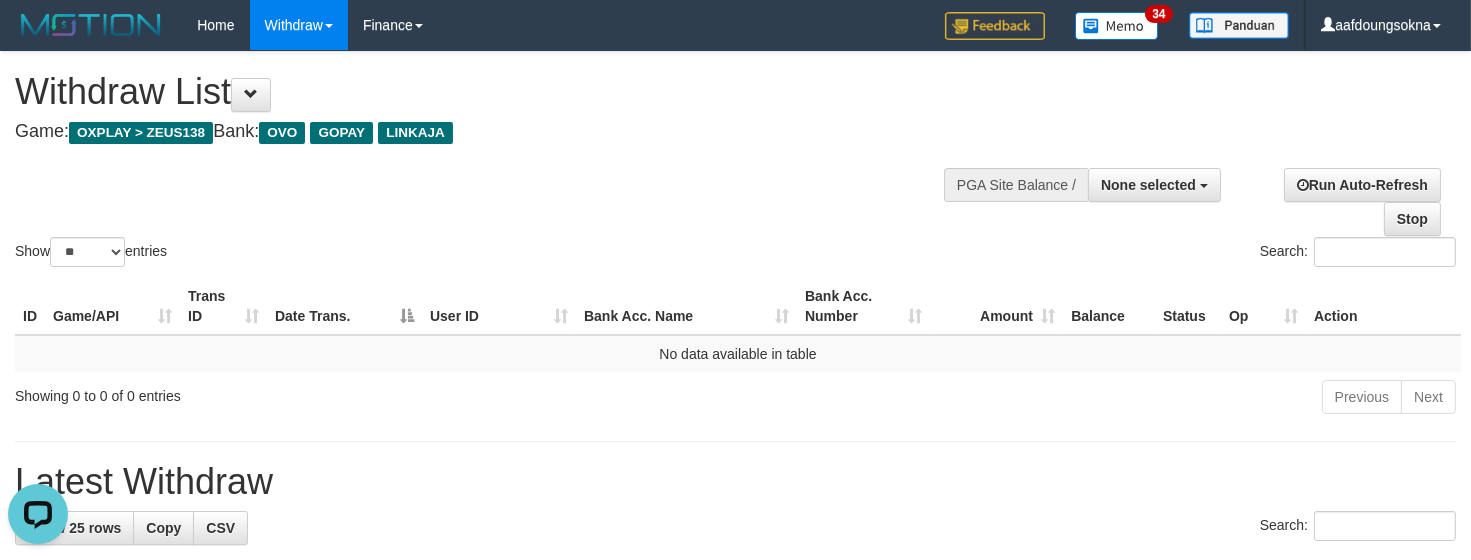 scroll, scrollTop: 0, scrollLeft: 0, axis: both 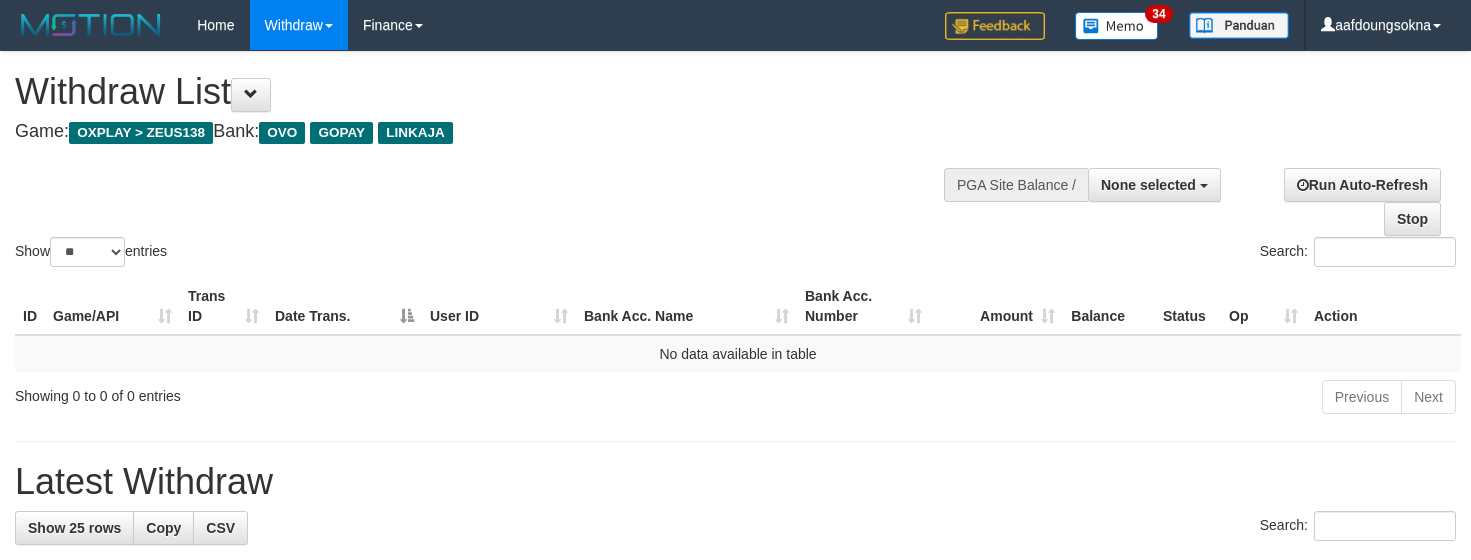 select 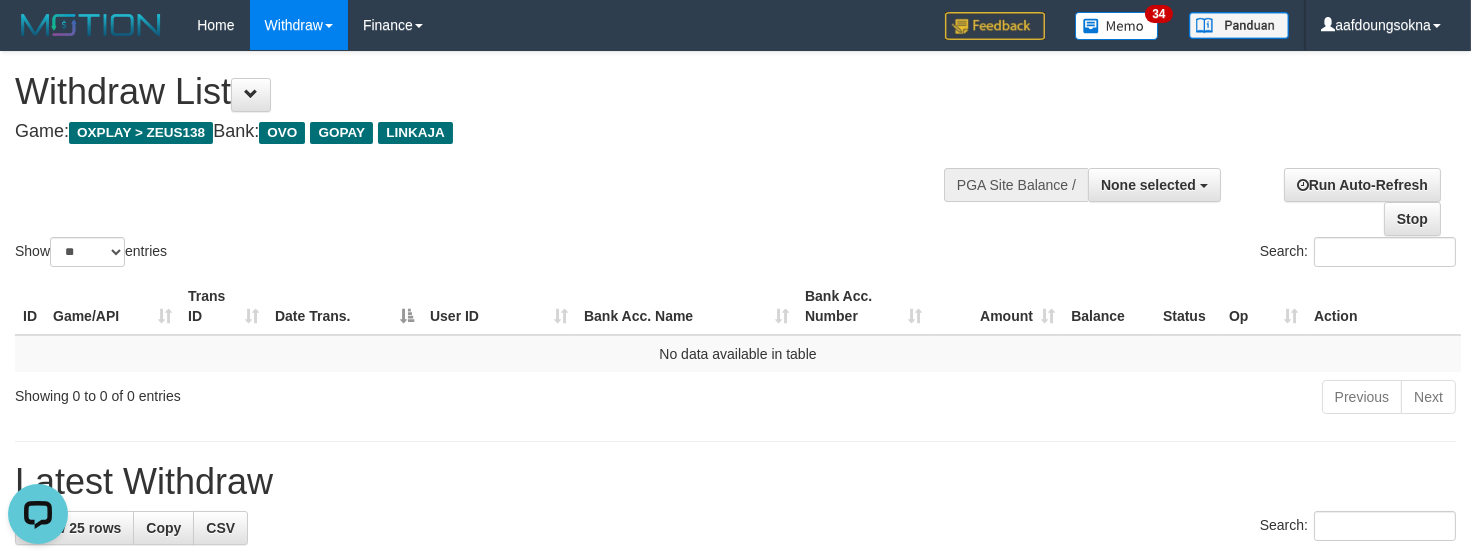scroll, scrollTop: 0, scrollLeft: 0, axis: both 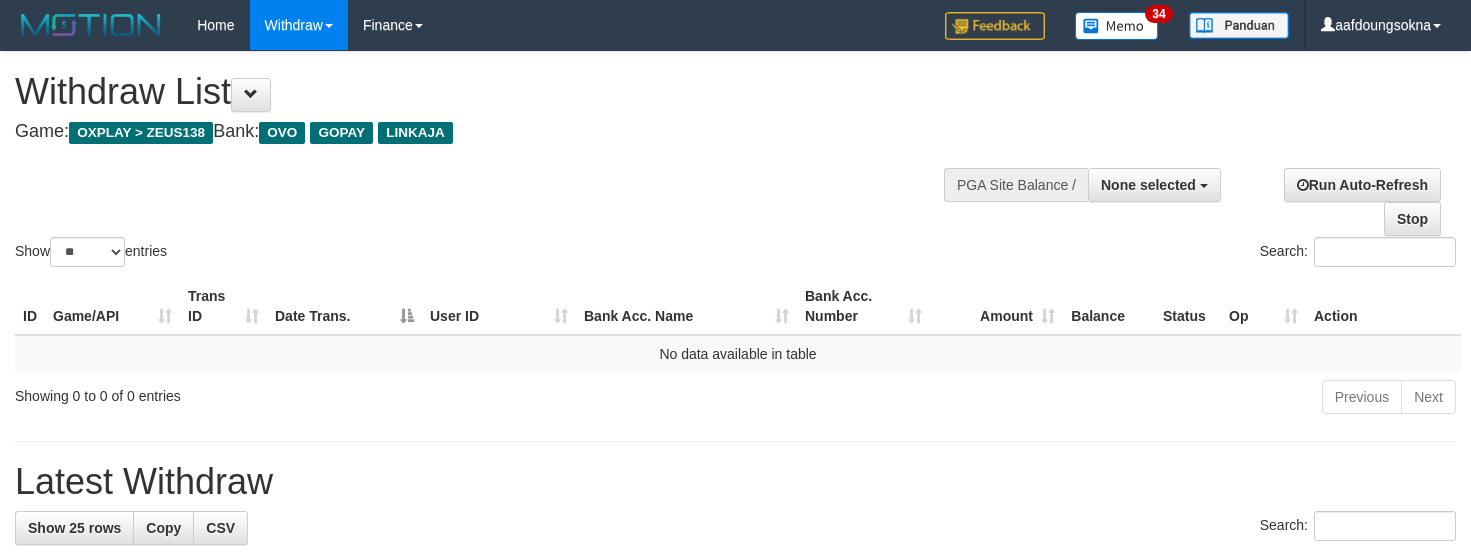 select 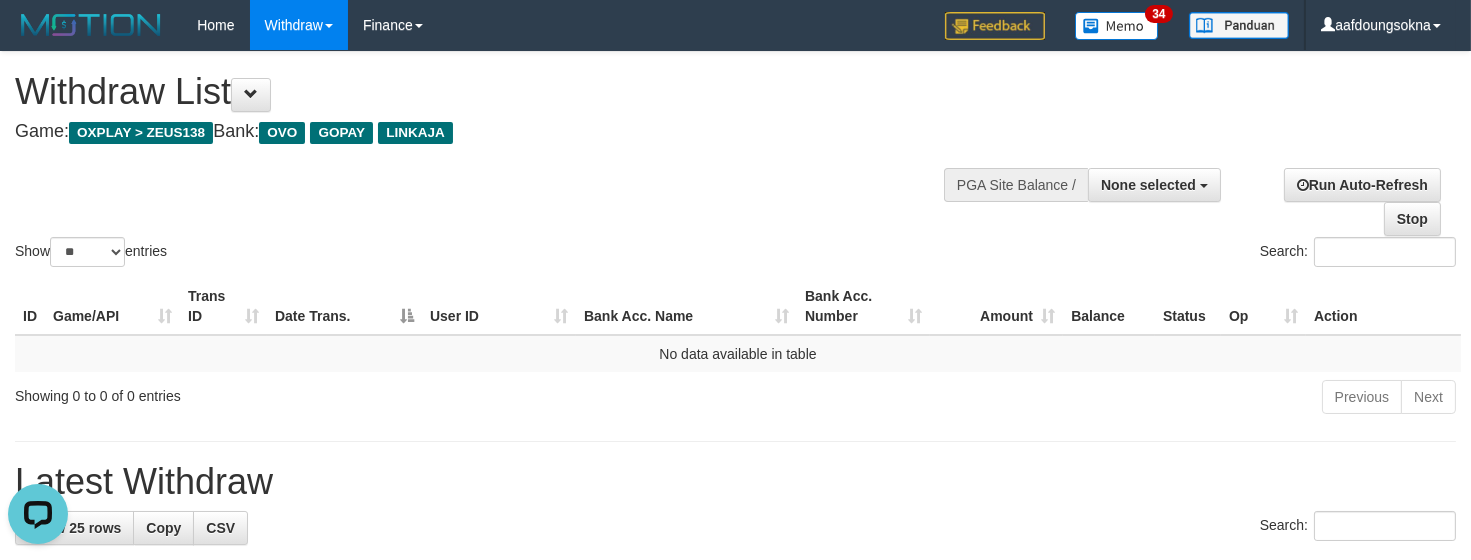 scroll, scrollTop: 0, scrollLeft: 0, axis: both 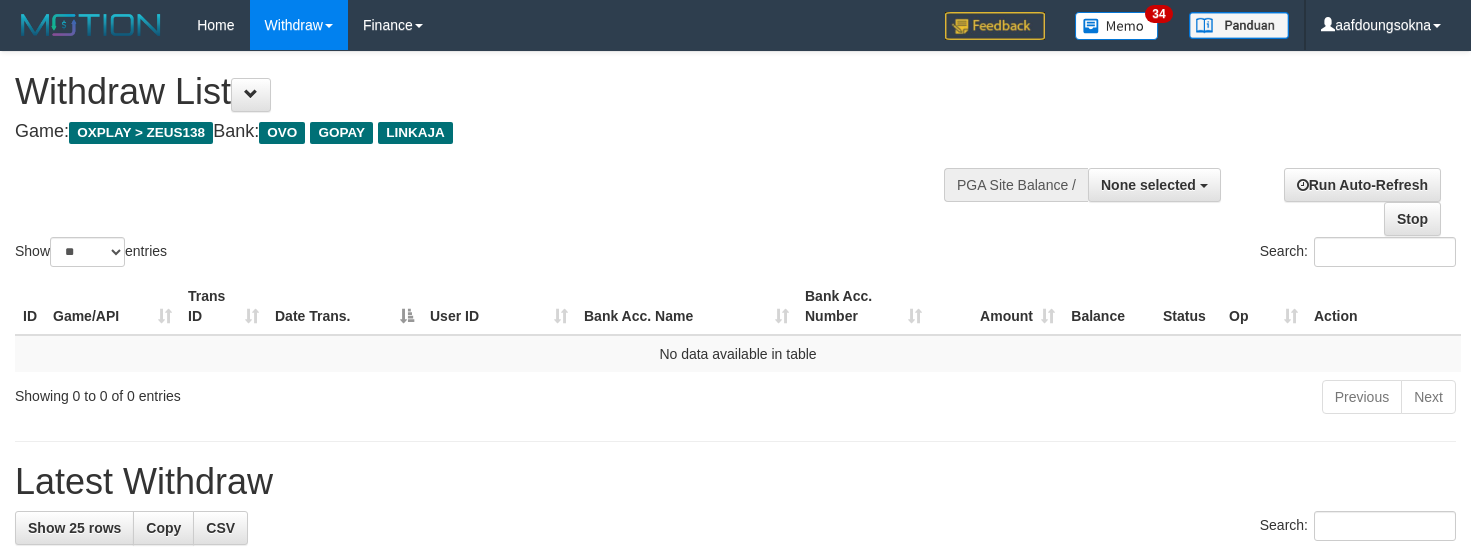 select 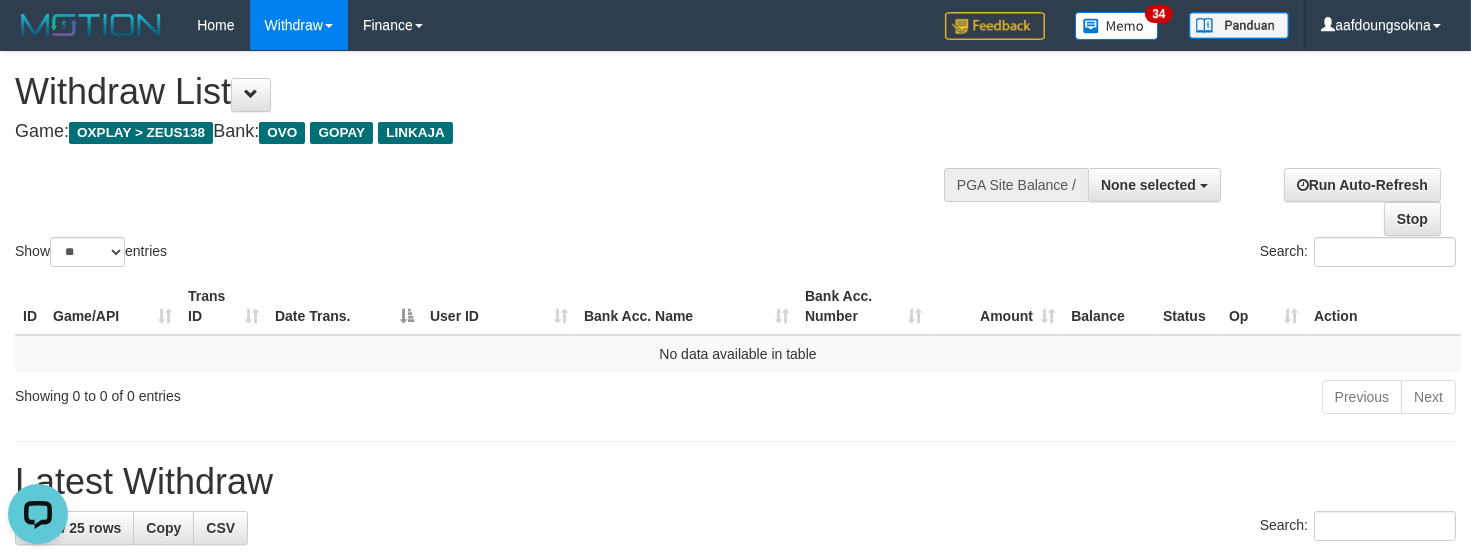 scroll, scrollTop: 0, scrollLeft: 0, axis: both 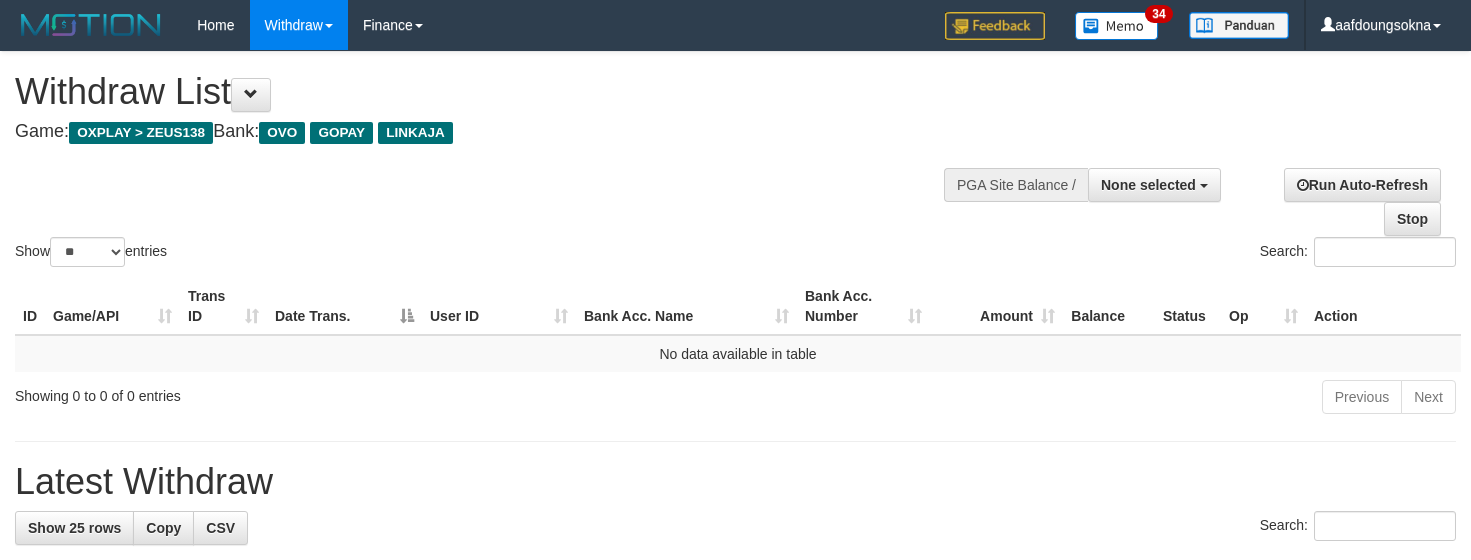 select 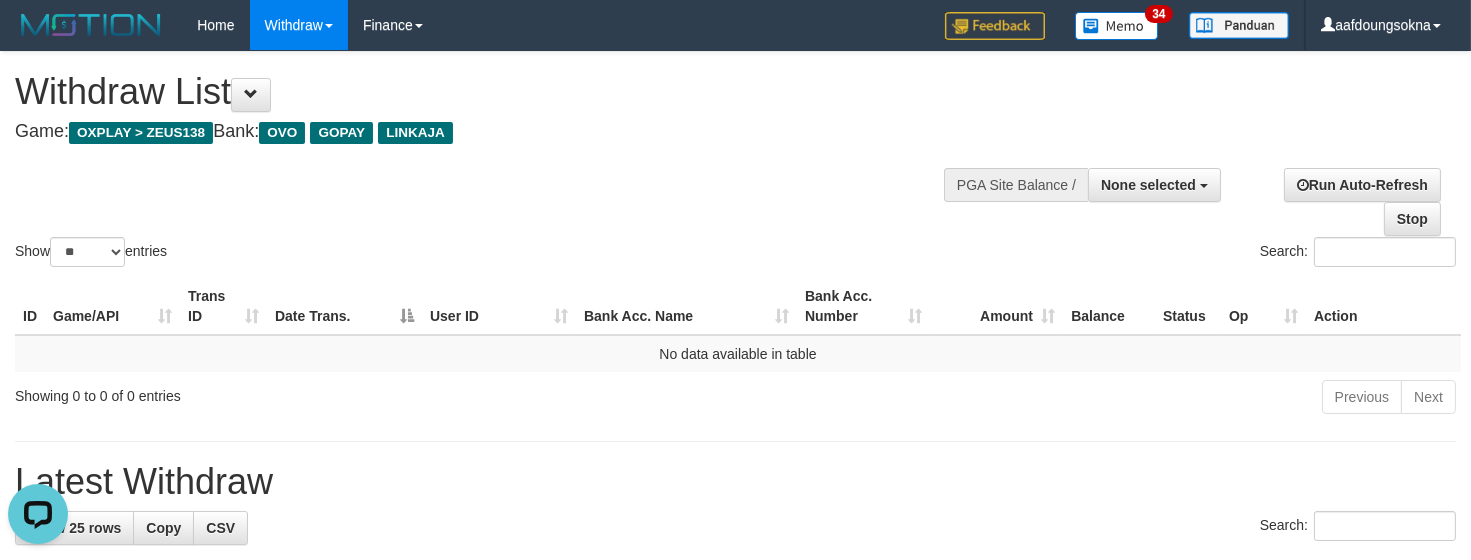 scroll, scrollTop: 0, scrollLeft: 0, axis: both 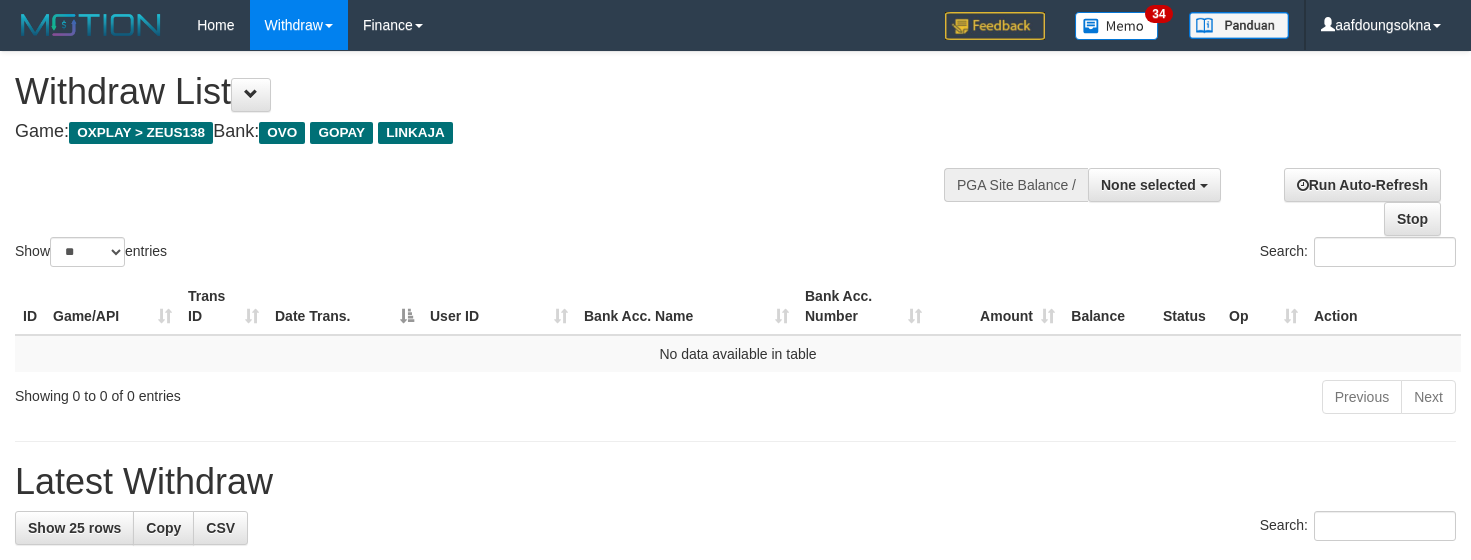select 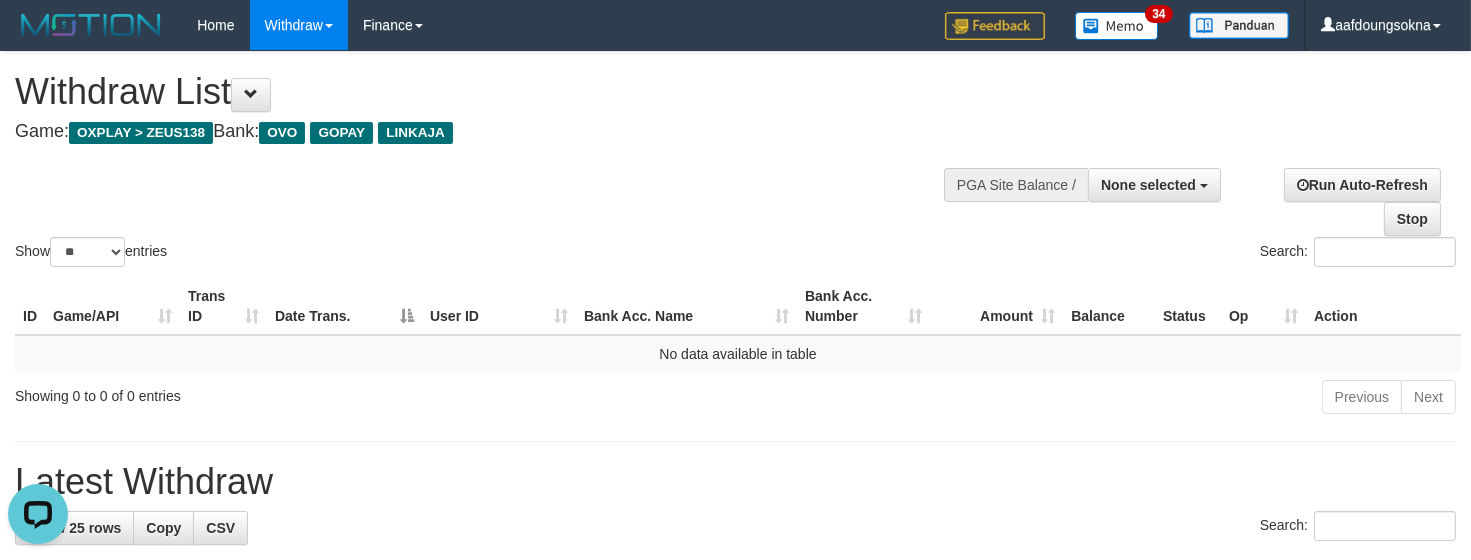 scroll, scrollTop: 0, scrollLeft: 0, axis: both 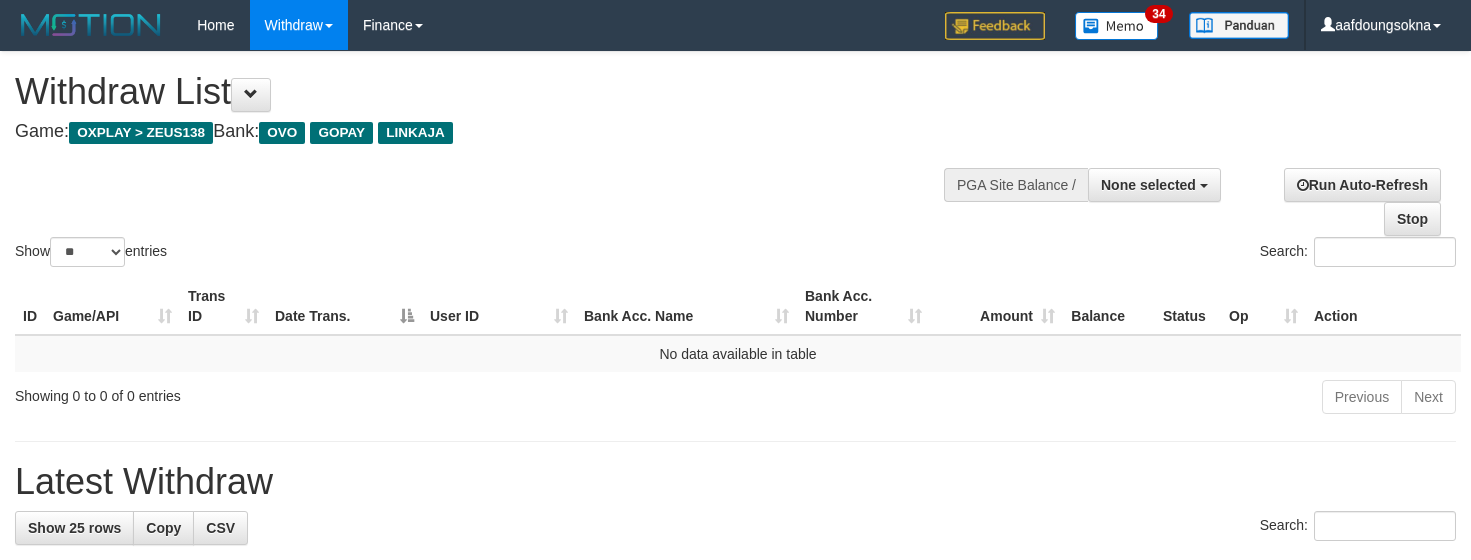 select 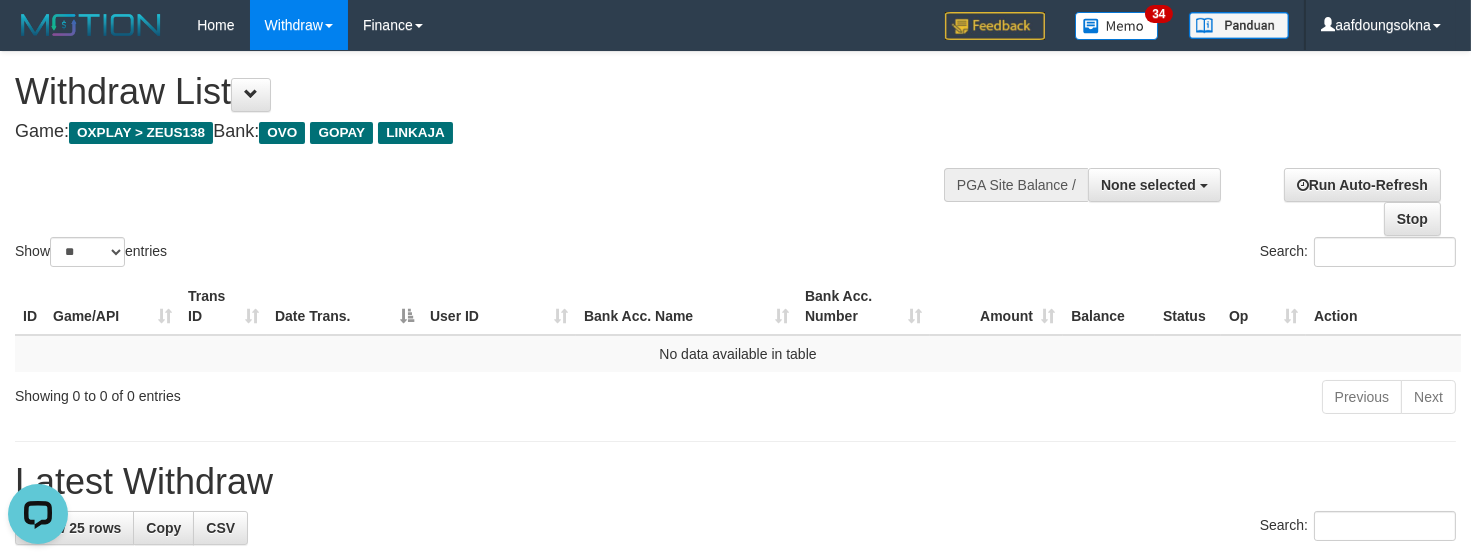 scroll, scrollTop: 0, scrollLeft: 0, axis: both 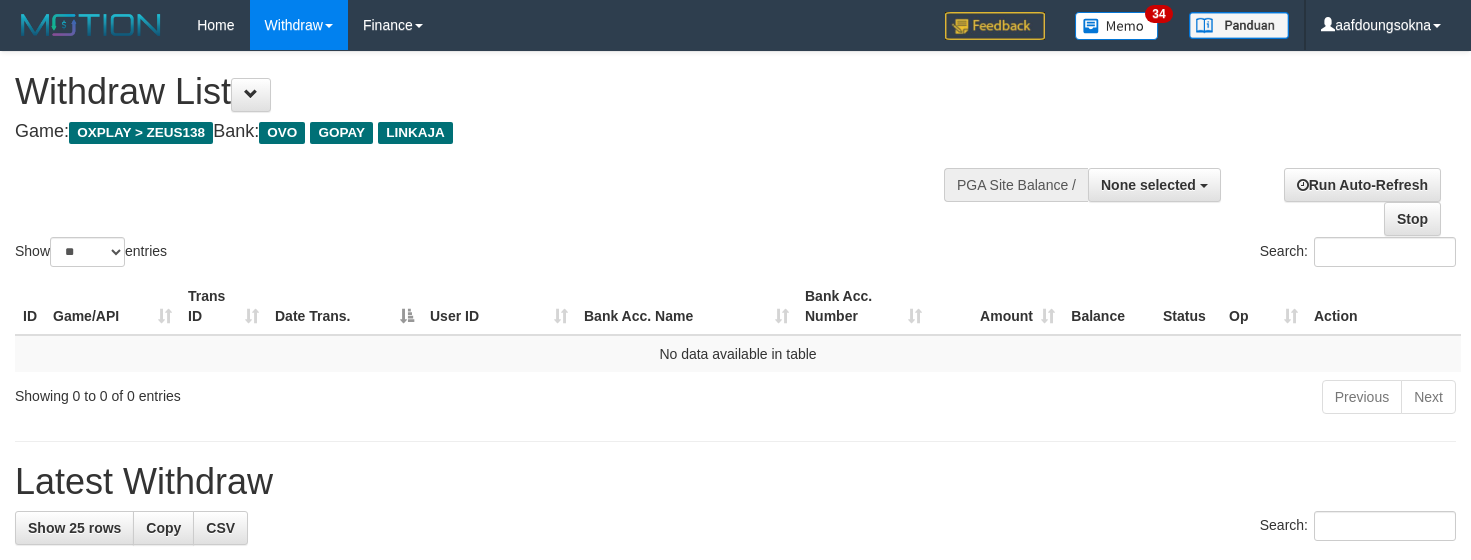 select 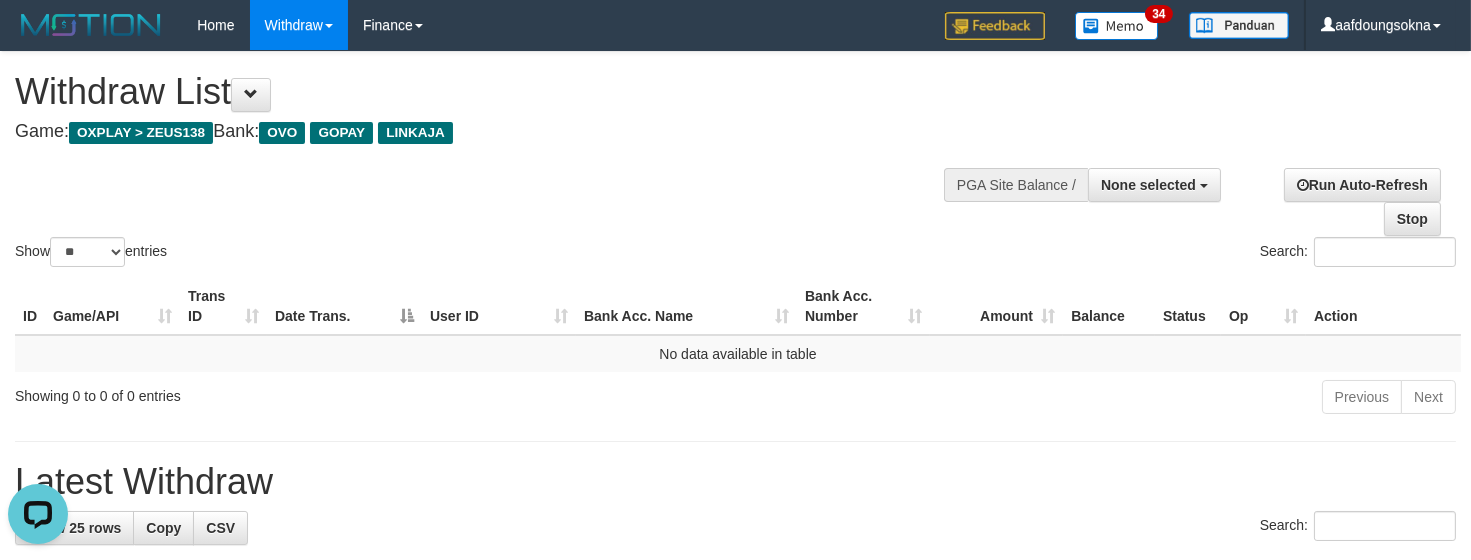 scroll, scrollTop: 0, scrollLeft: 0, axis: both 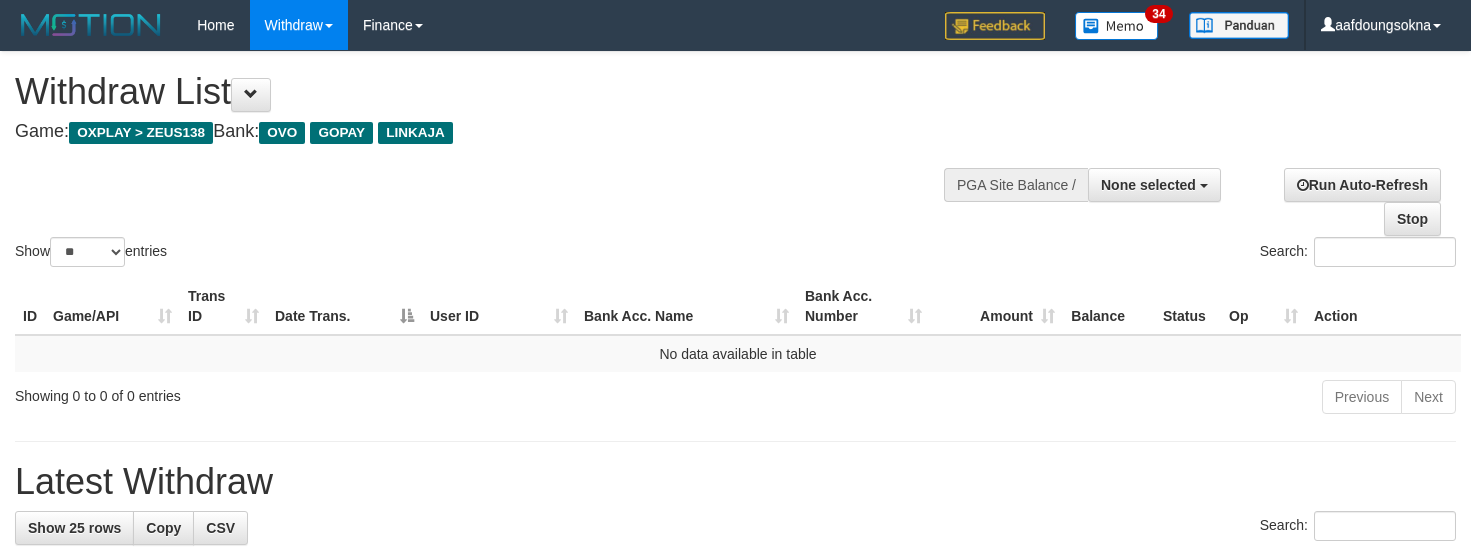 select 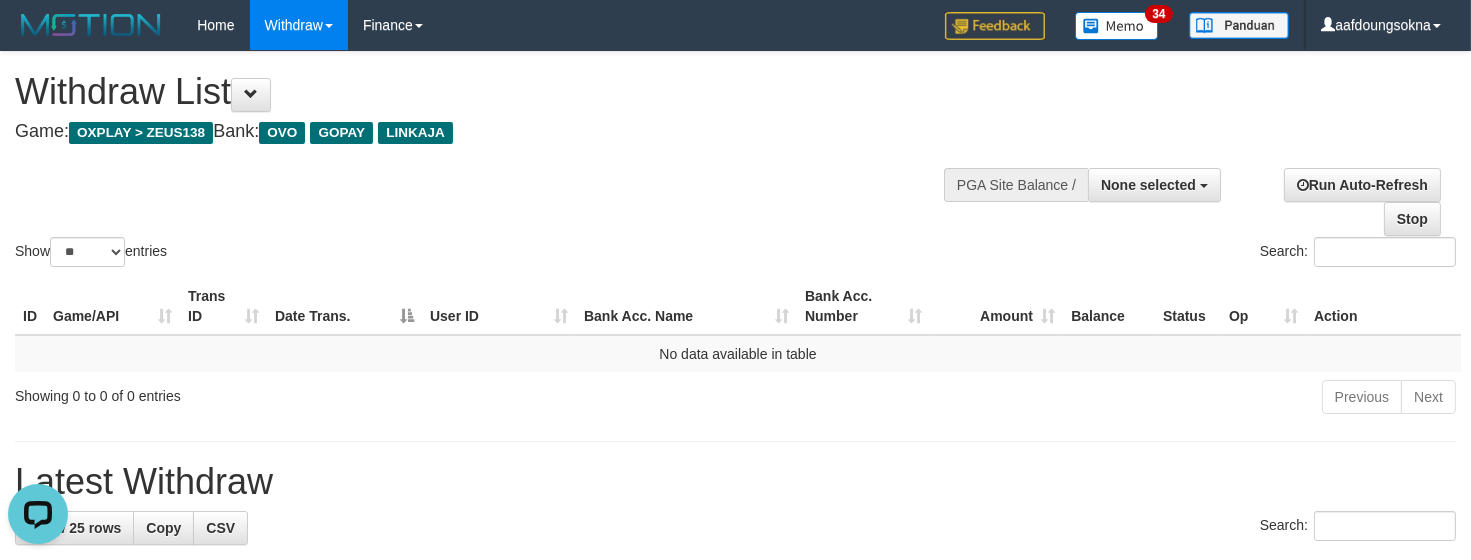 scroll, scrollTop: 0, scrollLeft: 0, axis: both 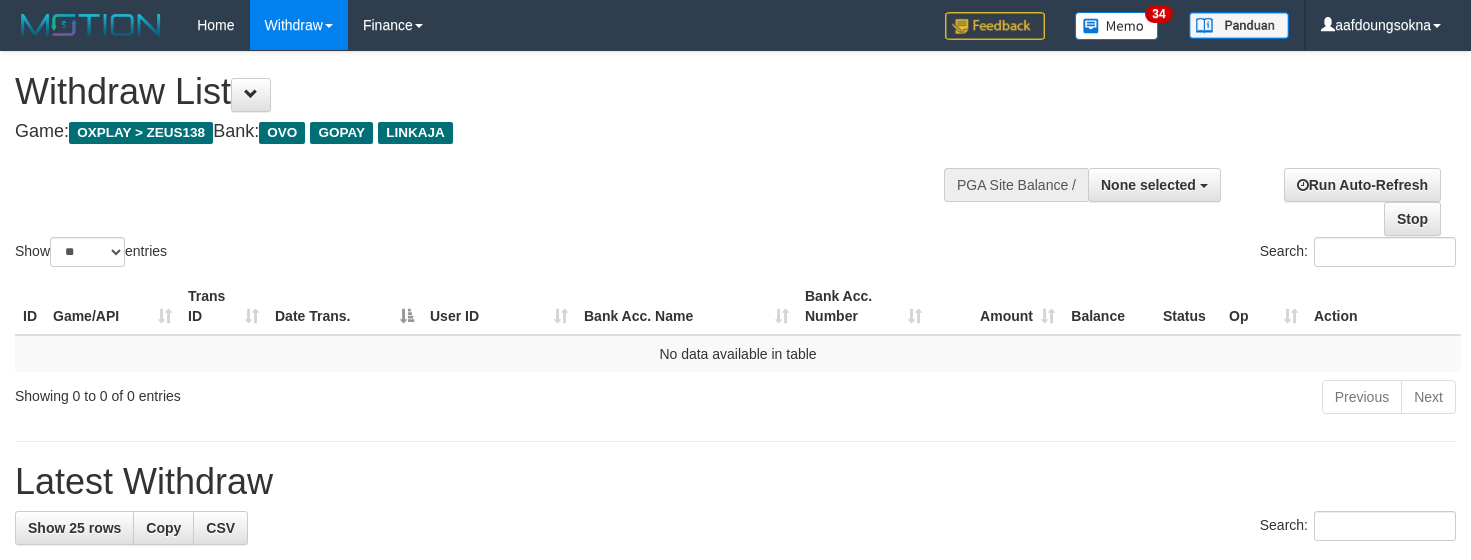 select 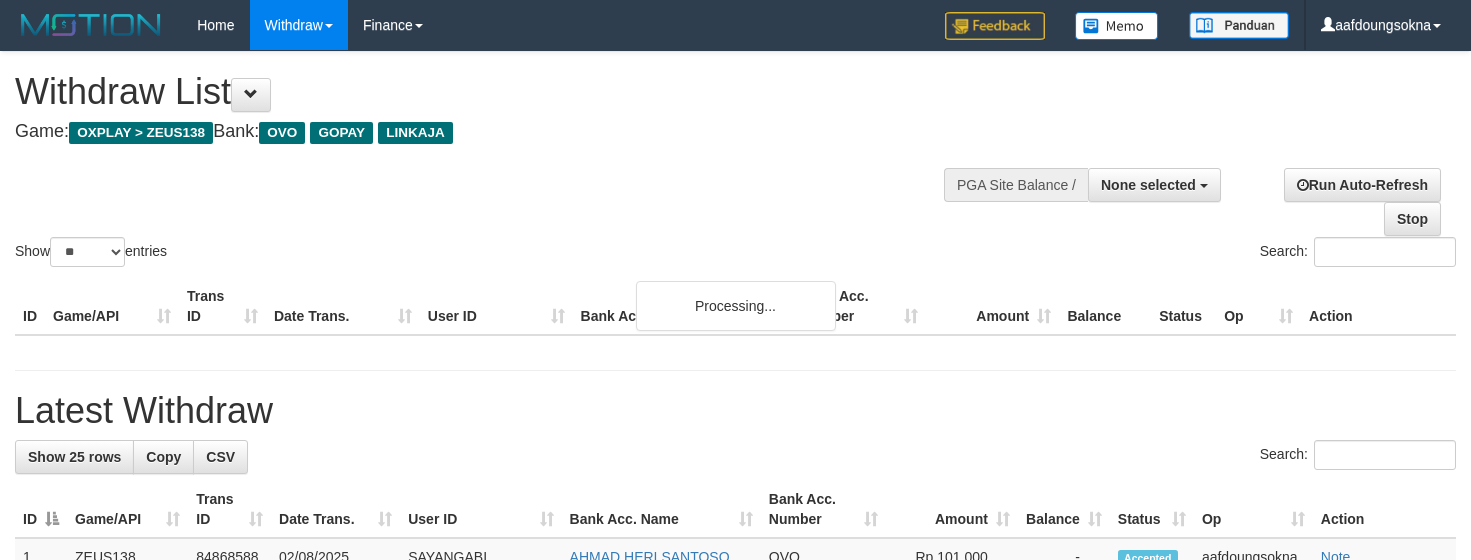 select 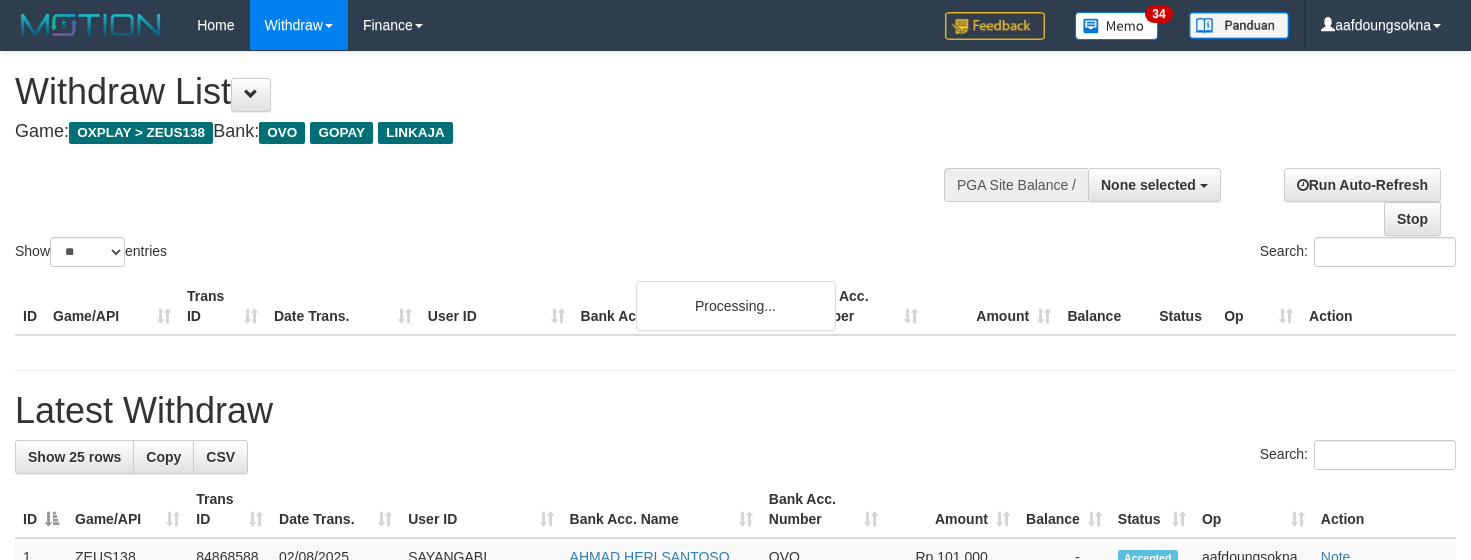 select 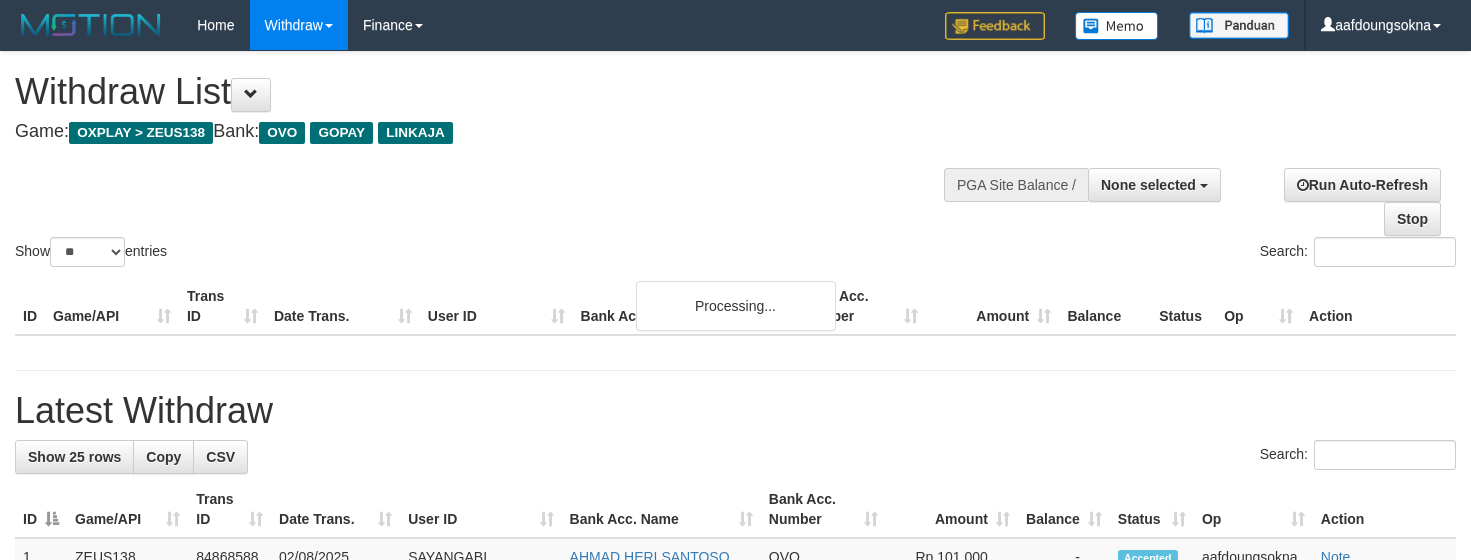 select 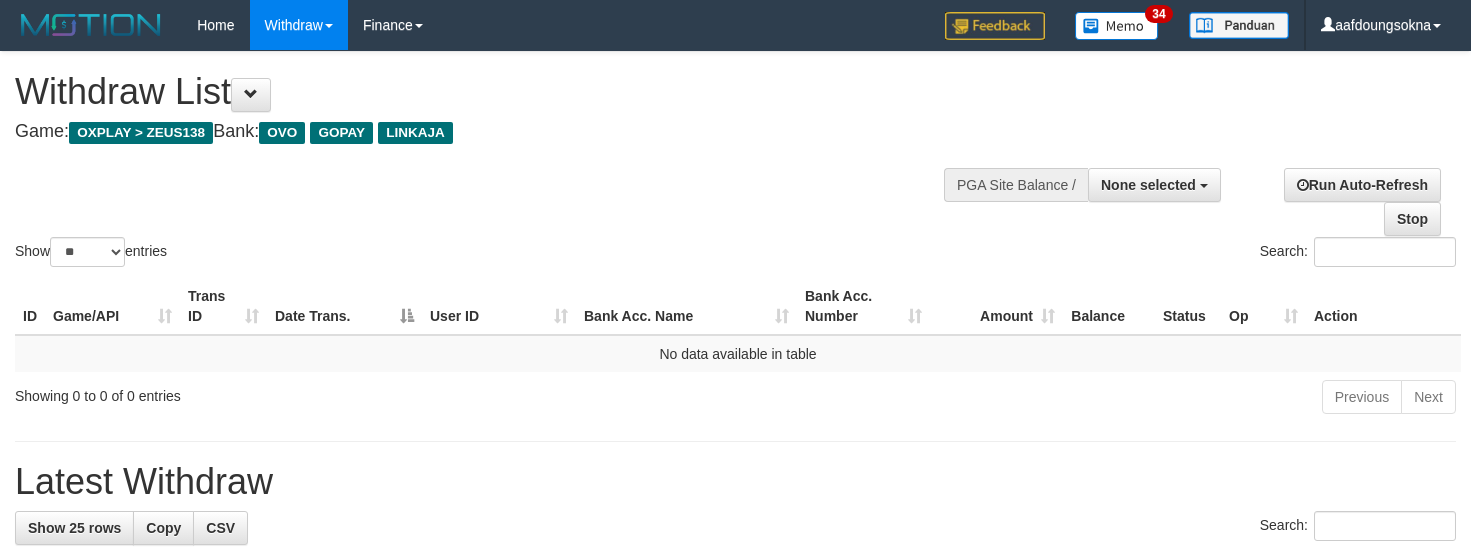 select 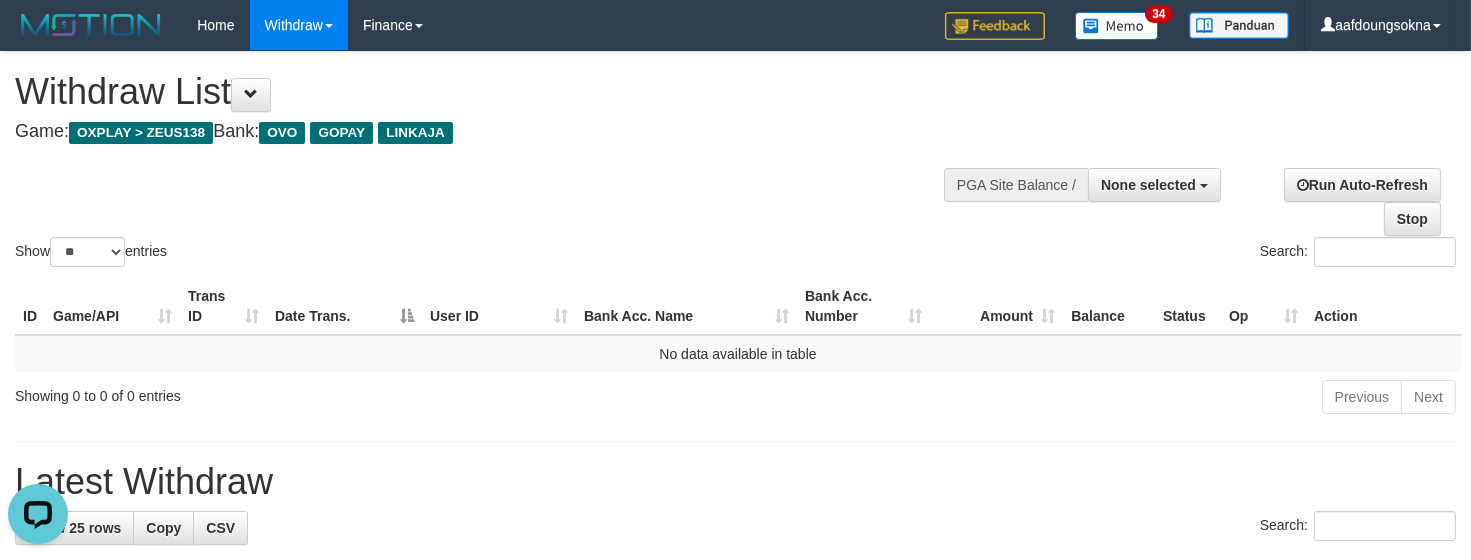scroll, scrollTop: 0, scrollLeft: 0, axis: both 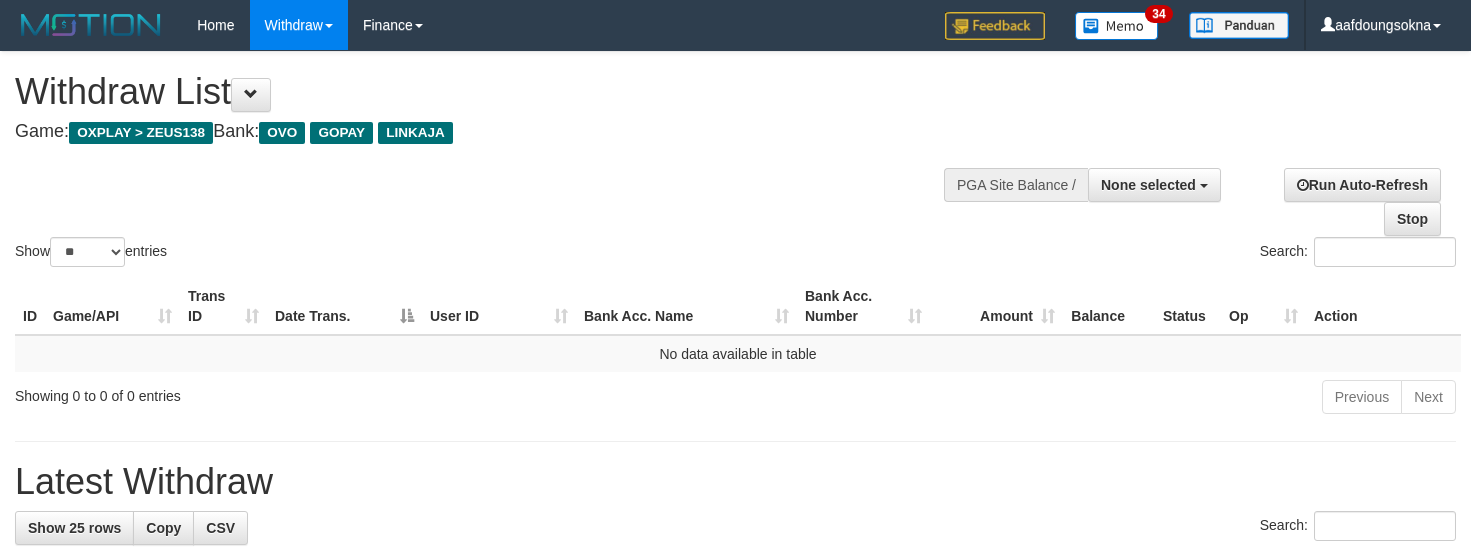 select 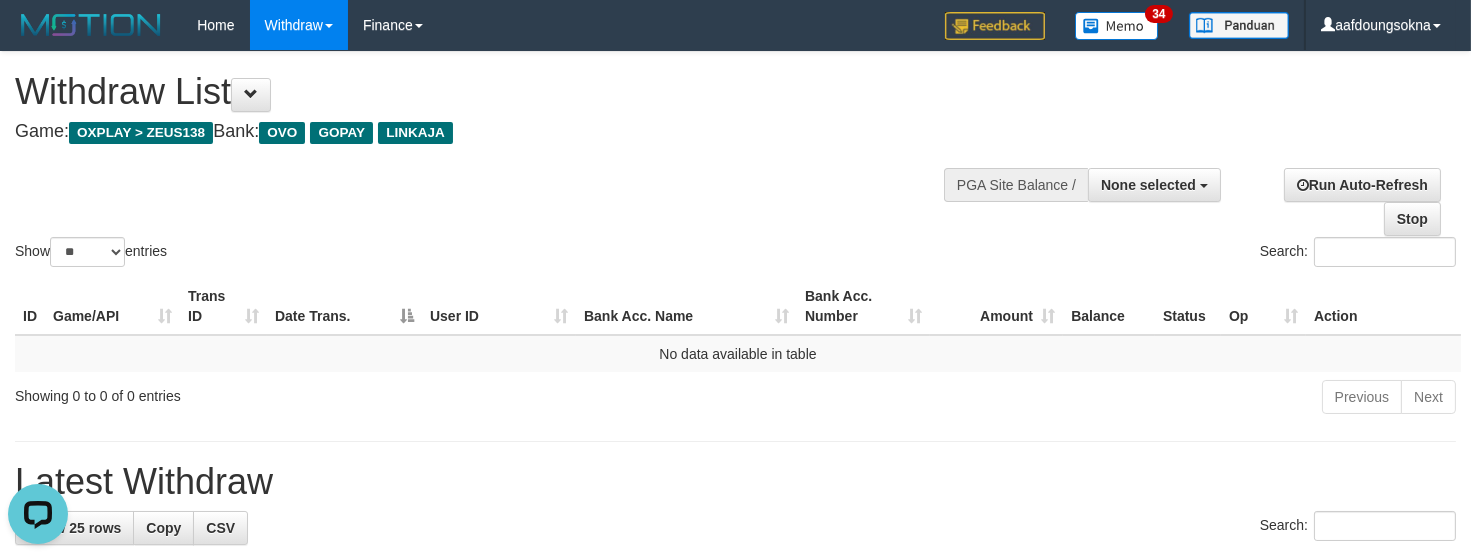 scroll, scrollTop: 0, scrollLeft: 0, axis: both 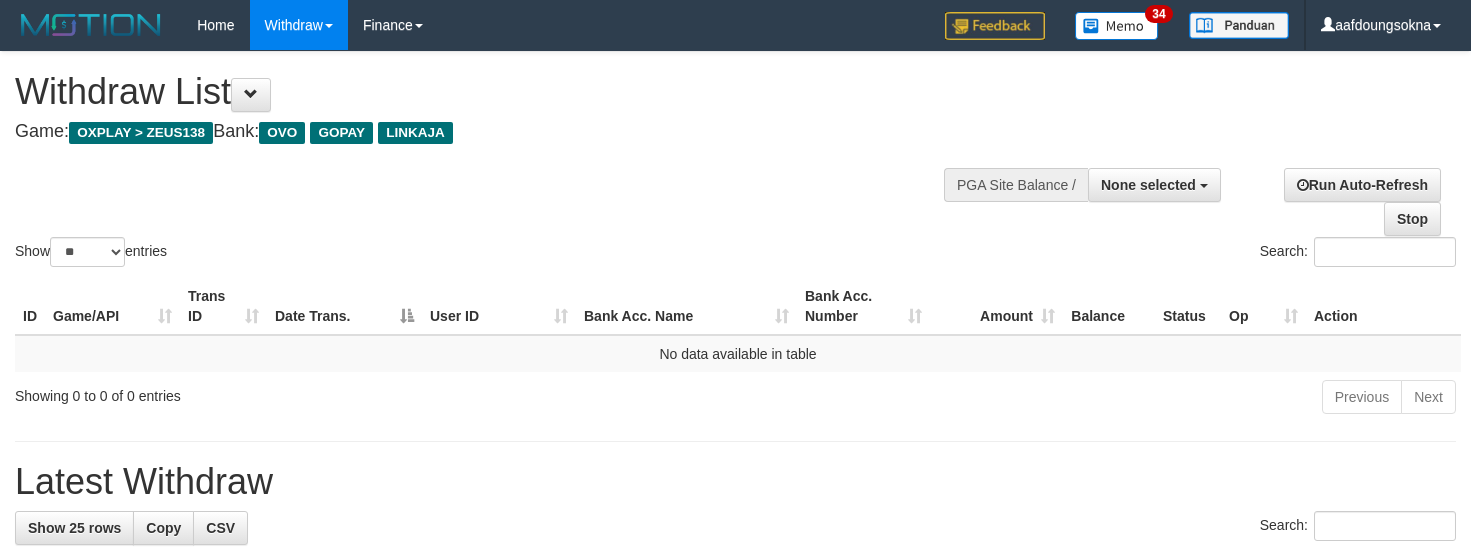 select 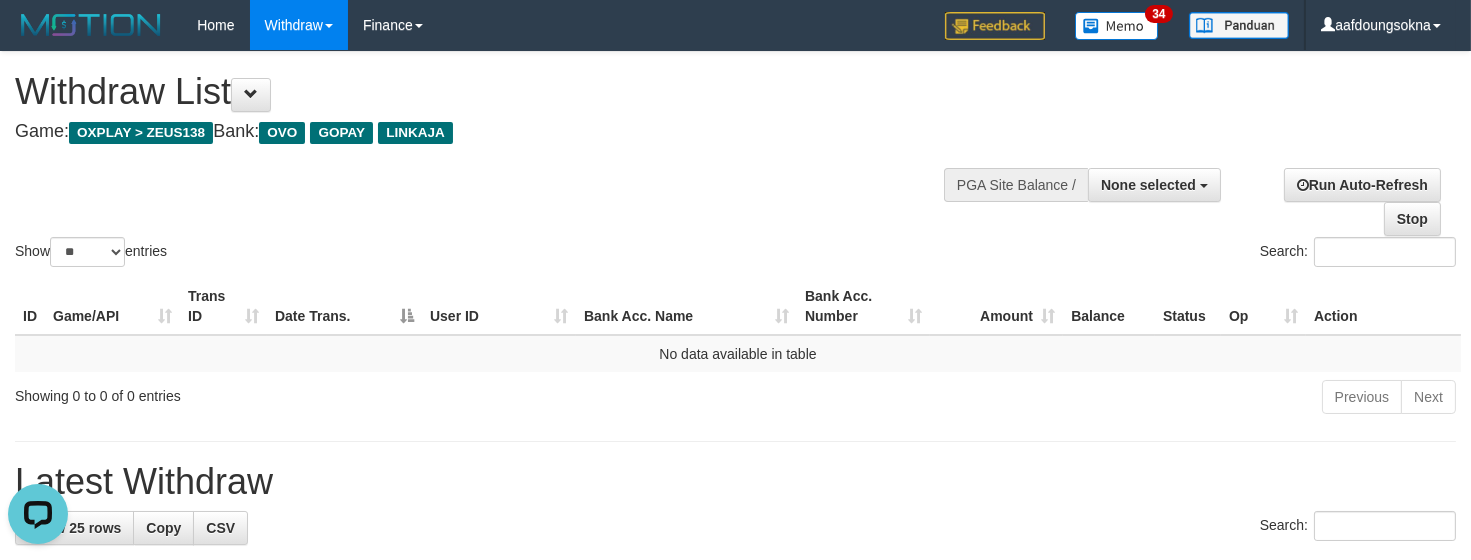 scroll, scrollTop: 0, scrollLeft: 0, axis: both 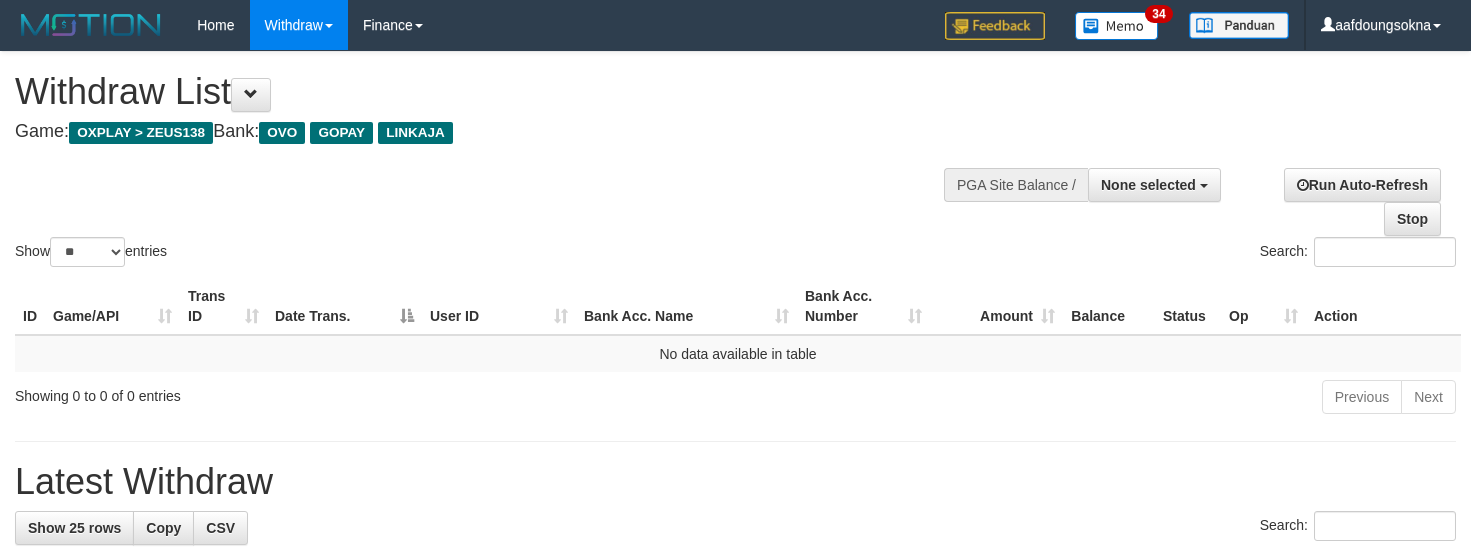 select 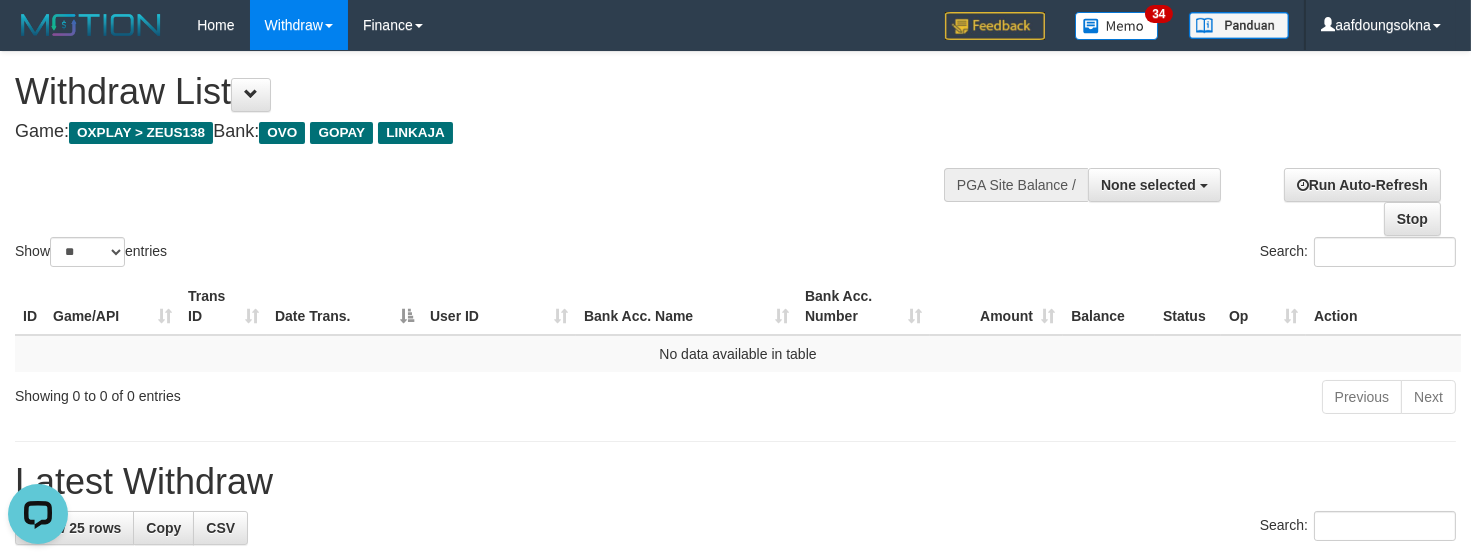 scroll, scrollTop: 0, scrollLeft: 0, axis: both 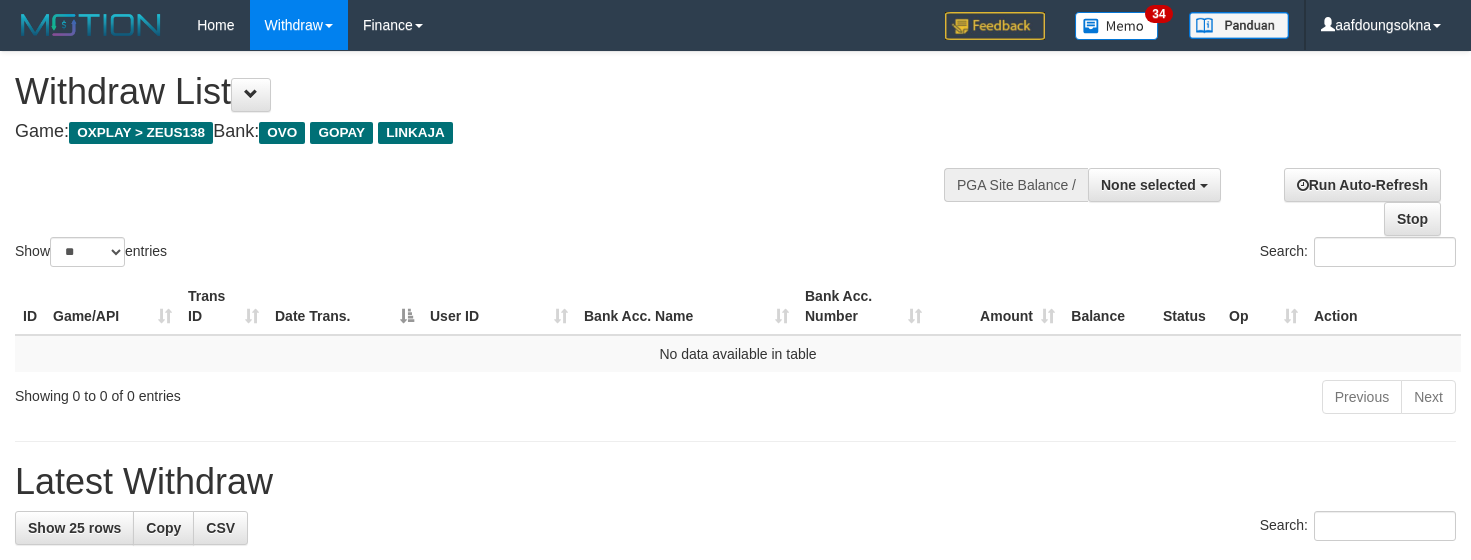 select 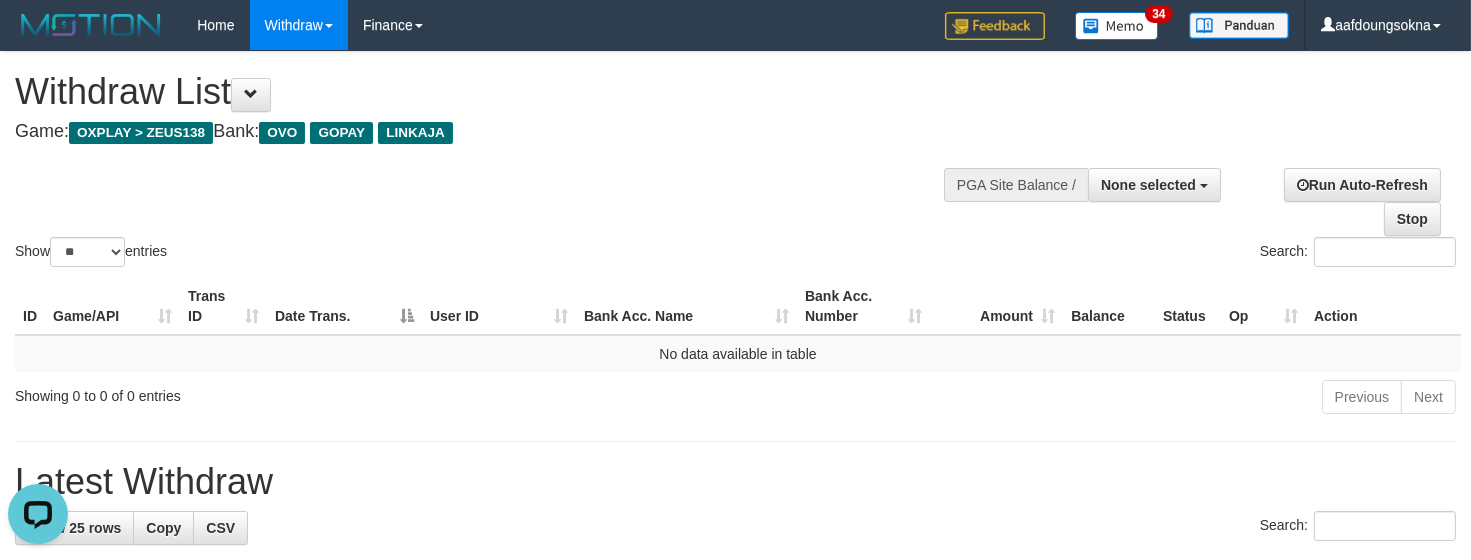 scroll, scrollTop: 0, scrollLeft: 0, axis: both 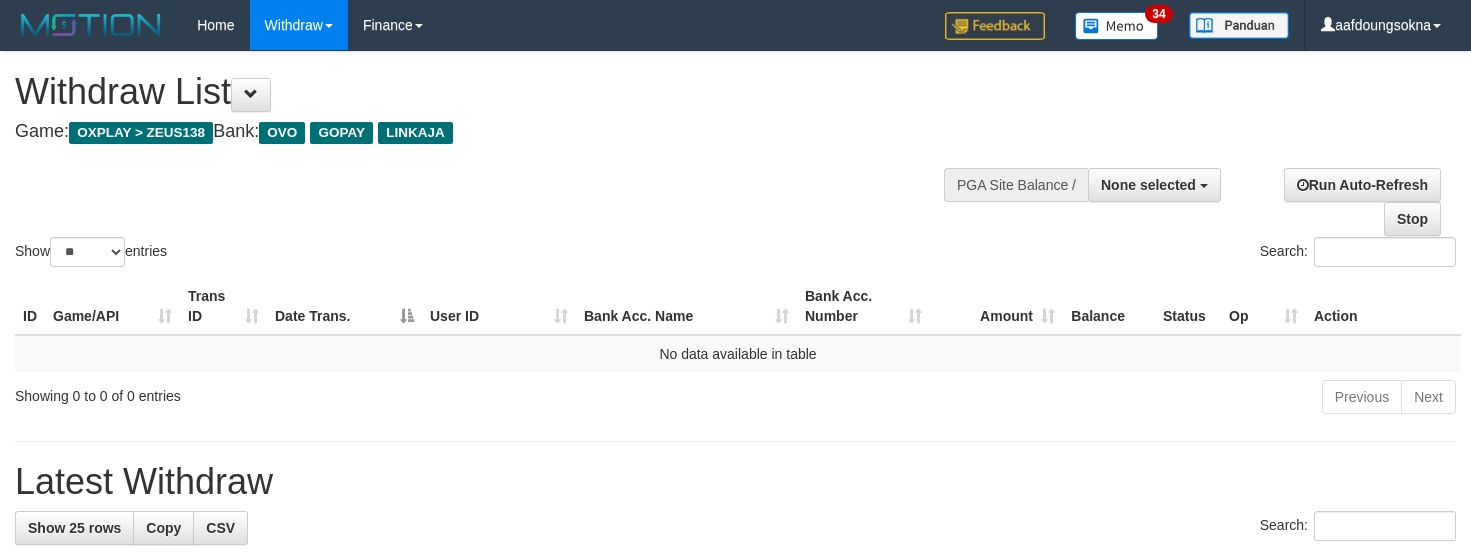 select 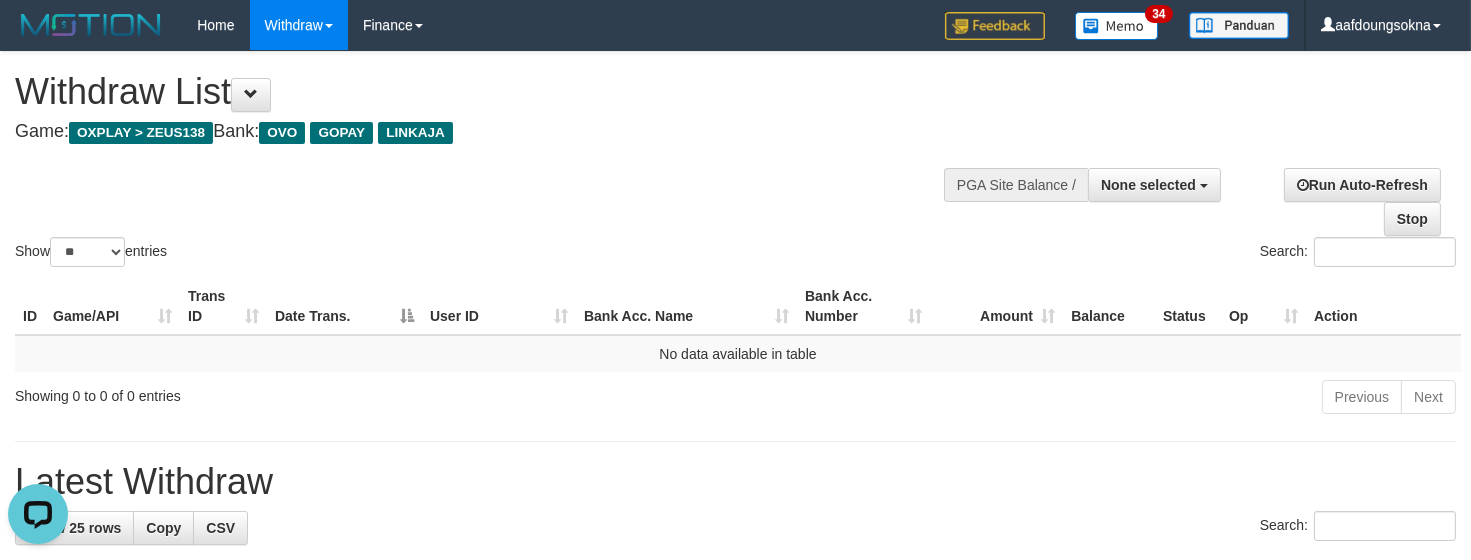 scroll, scrollTop: 0, scrollLeft: 0, axis: both 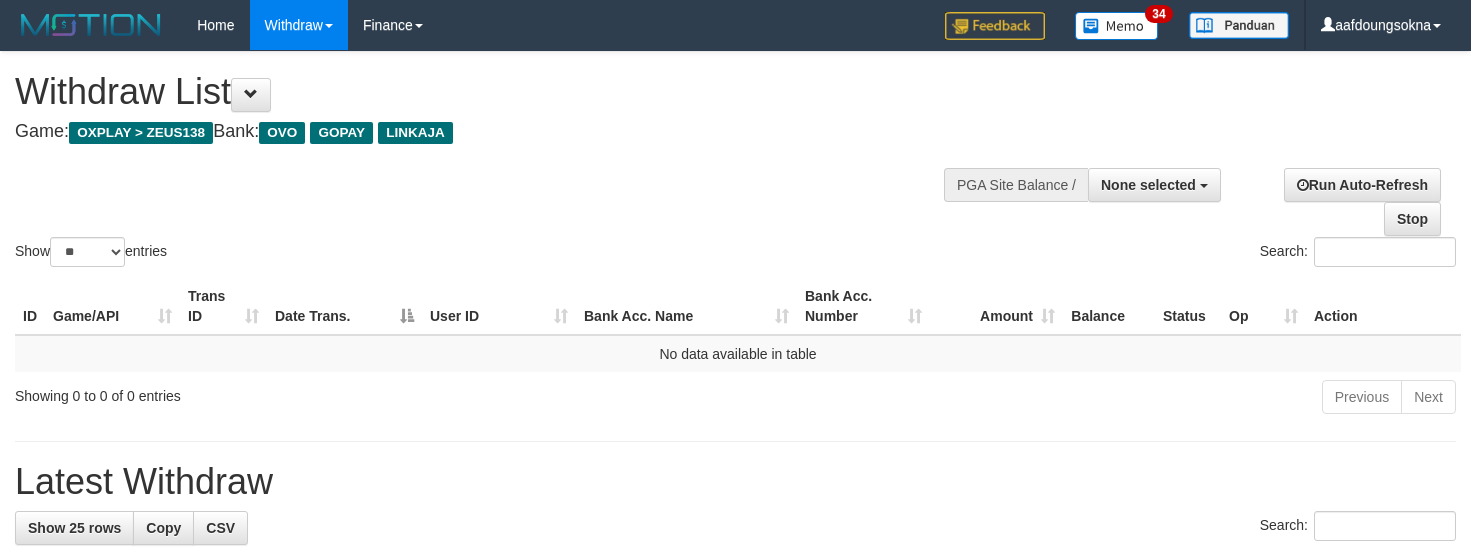 select 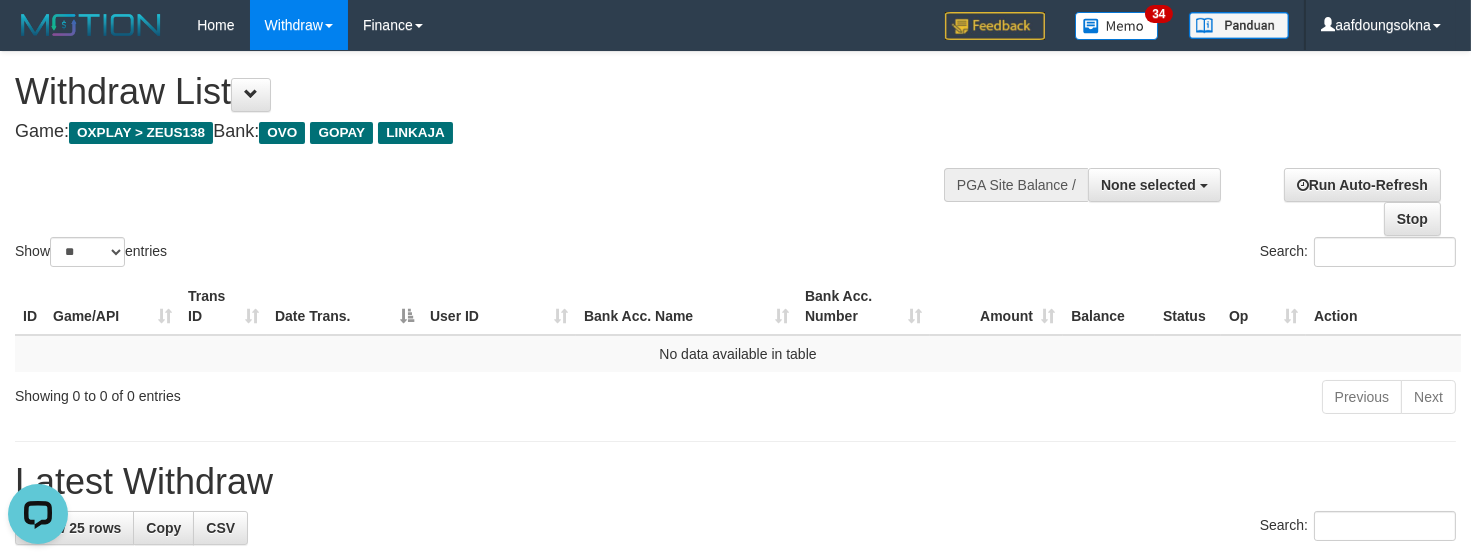 scroll, scrollTop: 0, scrollLeft: 0, axis: both 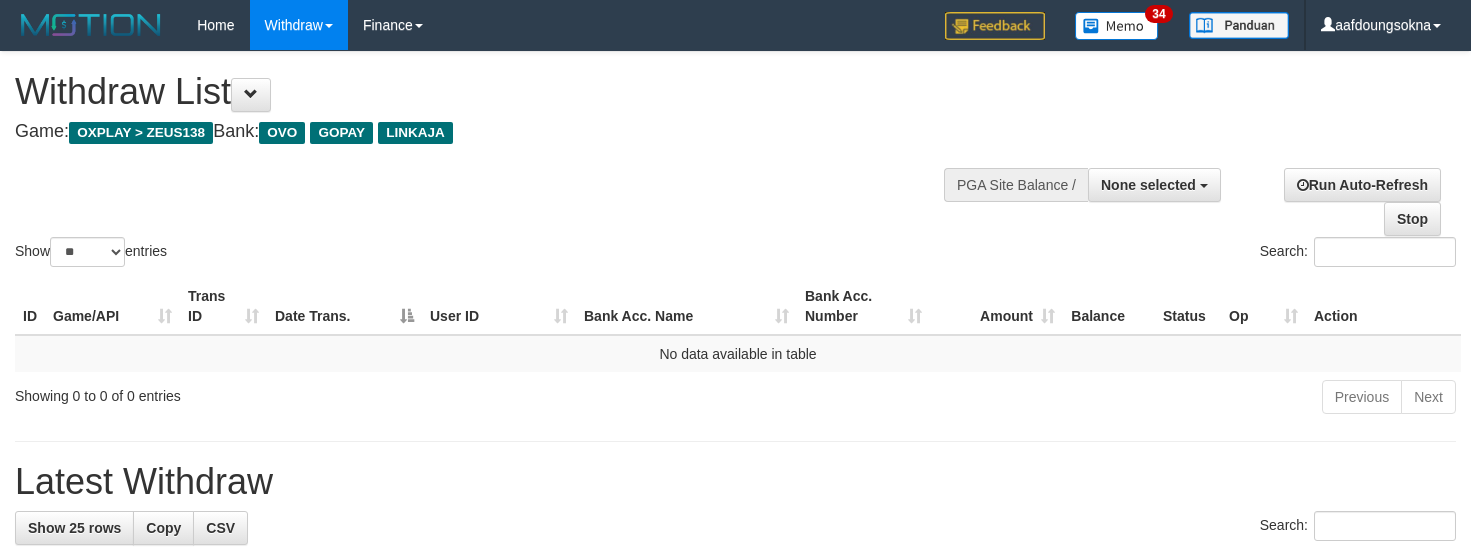 select 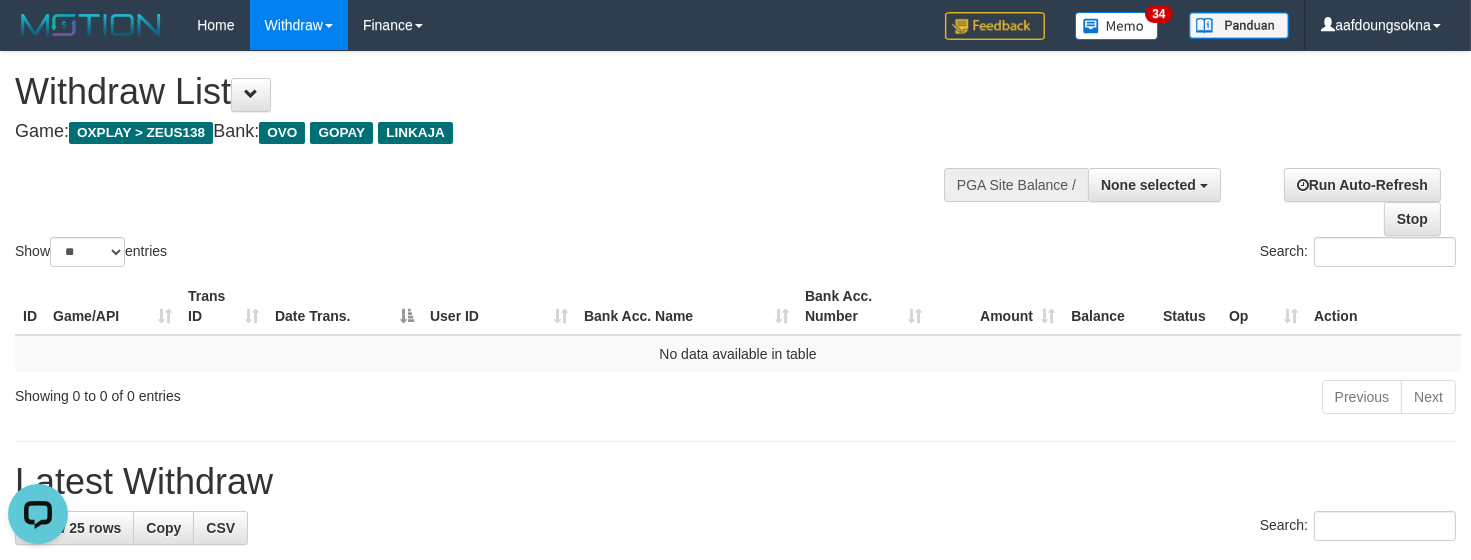 scroll, scrollTop: 0, scrollLeft: 0, axis: both 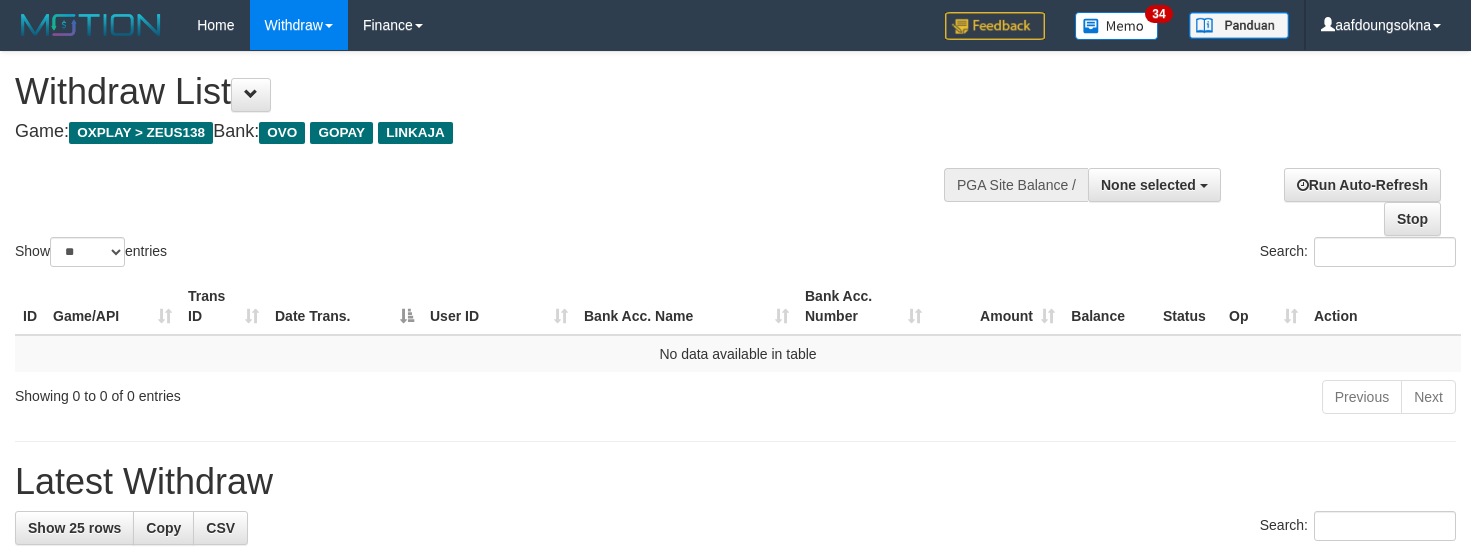 select 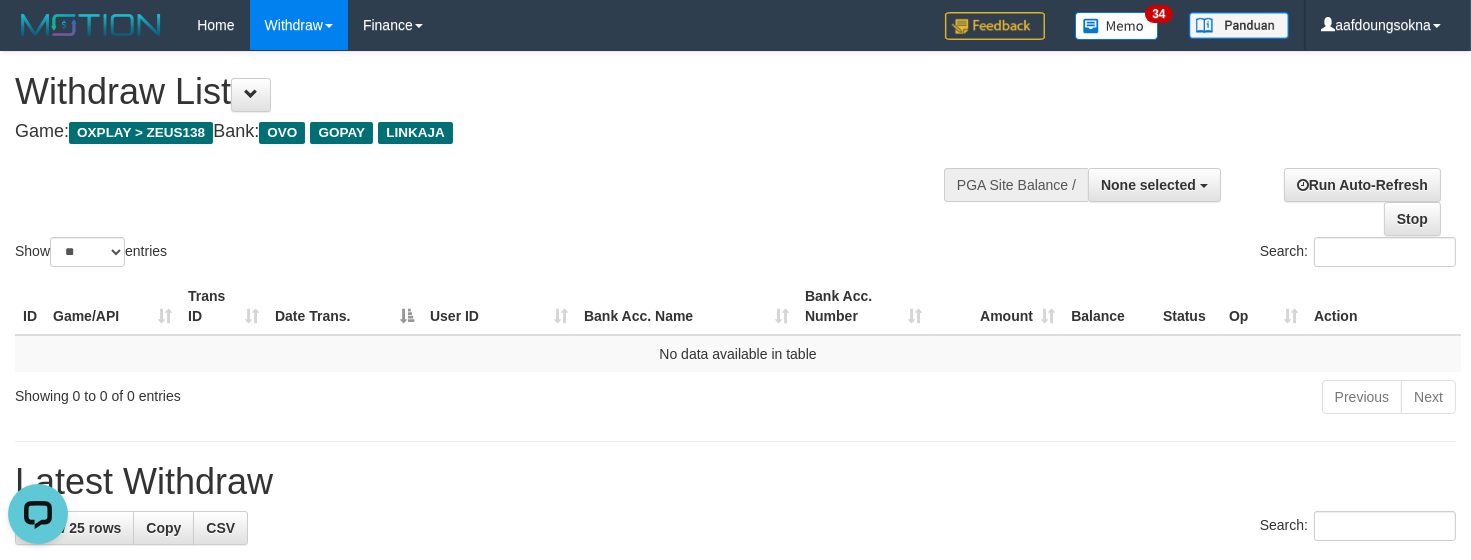 scroll, scrollTop: 0, scrollLeft: 0, axis: both 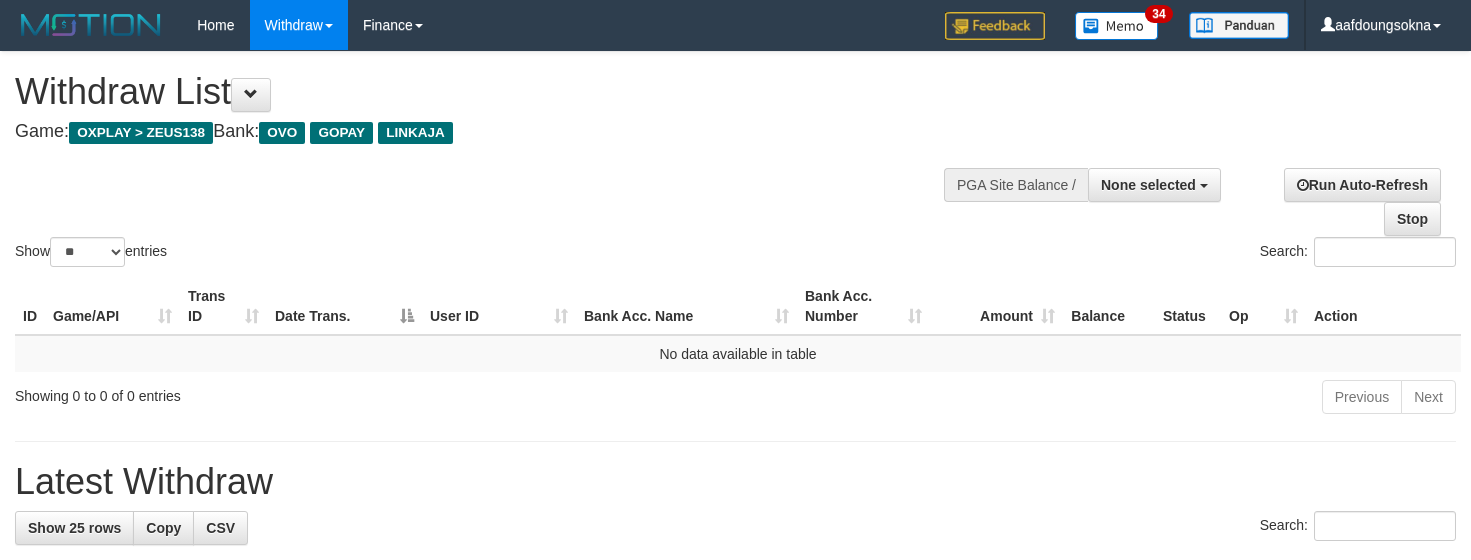select 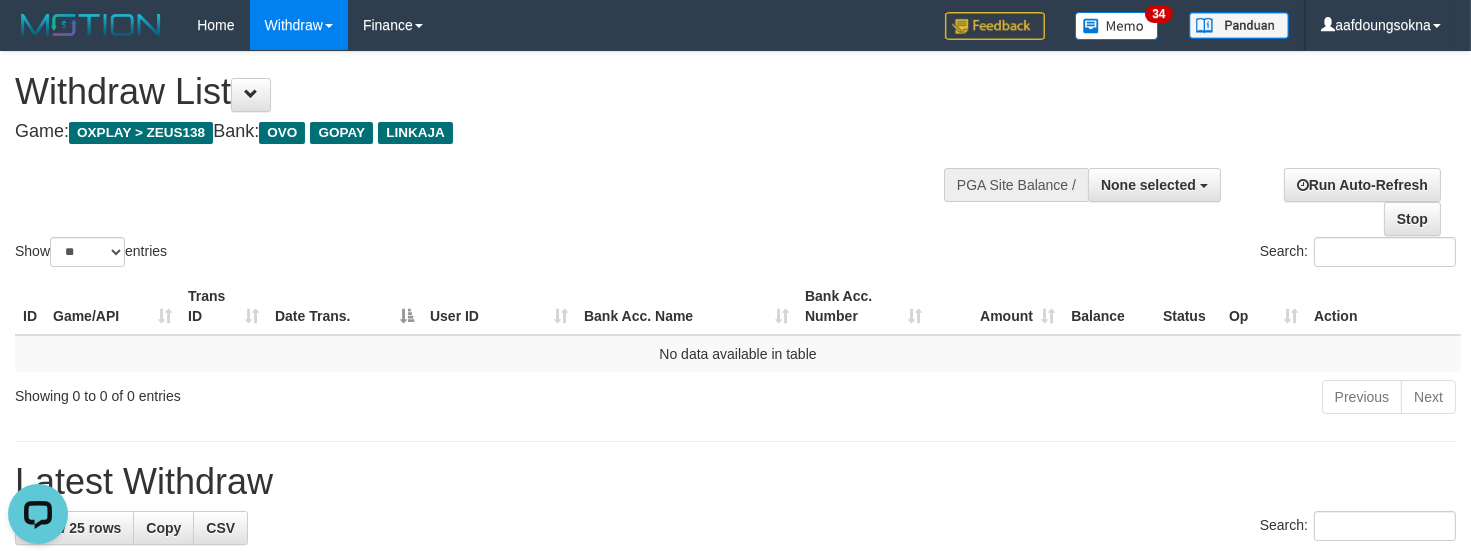 scroll, scrollTop: 0, scrollLeft: 0, axis: both 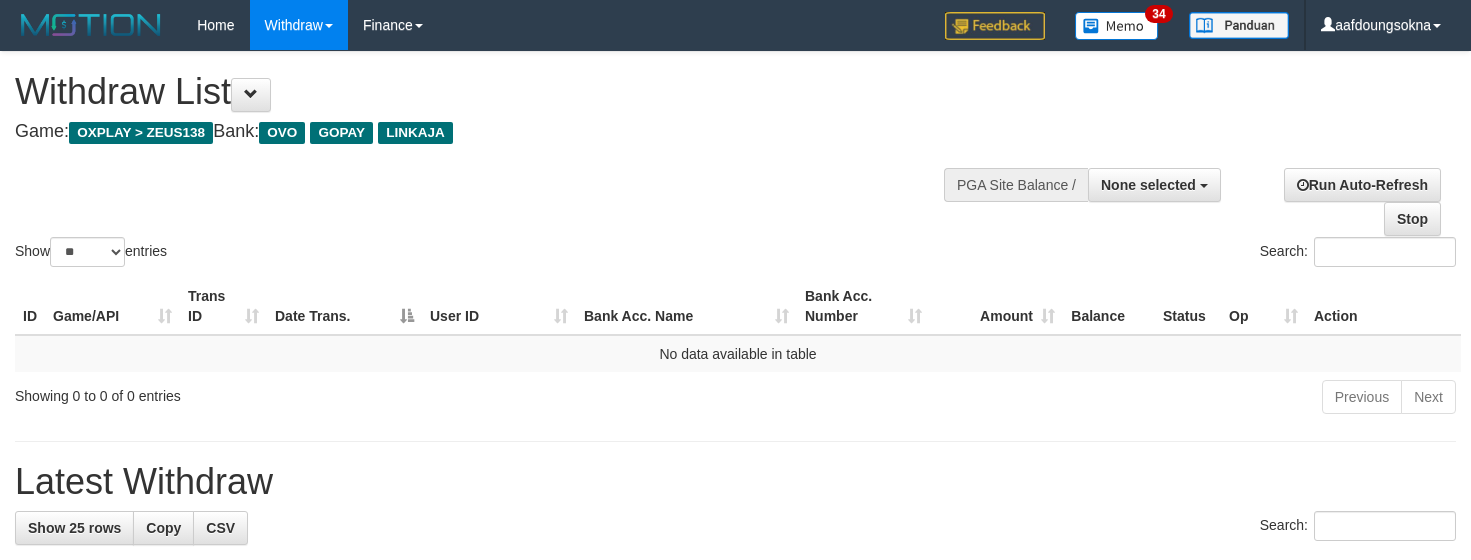 select 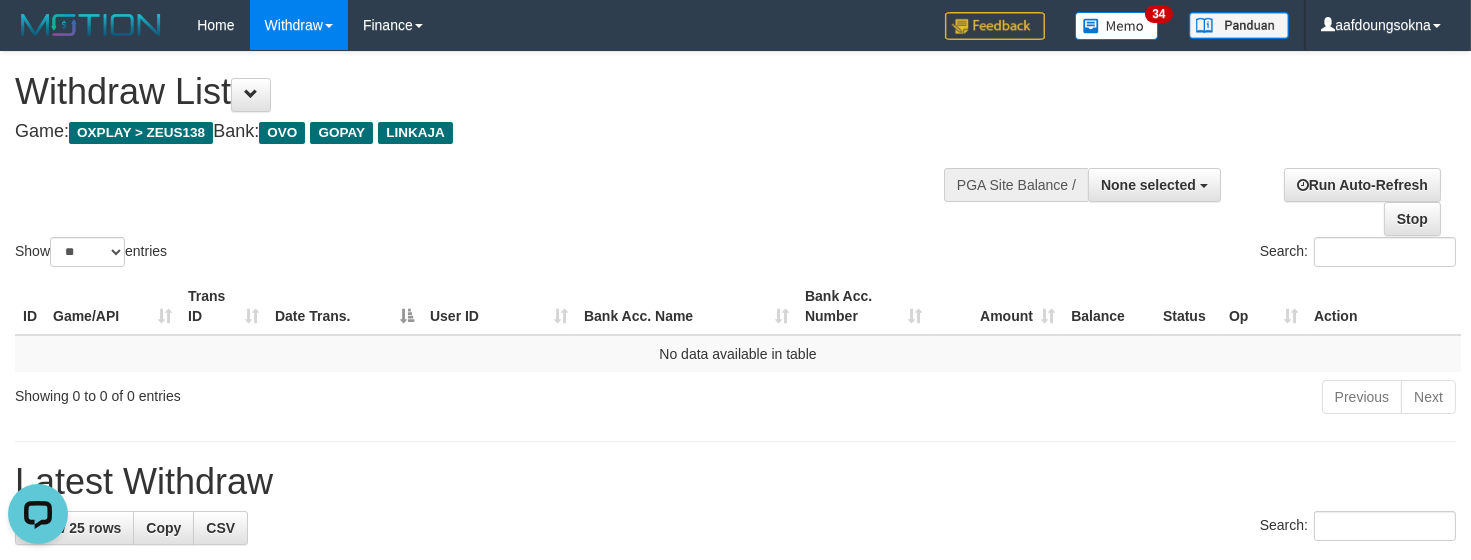 scroll, scrollTop: 0, scrollLeft: 0, axis: both 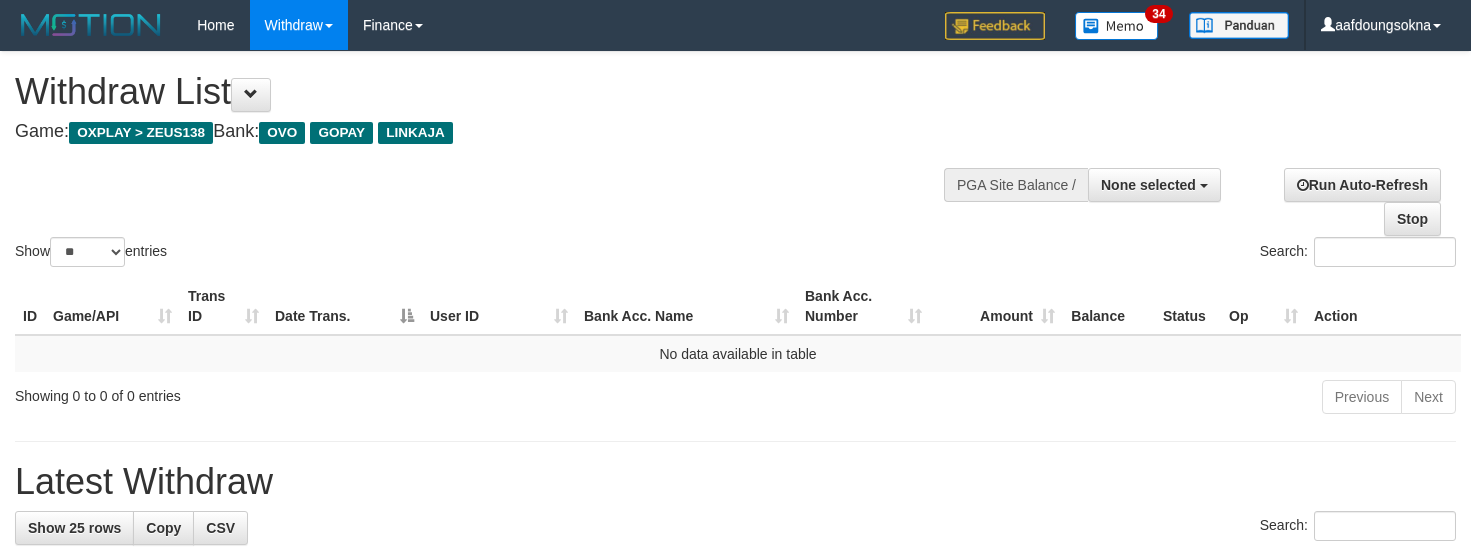 select 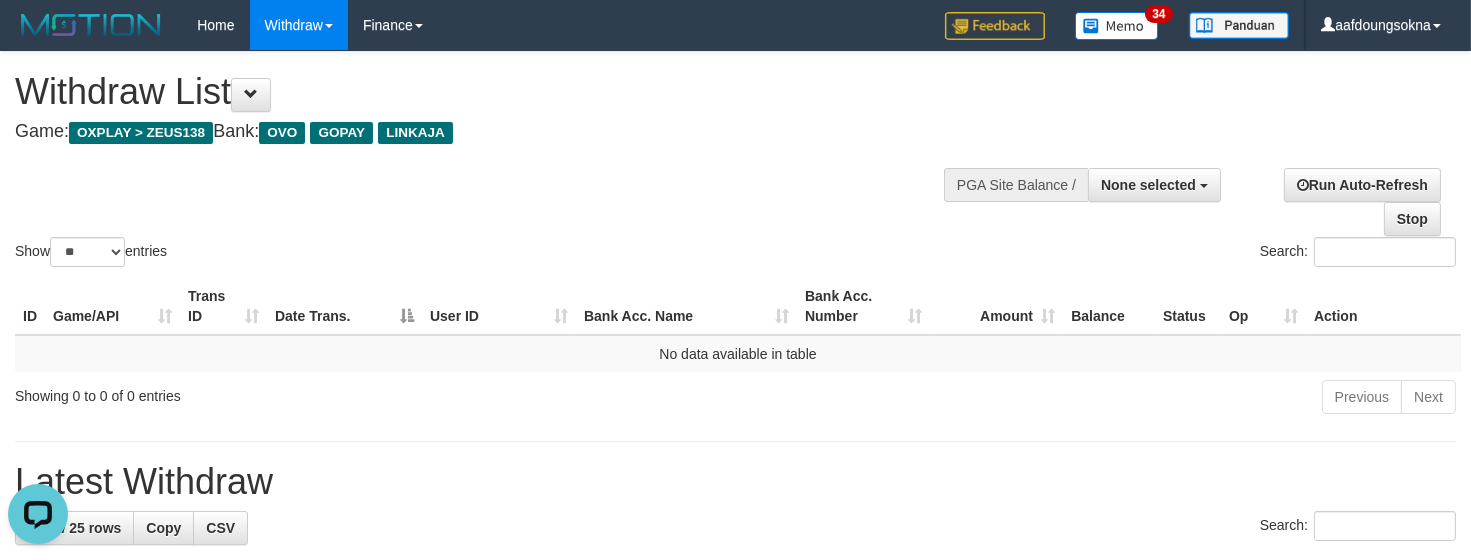 scroll, scrollTop: 0, scrollLeft: 0, axis: both 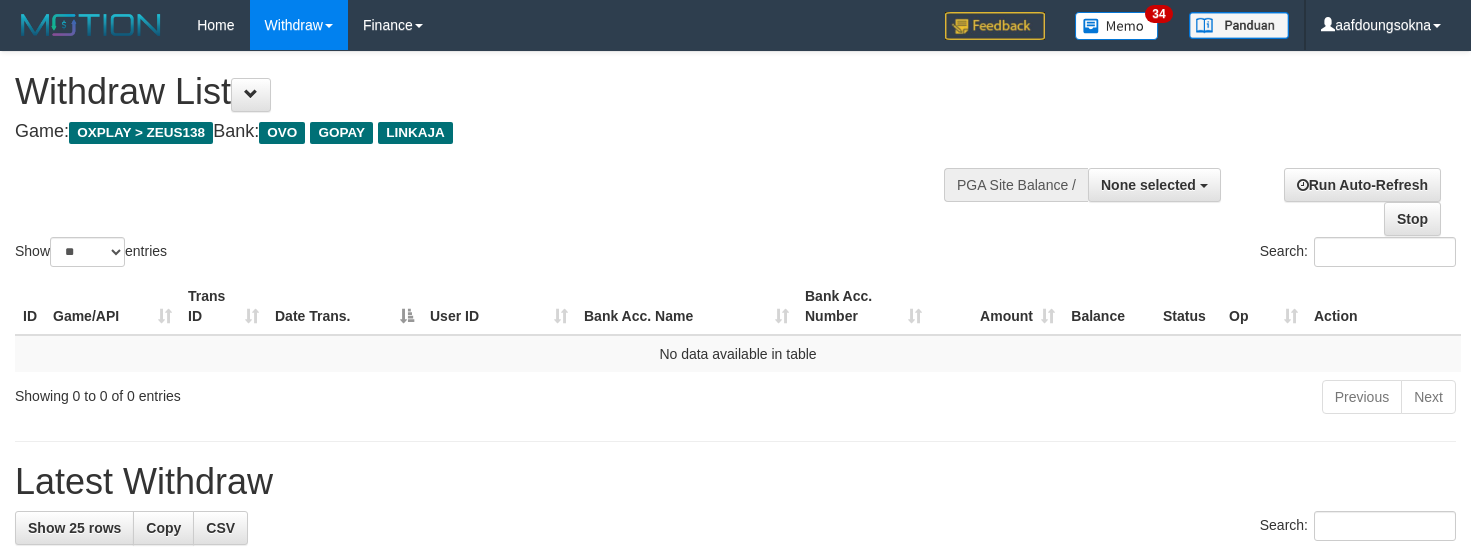 select 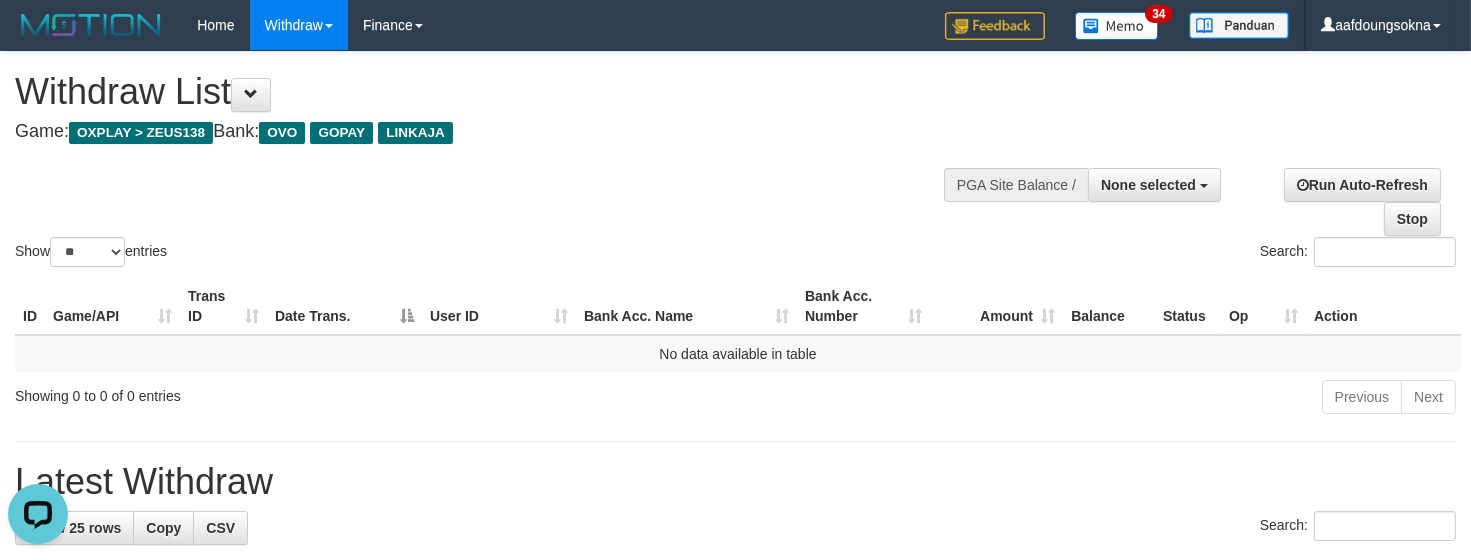 scroll, scrollTop: 0, scrollLeft: 0, axis: both 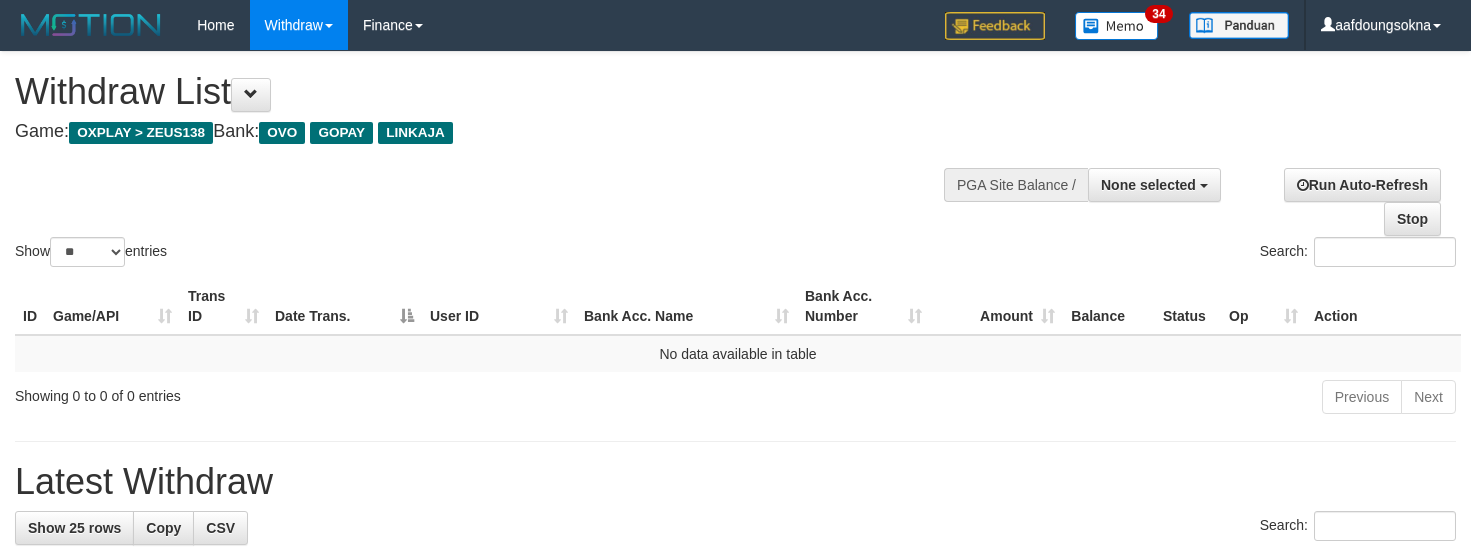 select 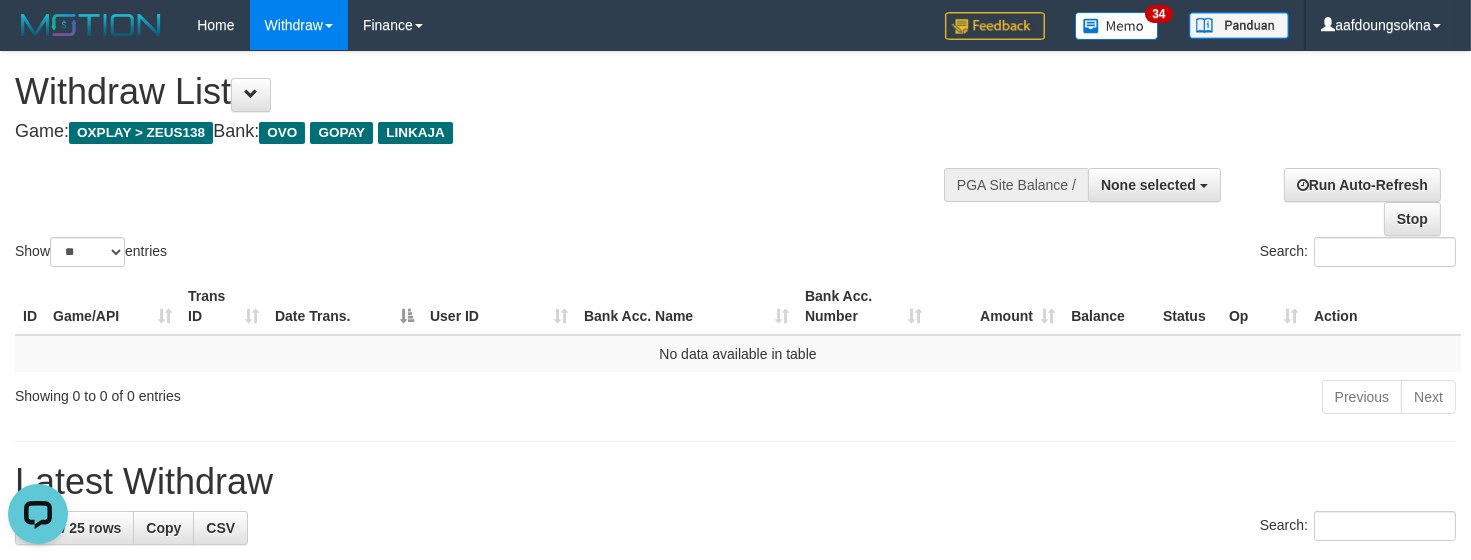 scroll, scrollTop: 0, scrollLeft: 0, axis: both 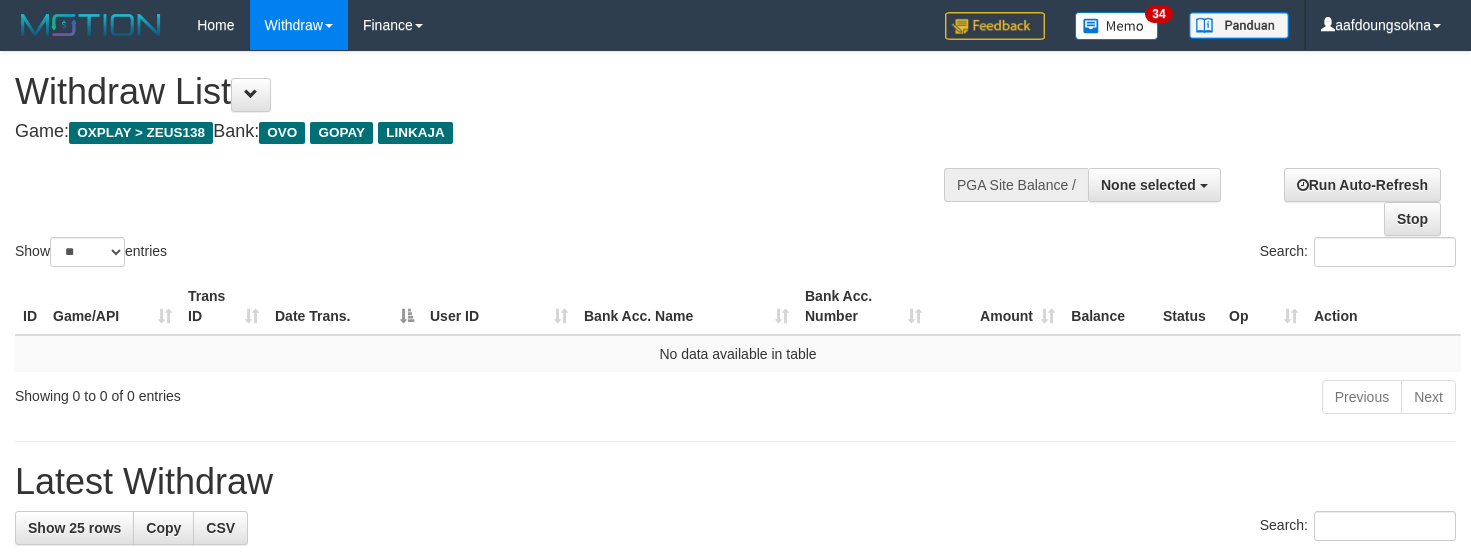 select 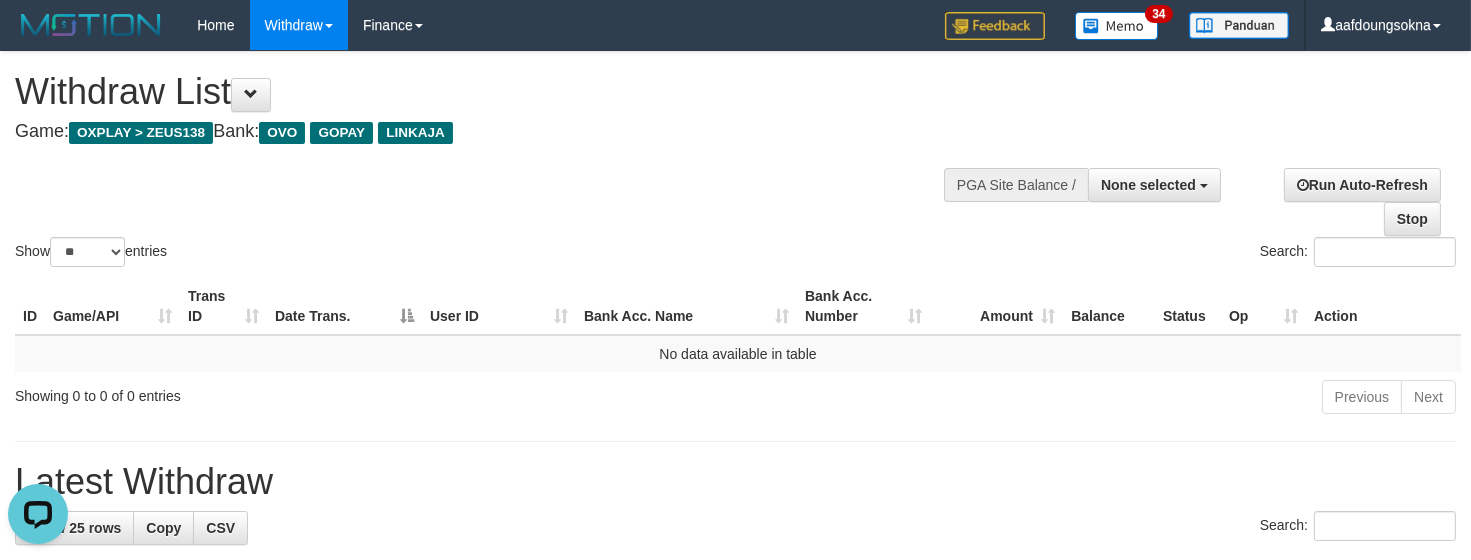 scroll, scrollTop: 0, scrollLeft: 0, axis: both 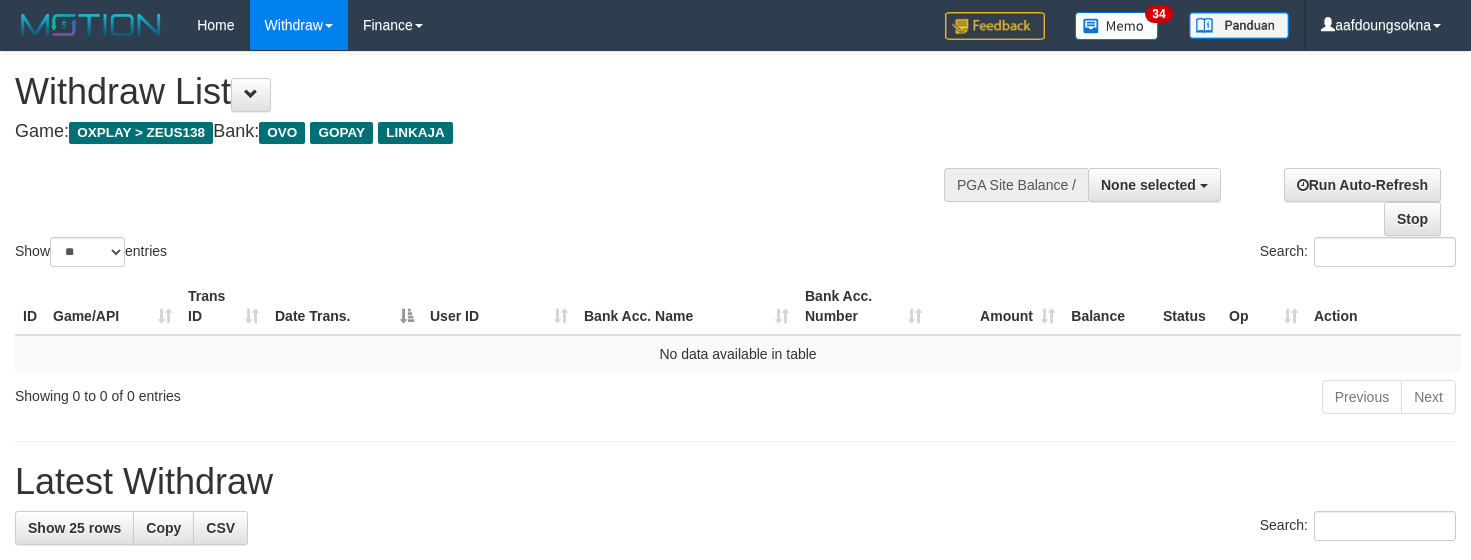 select 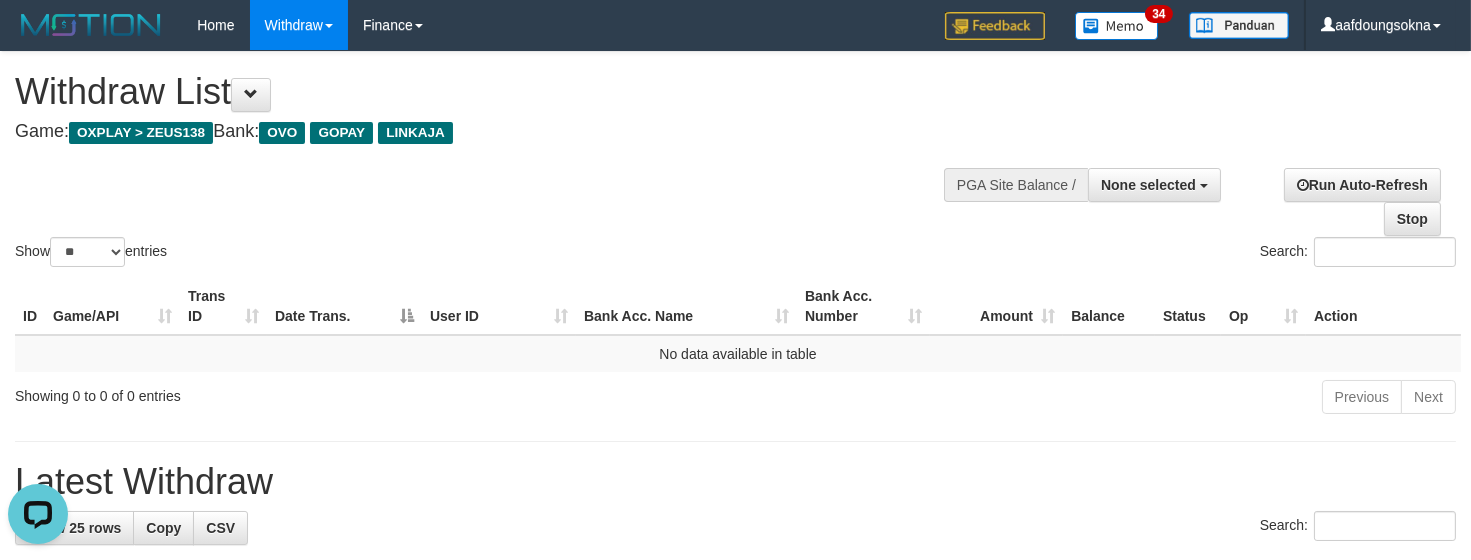 scroll, scrollTop: 0, scrollLeft: 0, axis: both 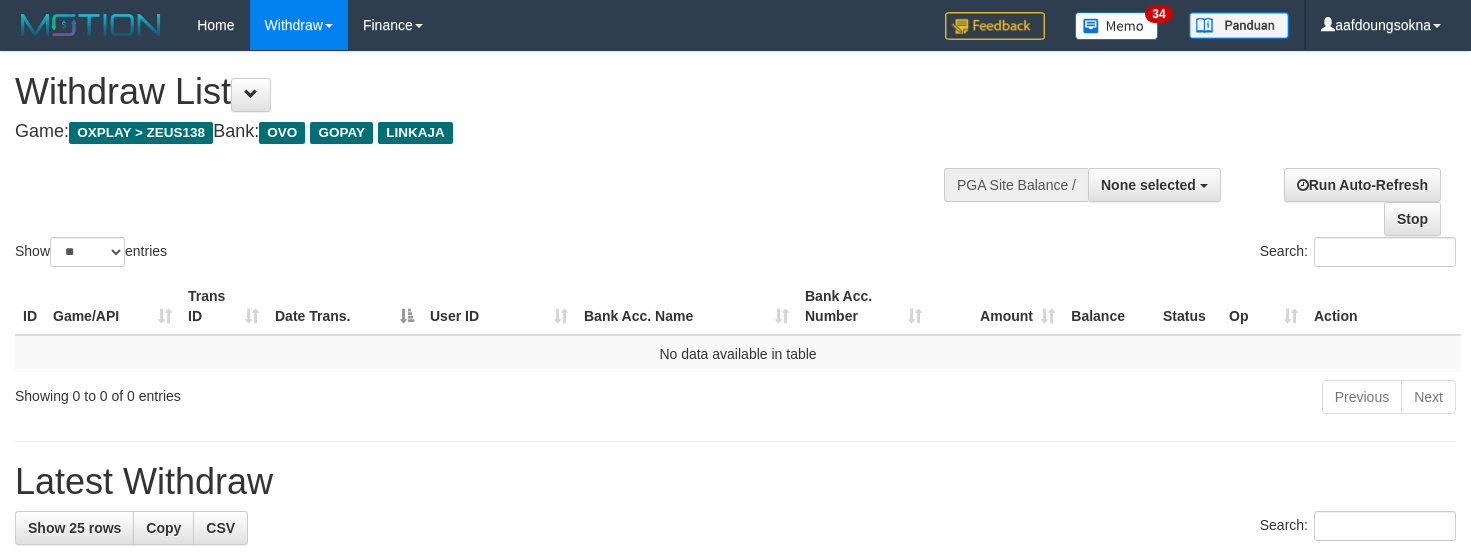 select 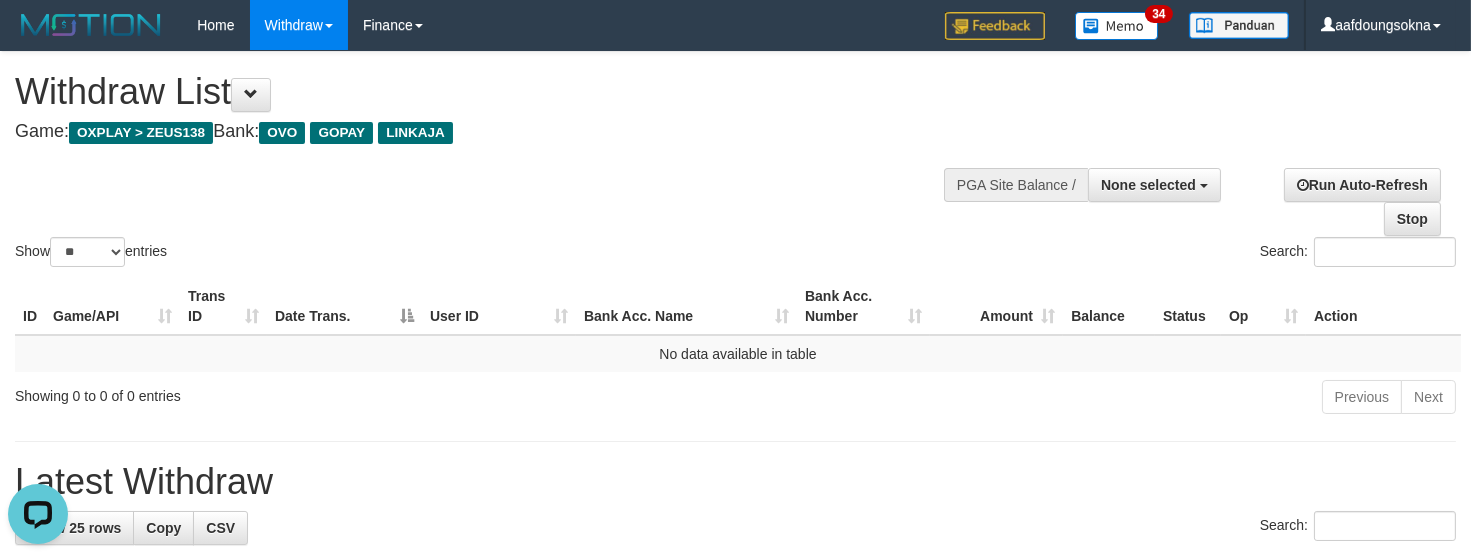 scroll, scrollTop: 0, scrollLeft: 0, axis: both 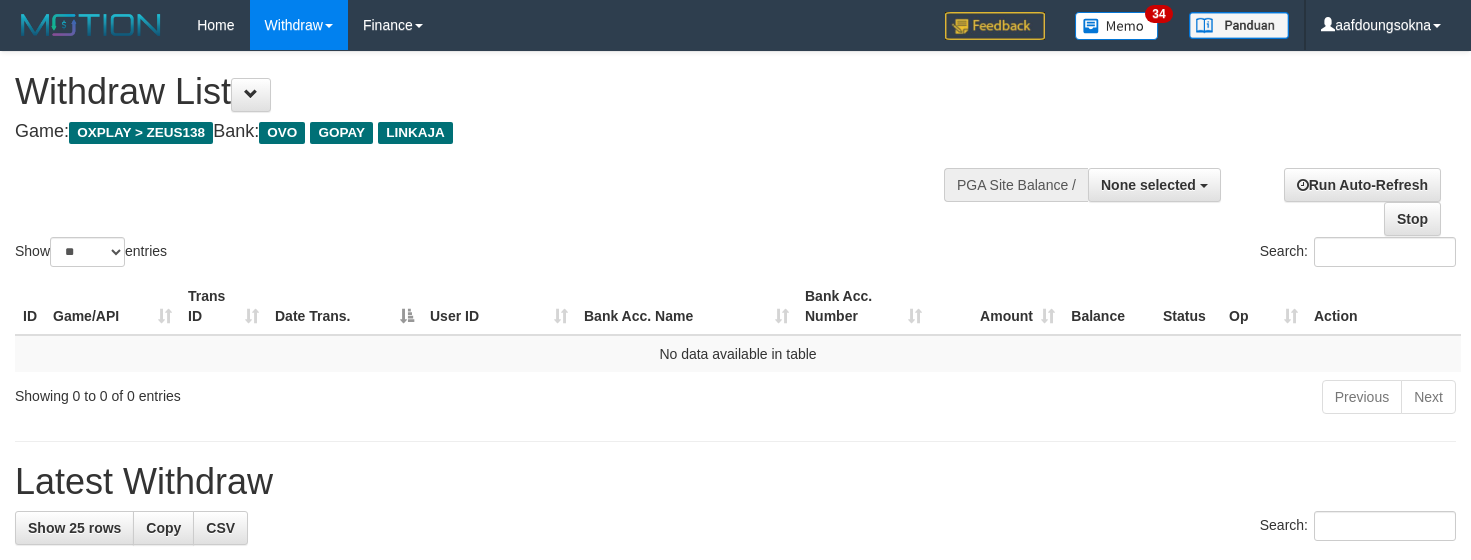 select 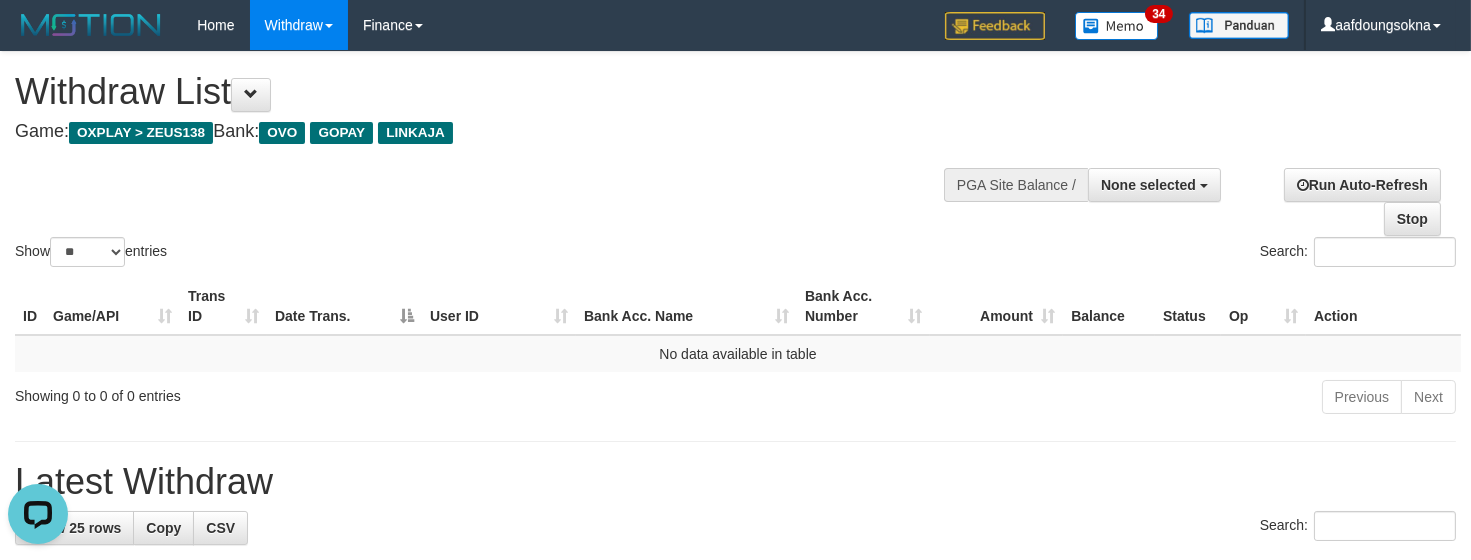 scroll, scrollTop: 0, scrollLeft: 0, axis: both 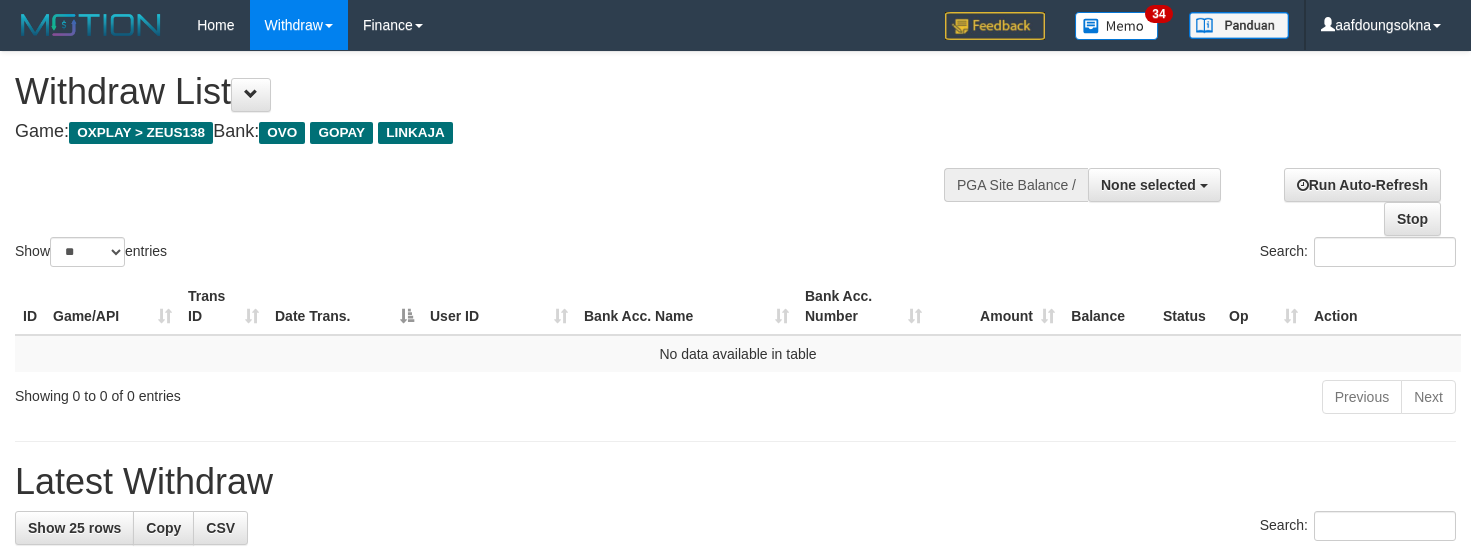 select 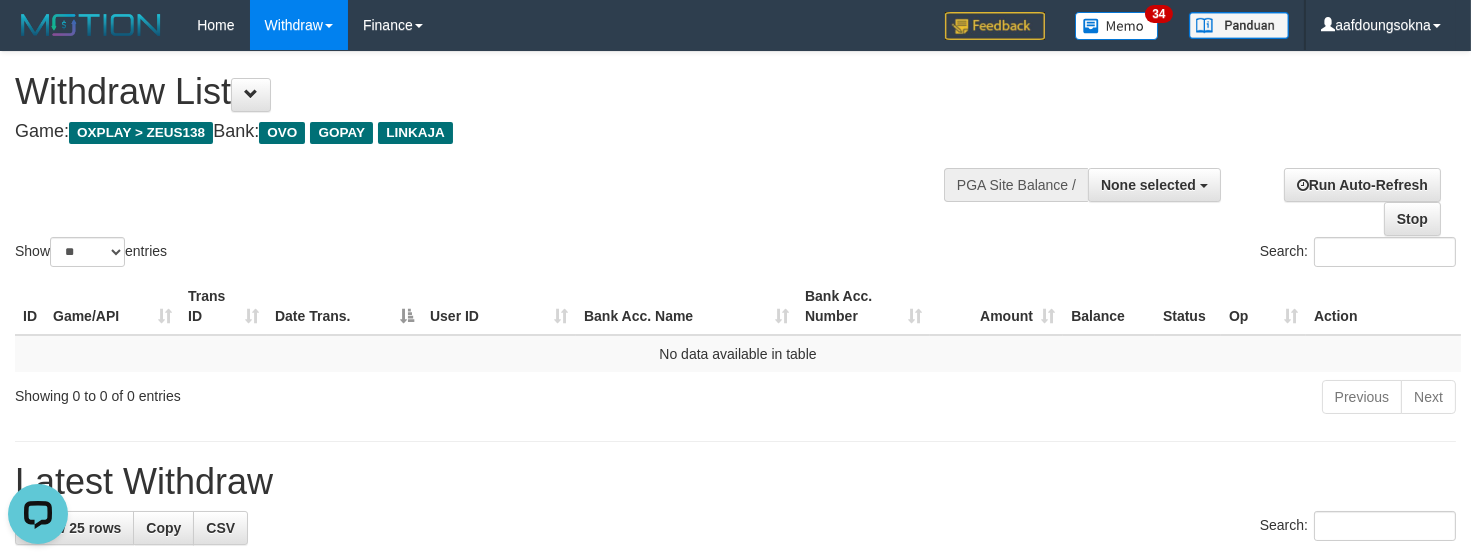 scroll, scrollTop: 0, scrollLeft: 0, axis: both 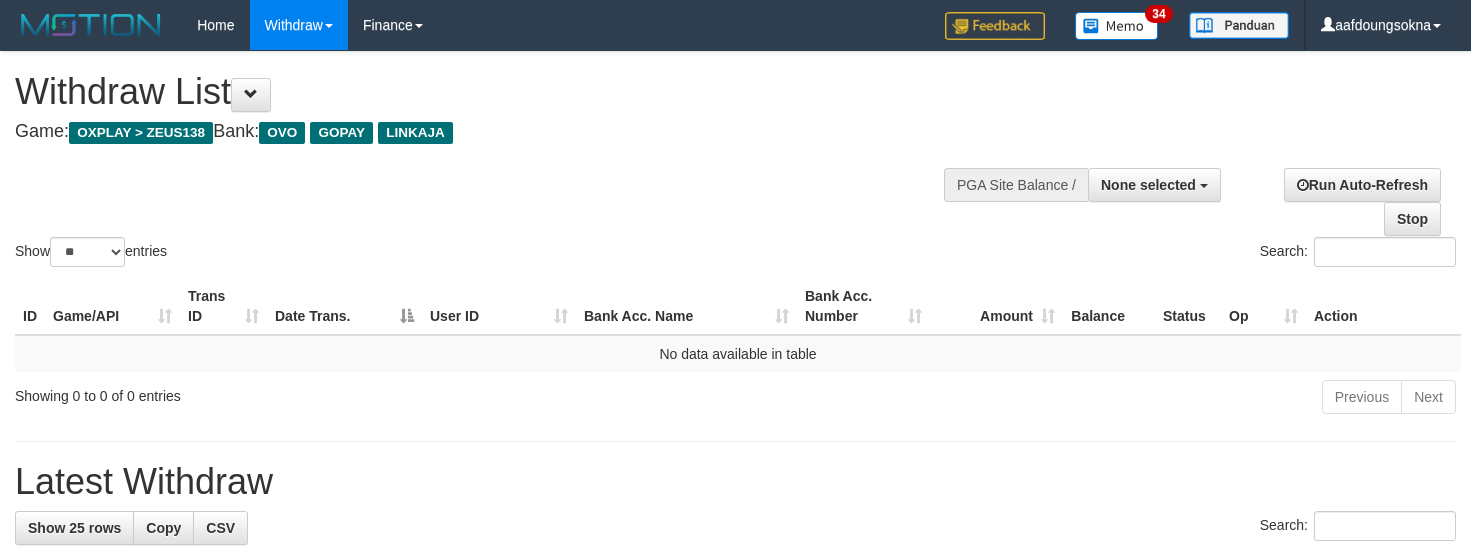select 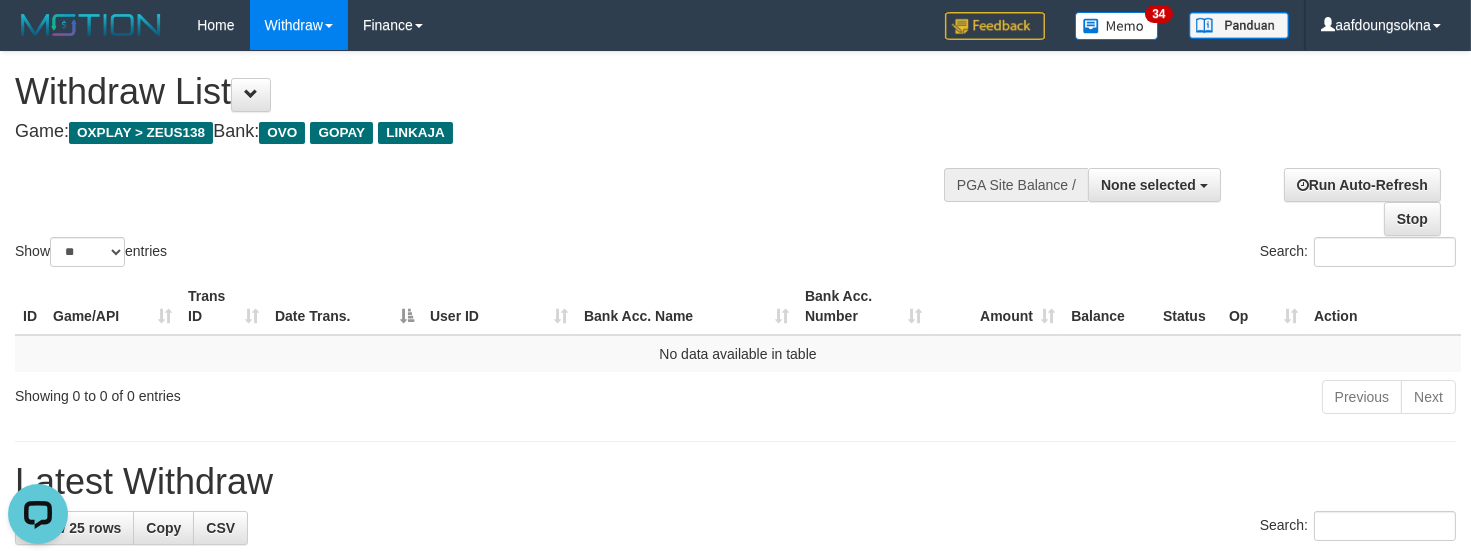 scroll, scrollTop: 0, scrollLeft: 0, axis: both 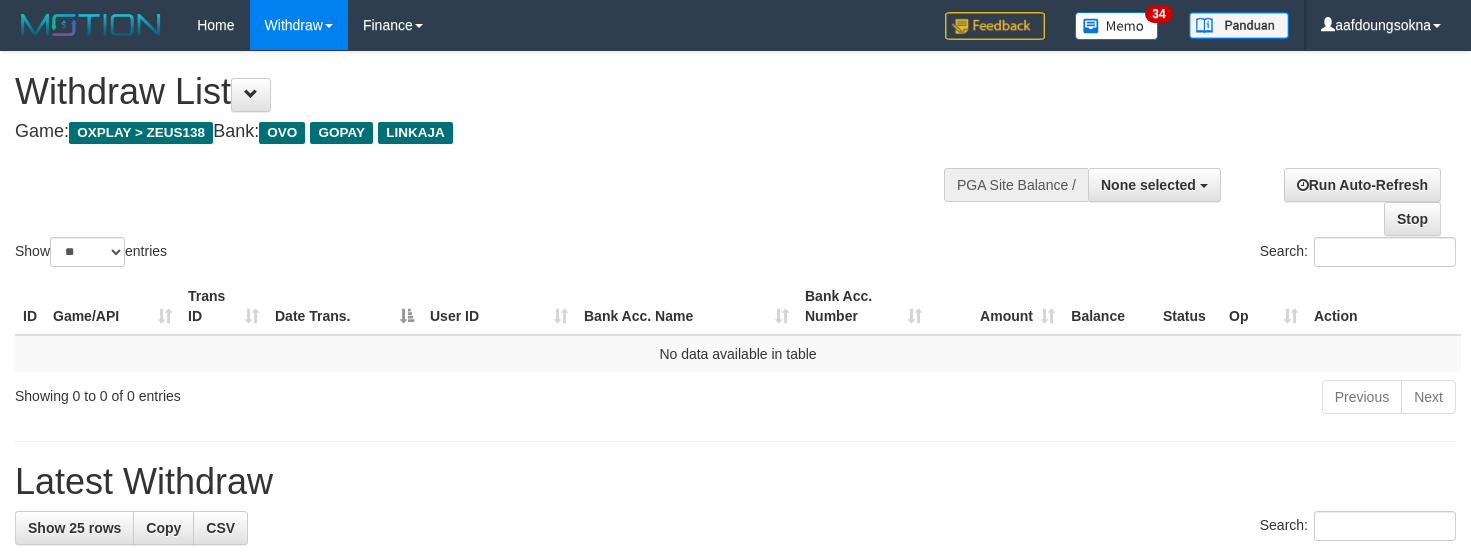 select 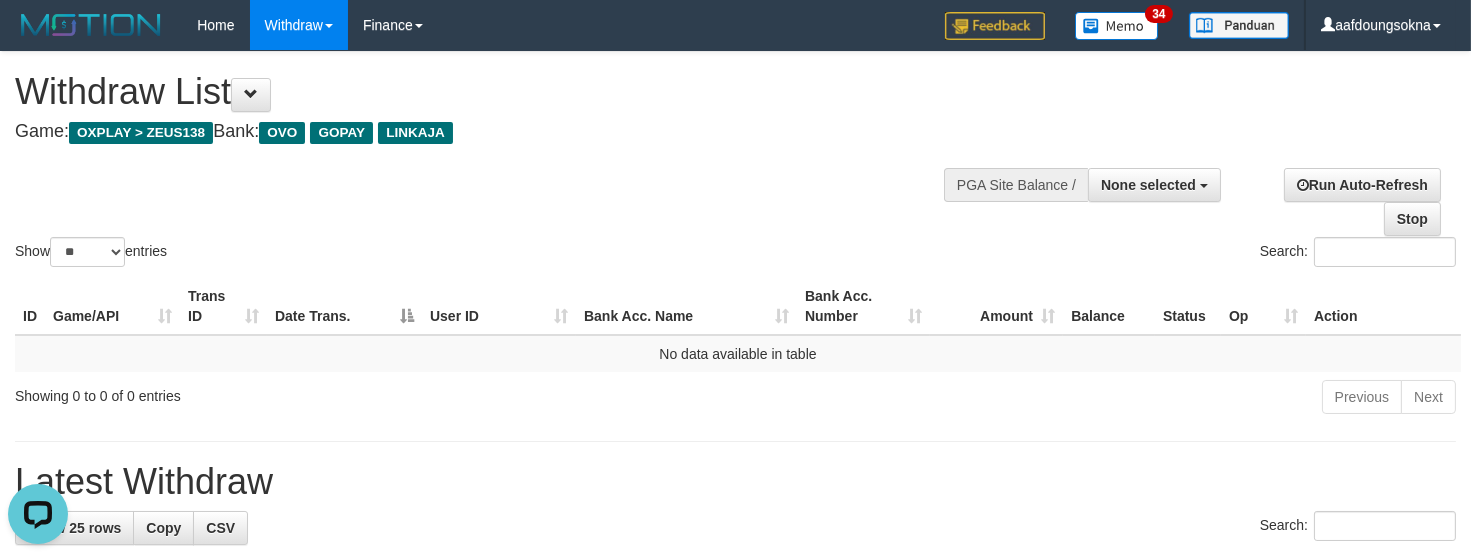 scroll, scrollTop: 0, scrollLeft: 0, axis: both 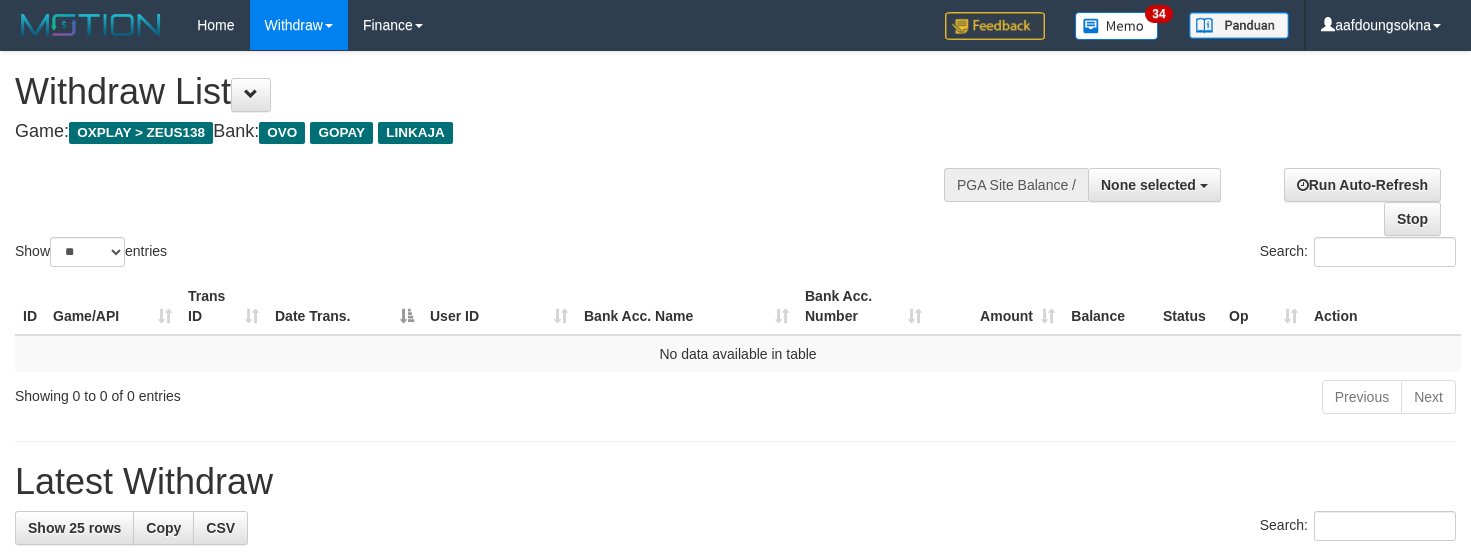 select 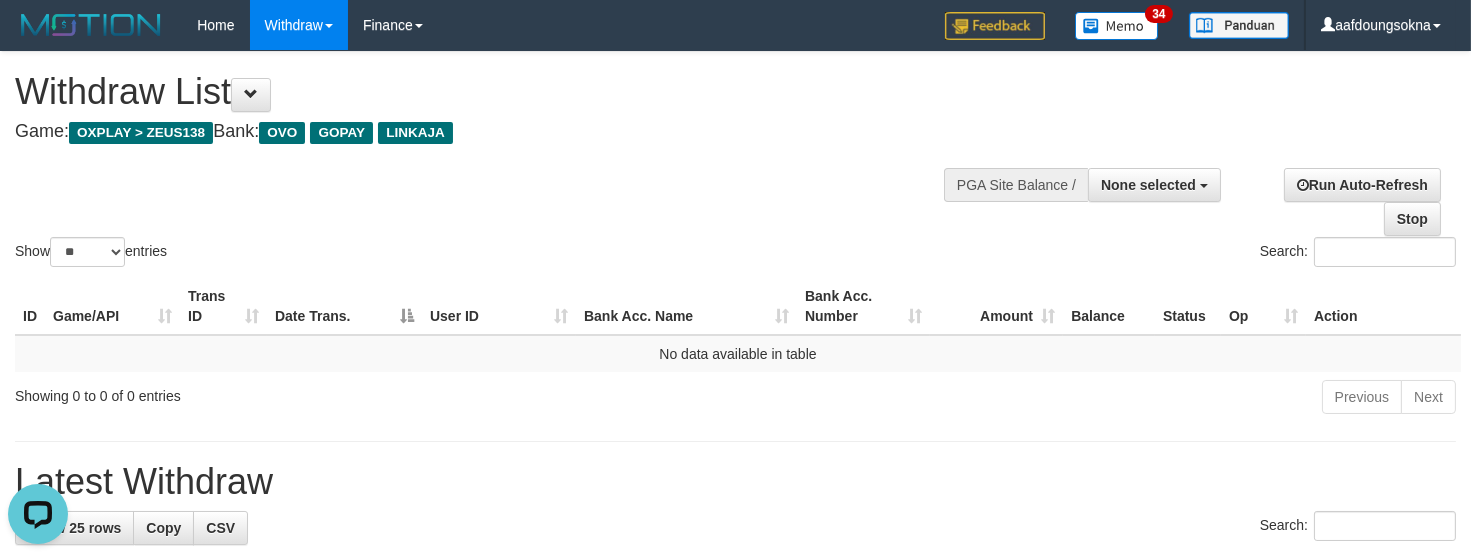 scroll, scrollTop: 0, scrollLeft: 0, axis: both 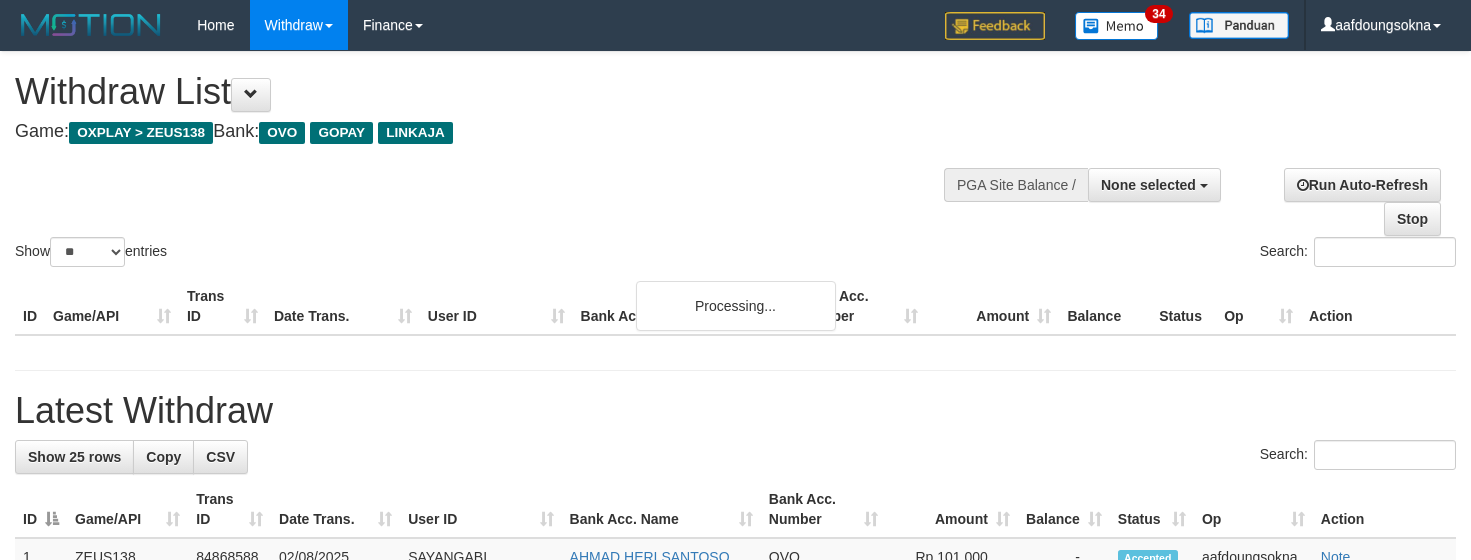 select 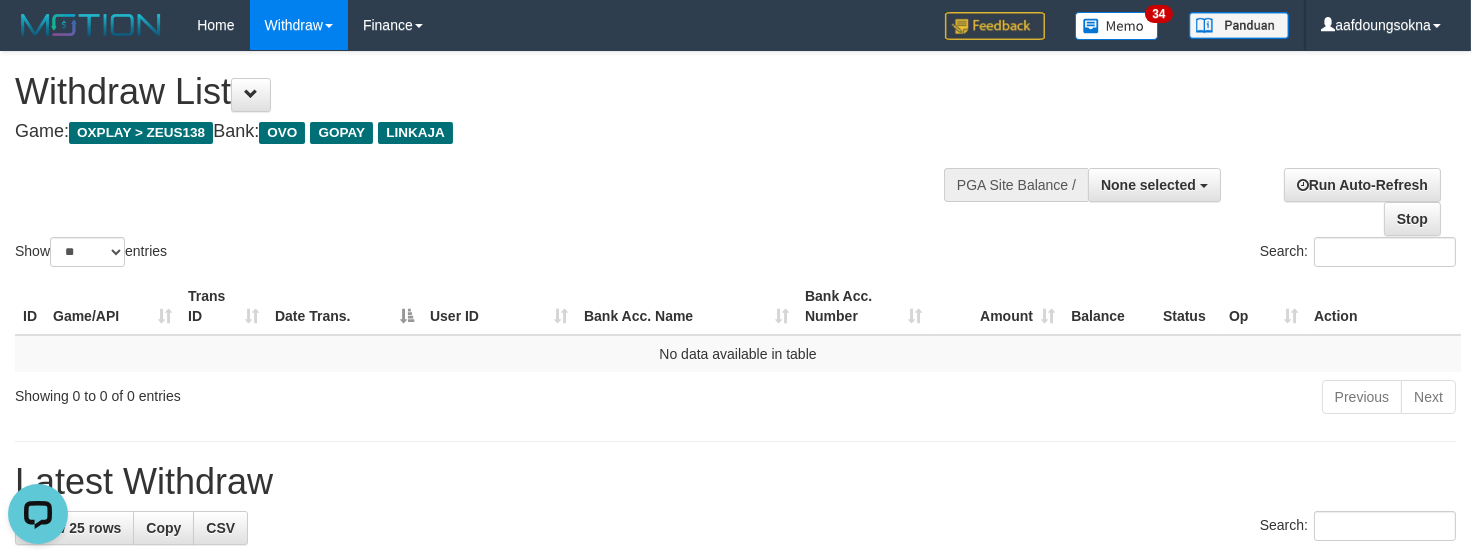 scroll, scrollTop: 0, scrollLeft: 0, axis: both 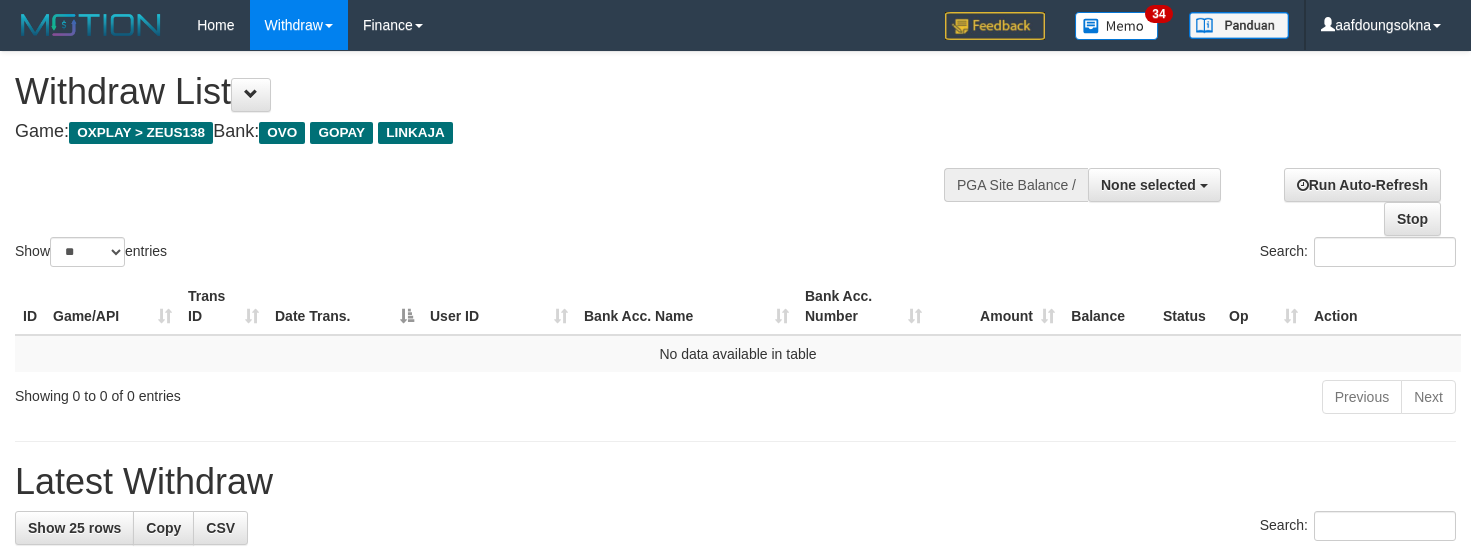 select 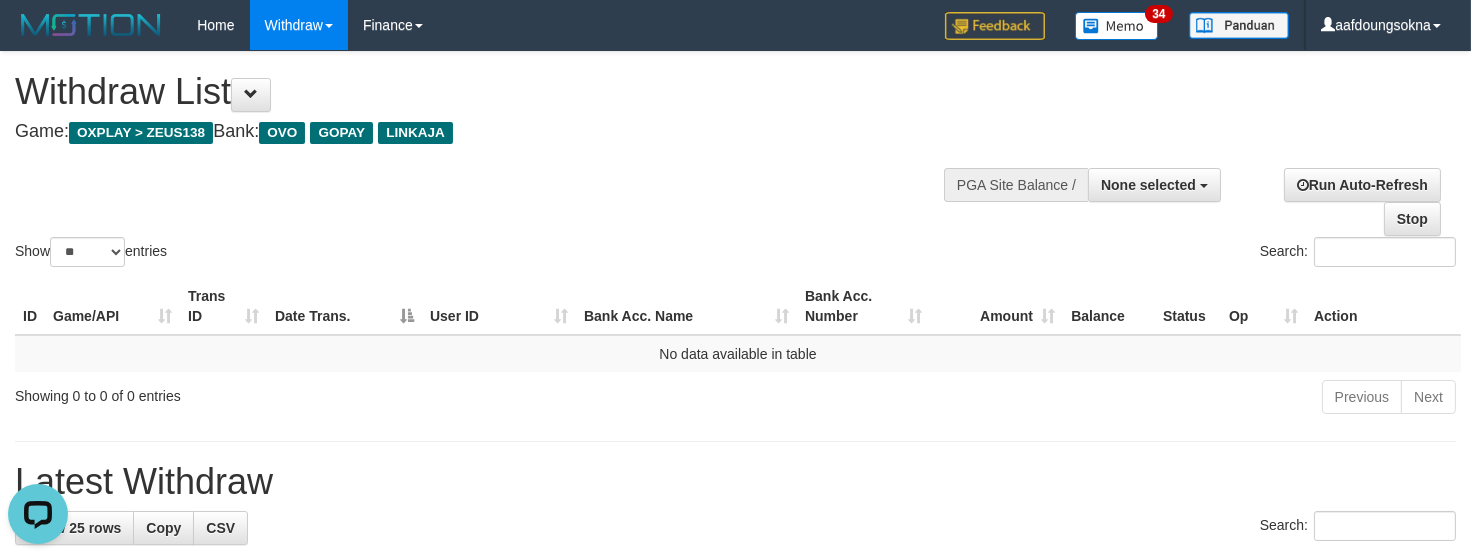 scroll, scrollTop: 0, scrollLeft: 0, axis: both 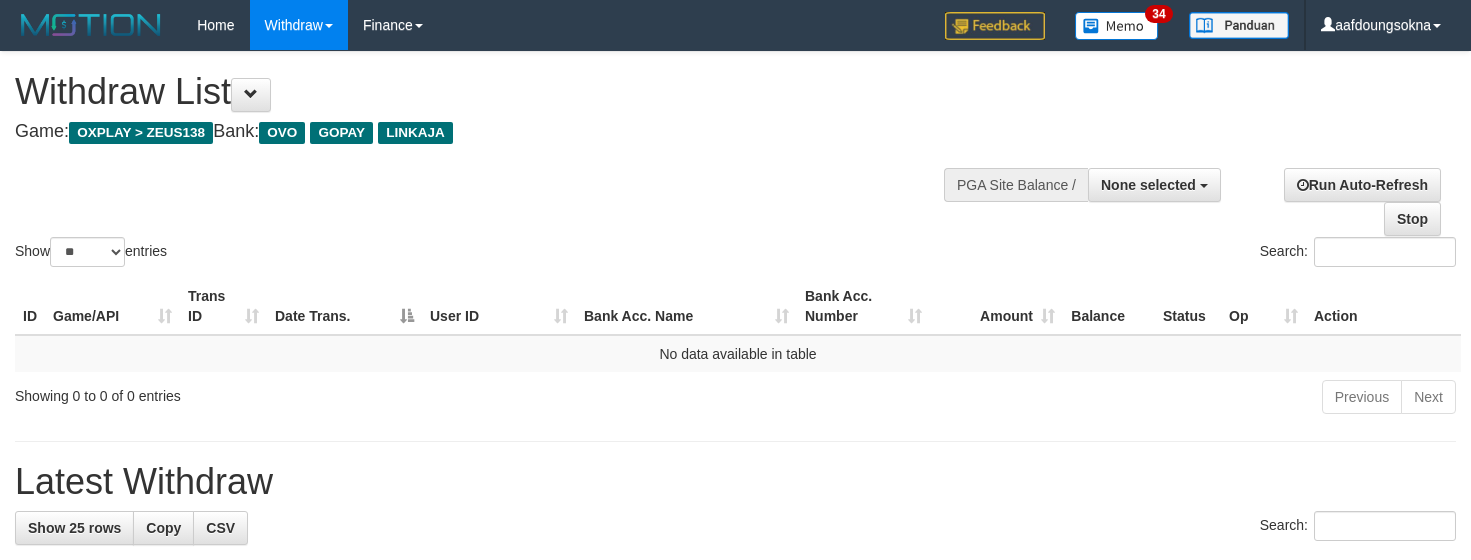 select 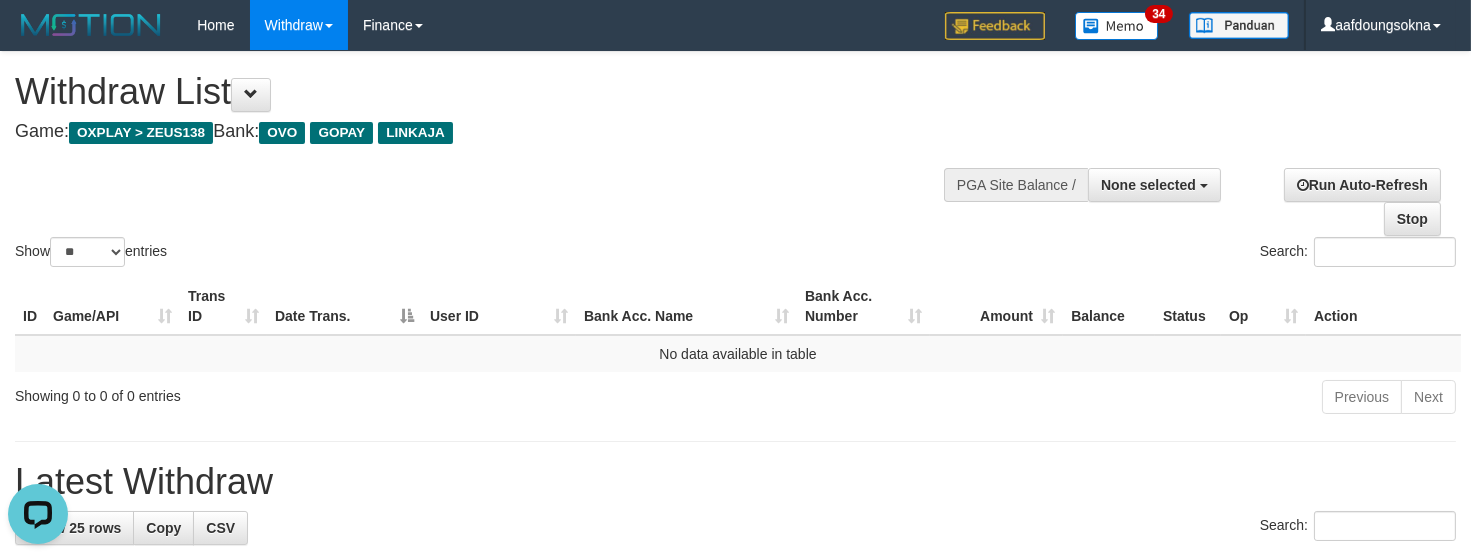 scroll, scrollTop: 0, scrollLeft: 0, axis: both 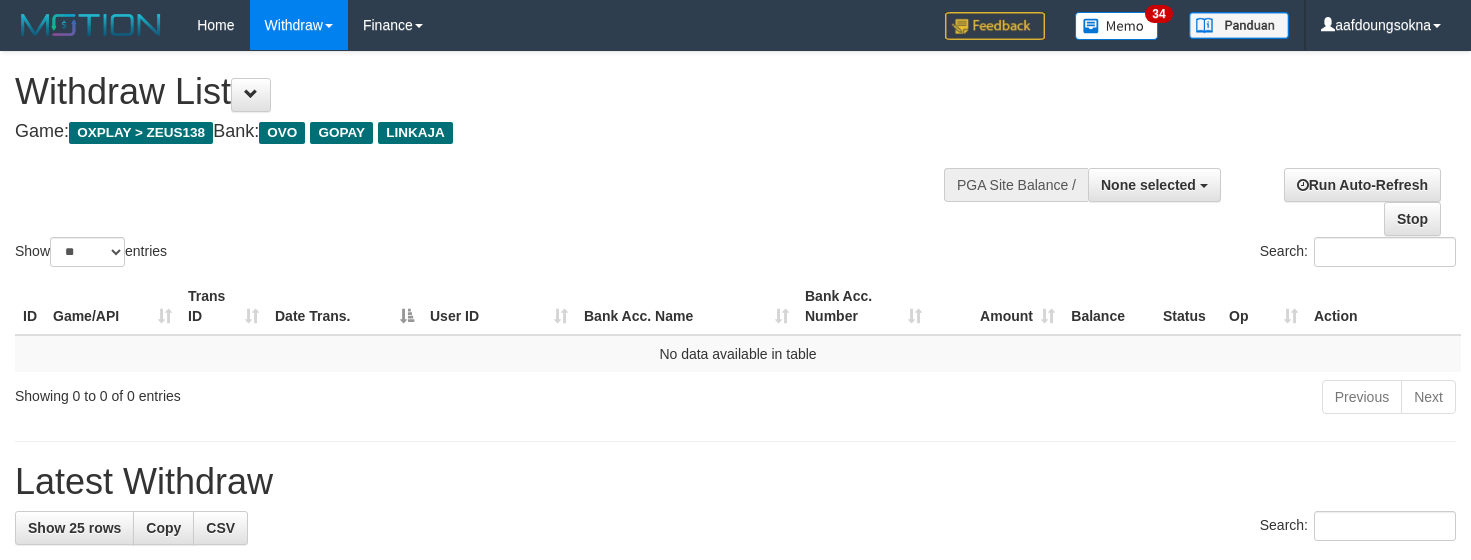 select 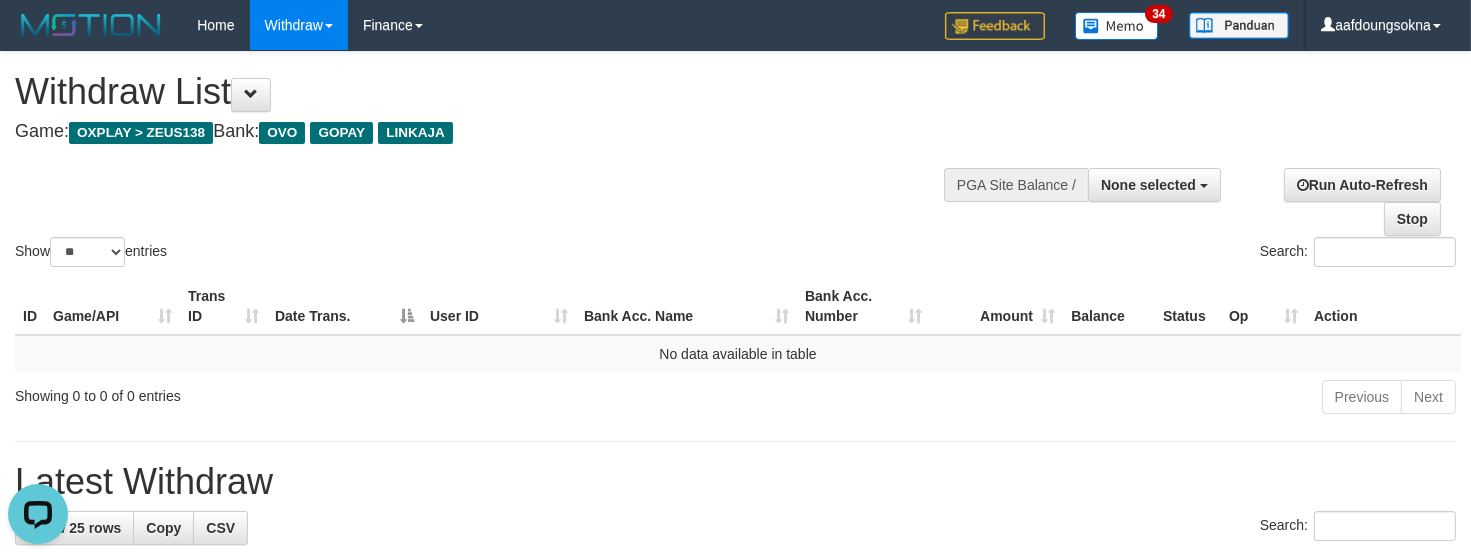 scroll, scrollTop: 0, scrollLeft: 0, axis: both 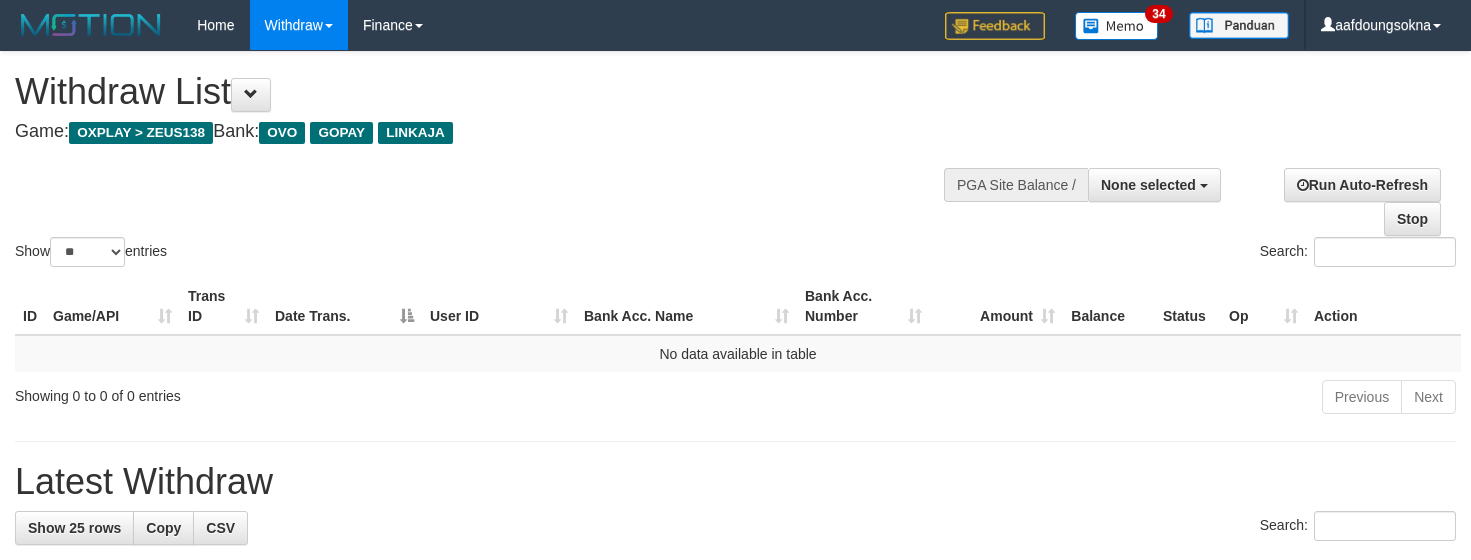 select 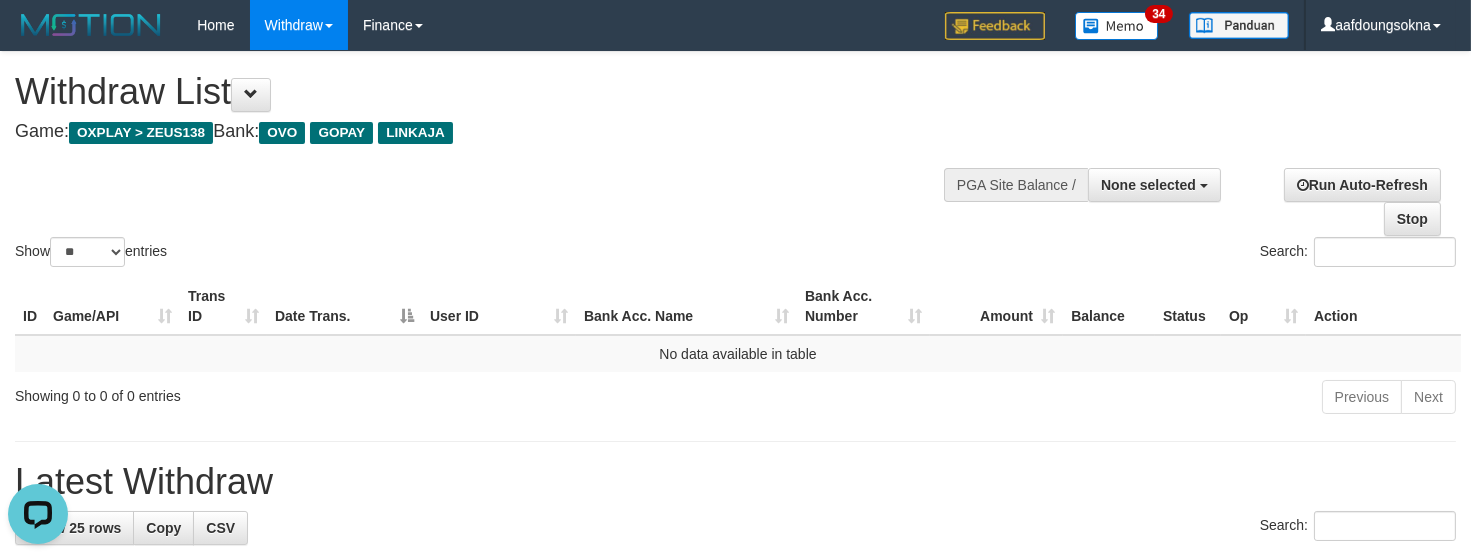 scroll, scrollTop: 0, scrollLeft: 0, axis: both 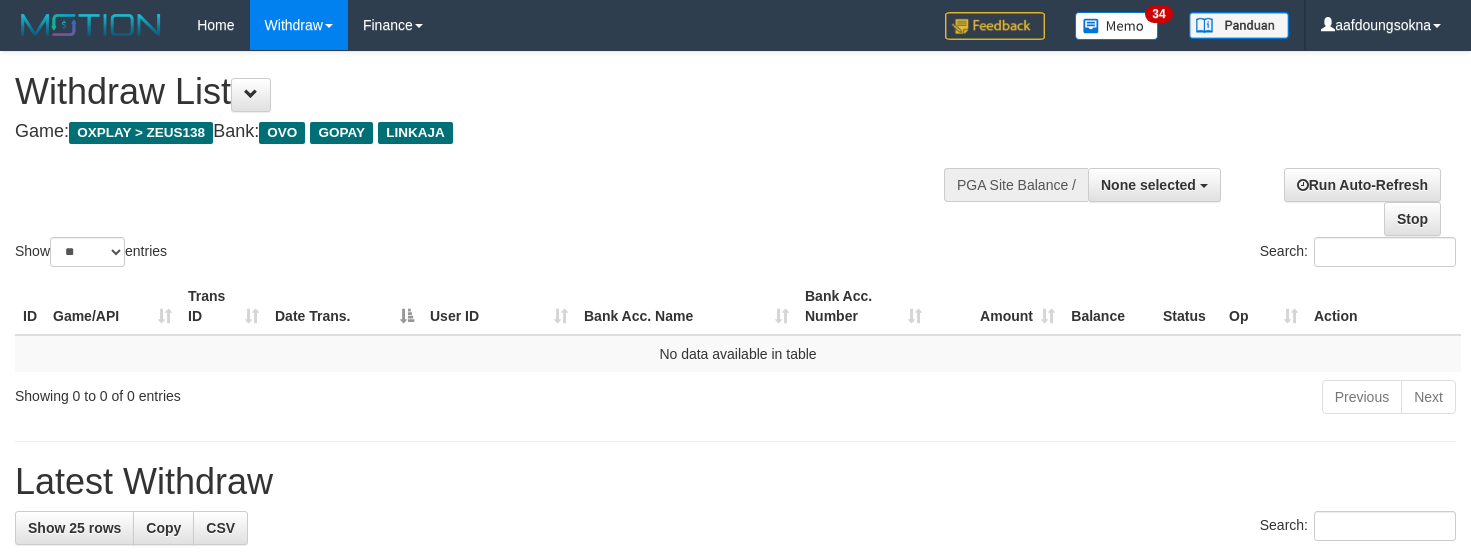 select 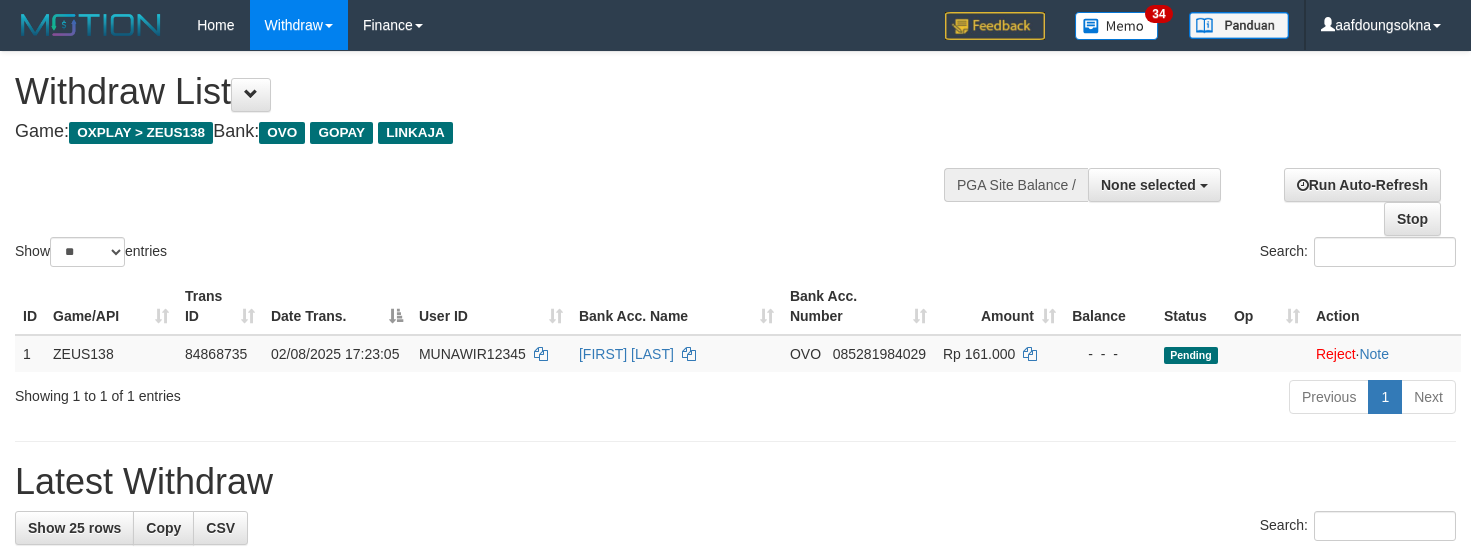 select 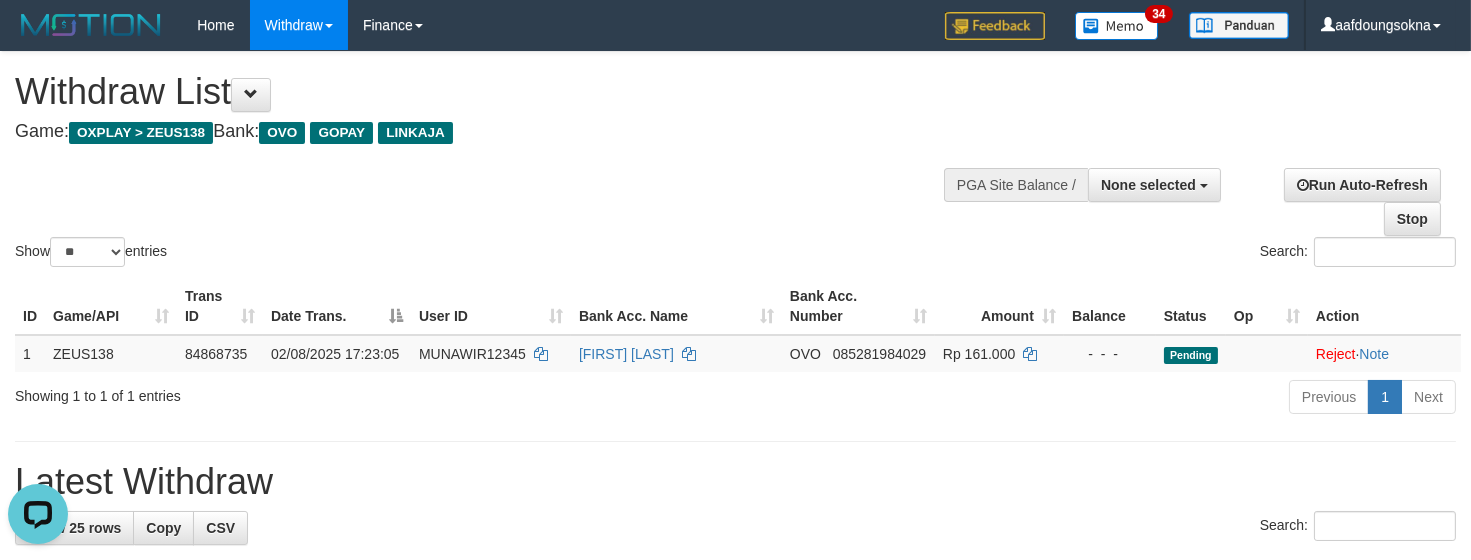 scroll, scrollTop: 0, scrollLeft: 0, axis: both 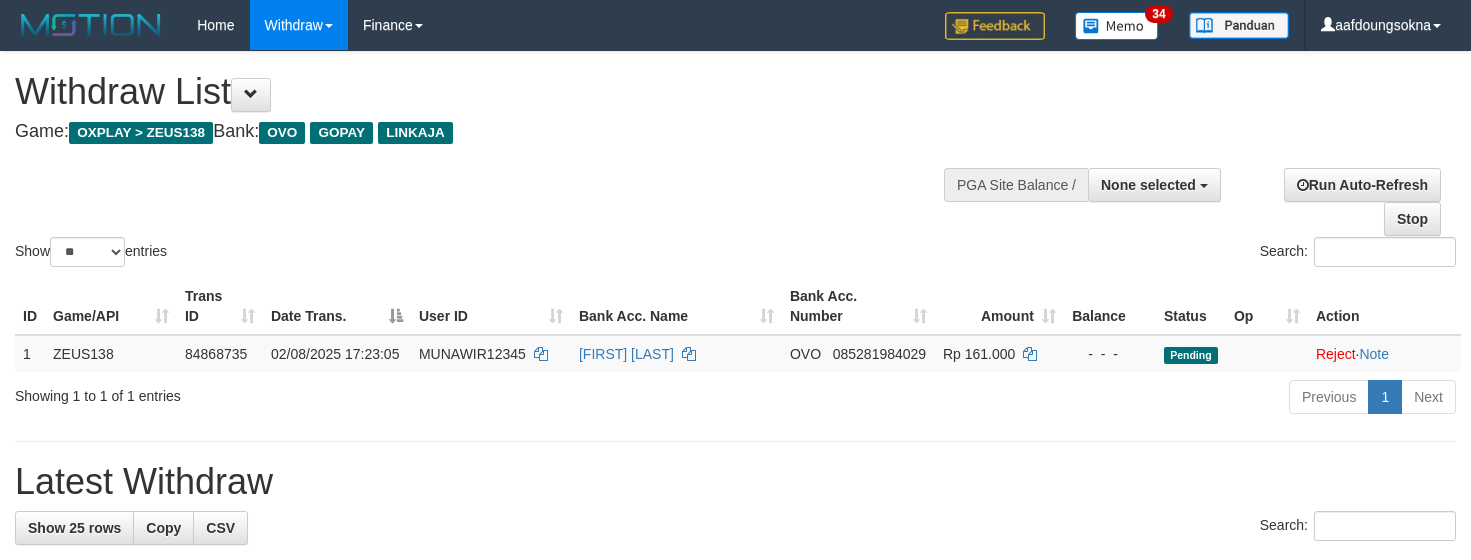 select 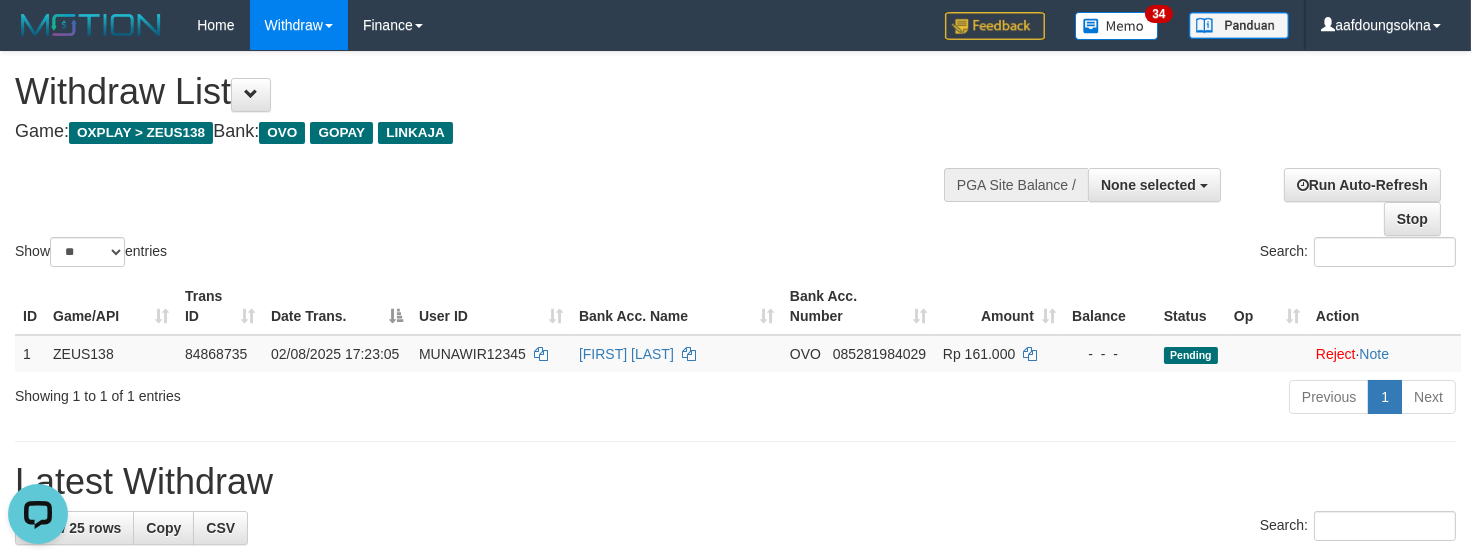 scroll, scrollTop: 0, scrollLeft: 0, axis: both 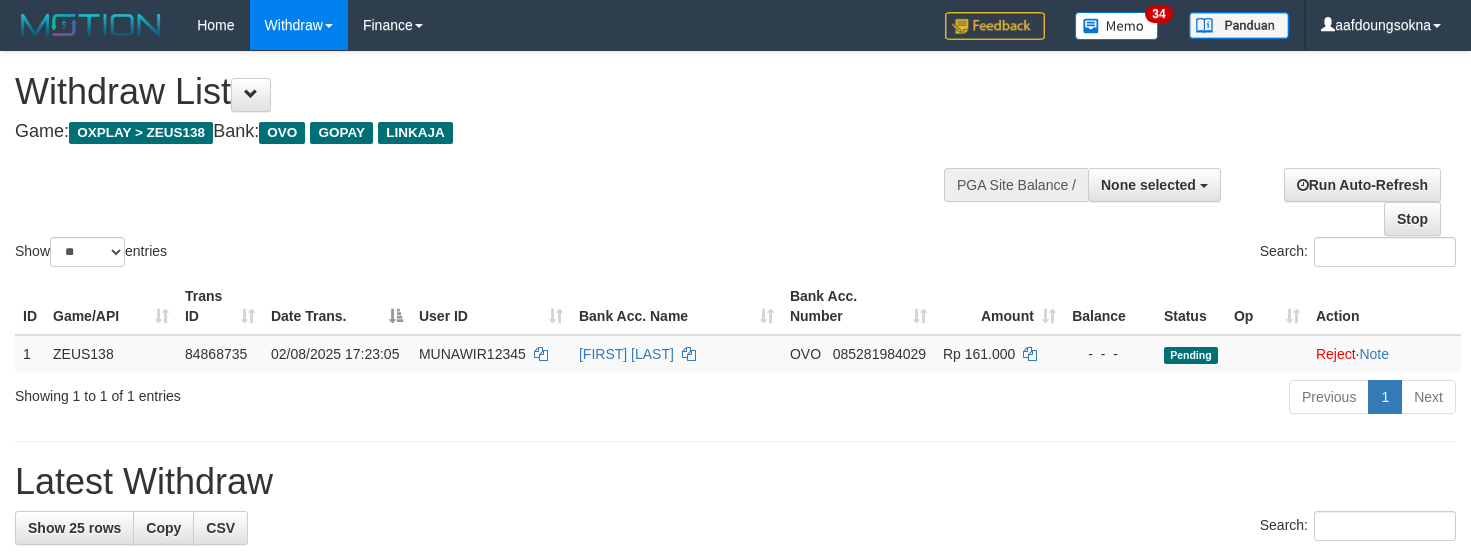 select 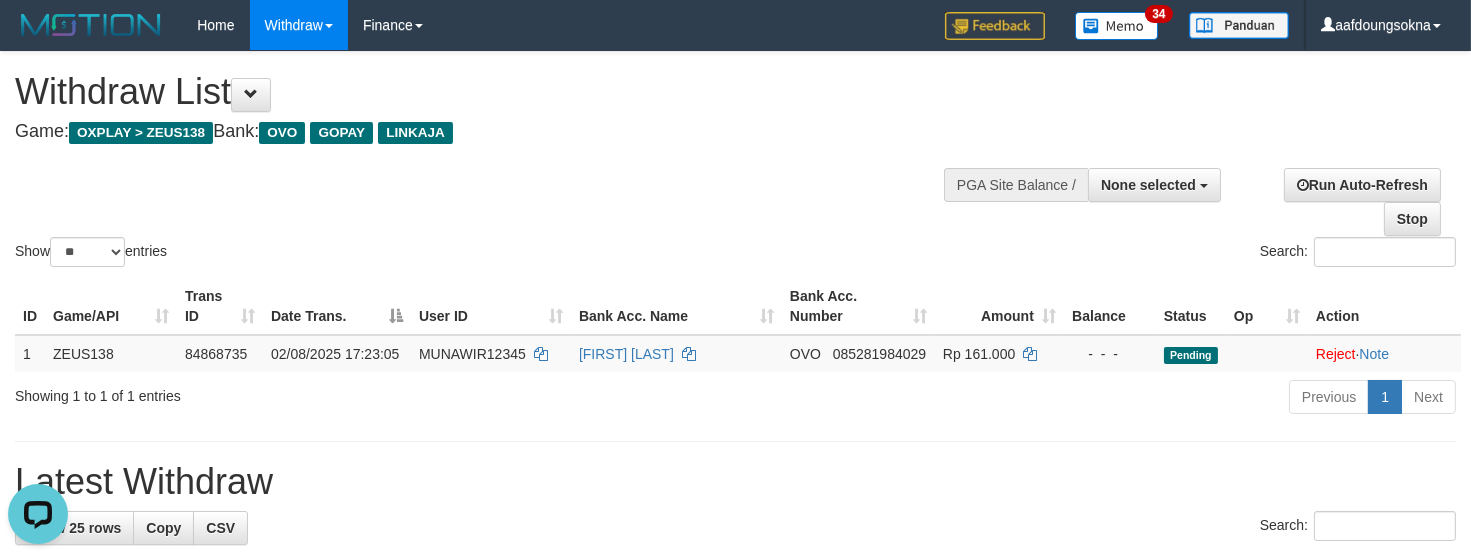 scroll, scrollTop: 0, scrollLeft: 0, axis: both 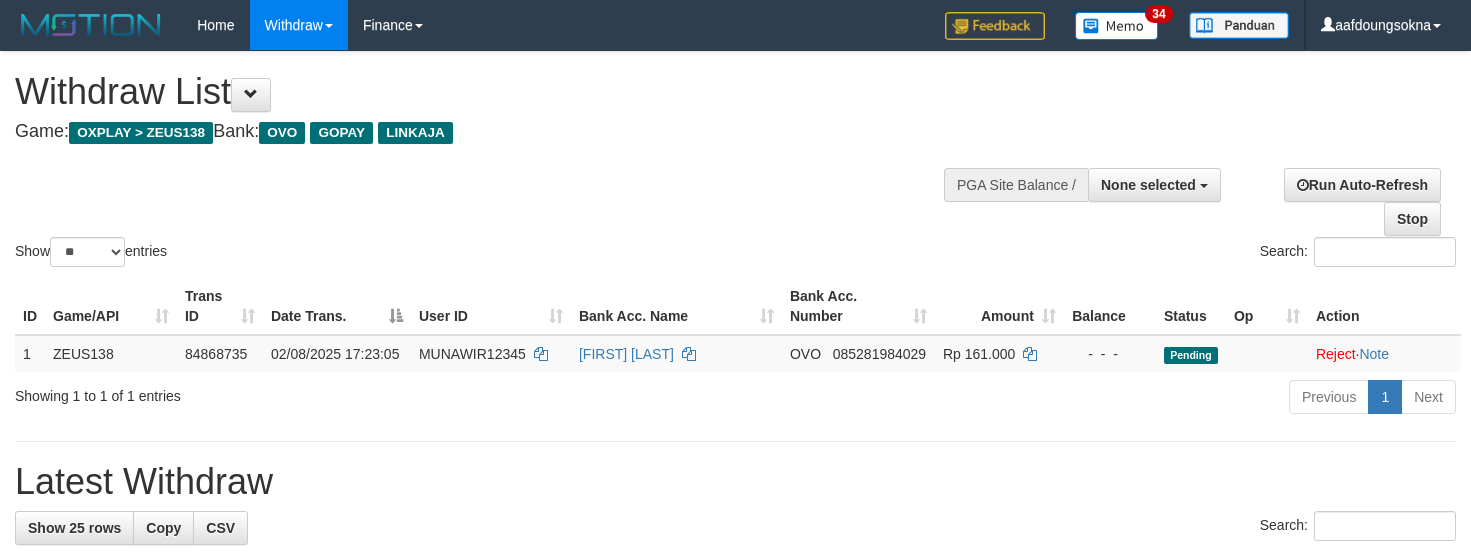 select 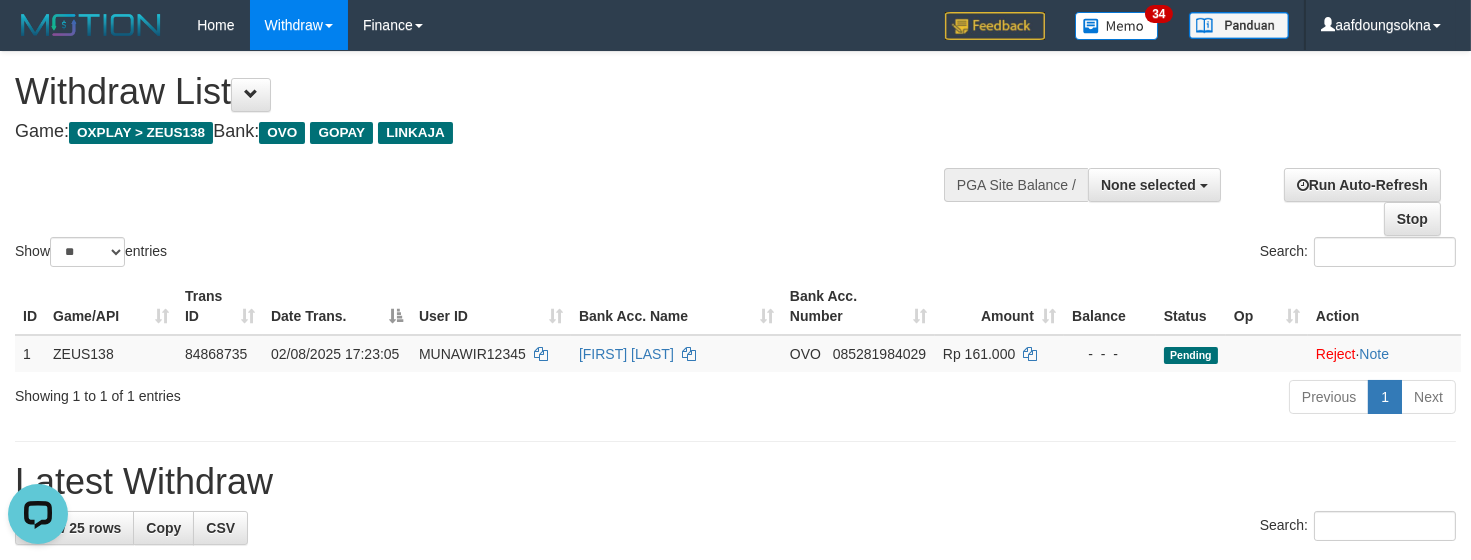 scroll, scrollTop: 0, scrollLeft: 0, axis: both 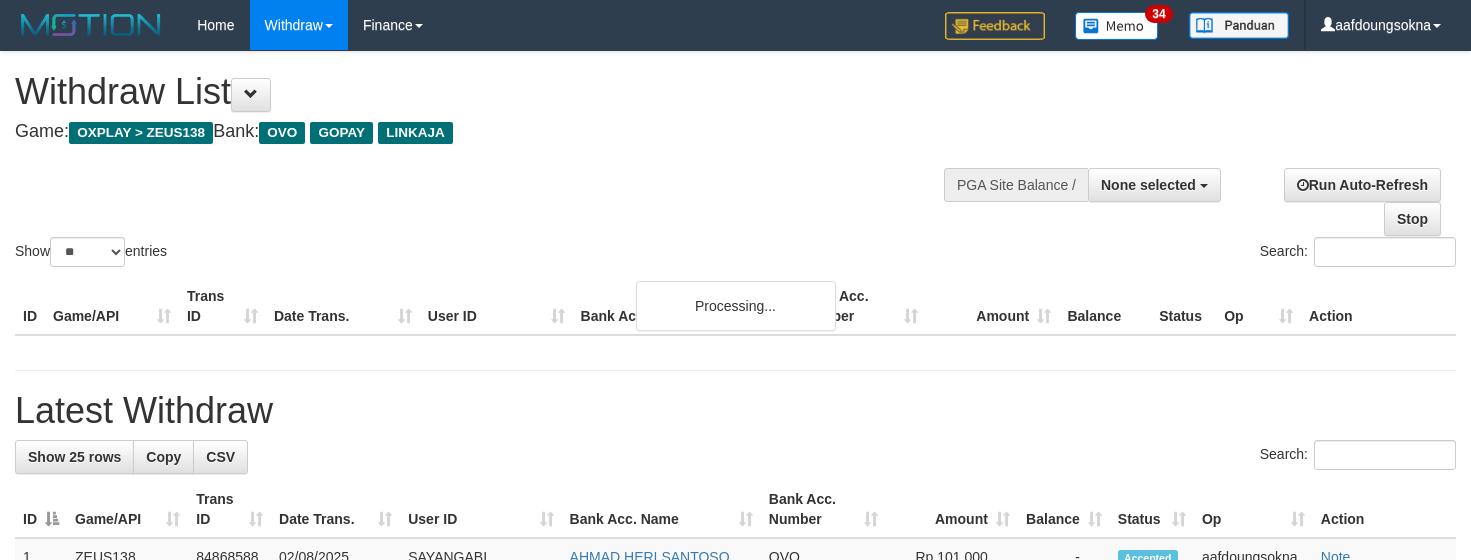 select 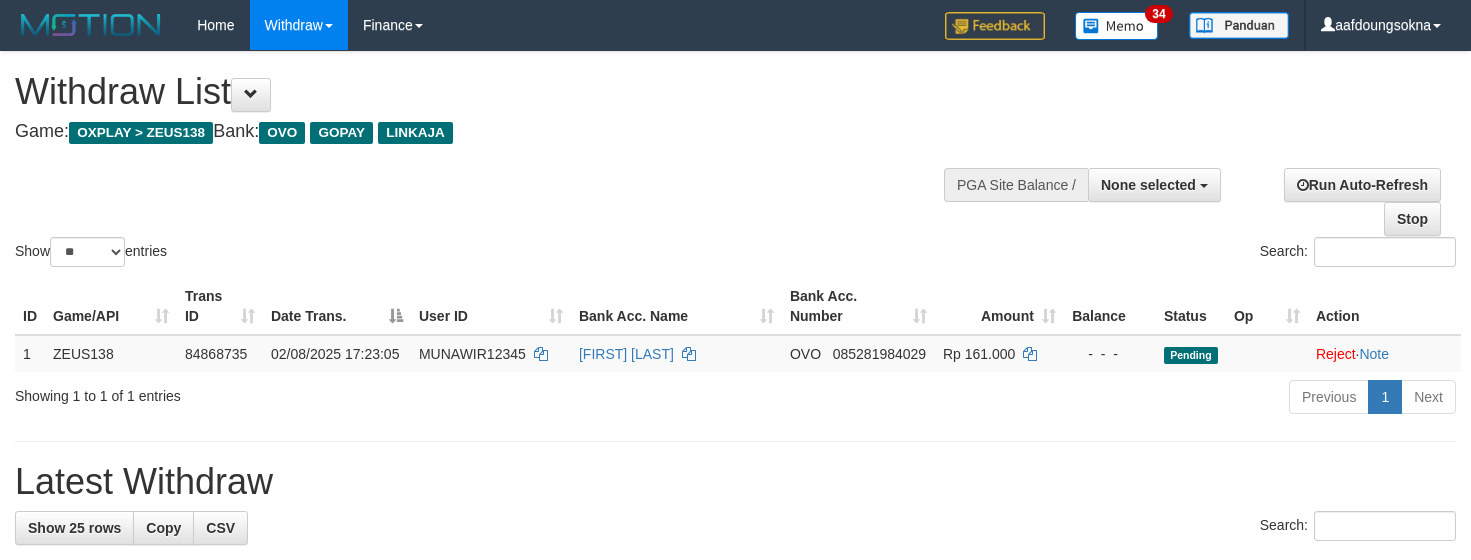 select 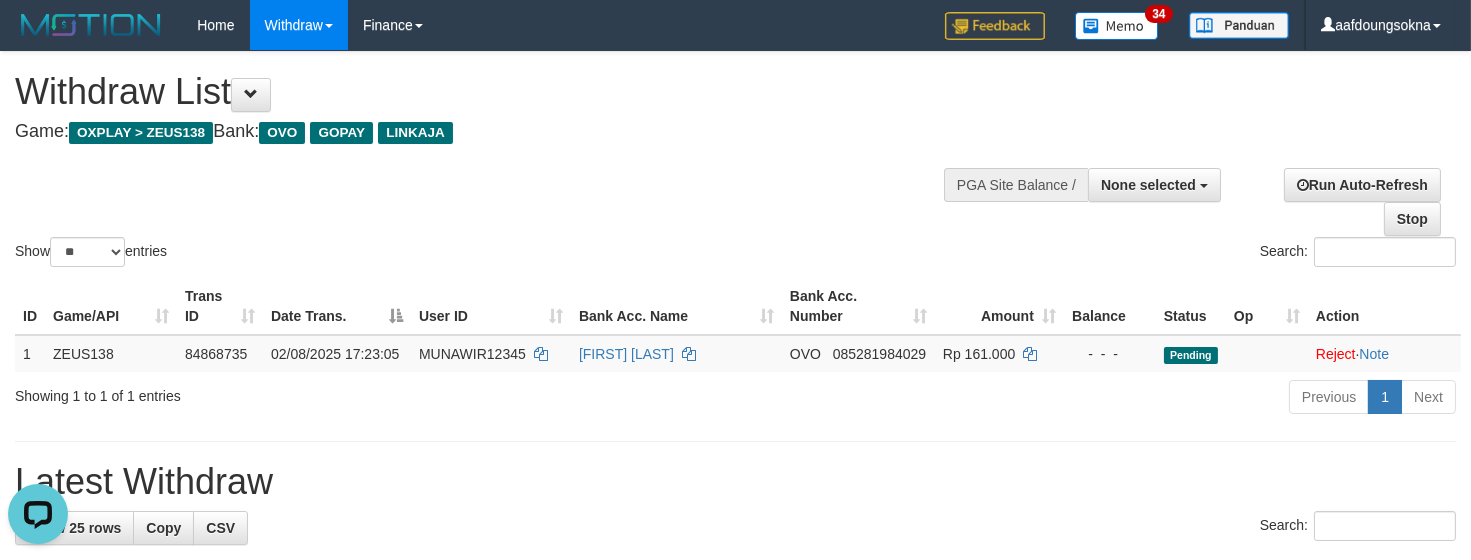 scroll, scrollTop: 0, scrollLeft: 0, axis: both 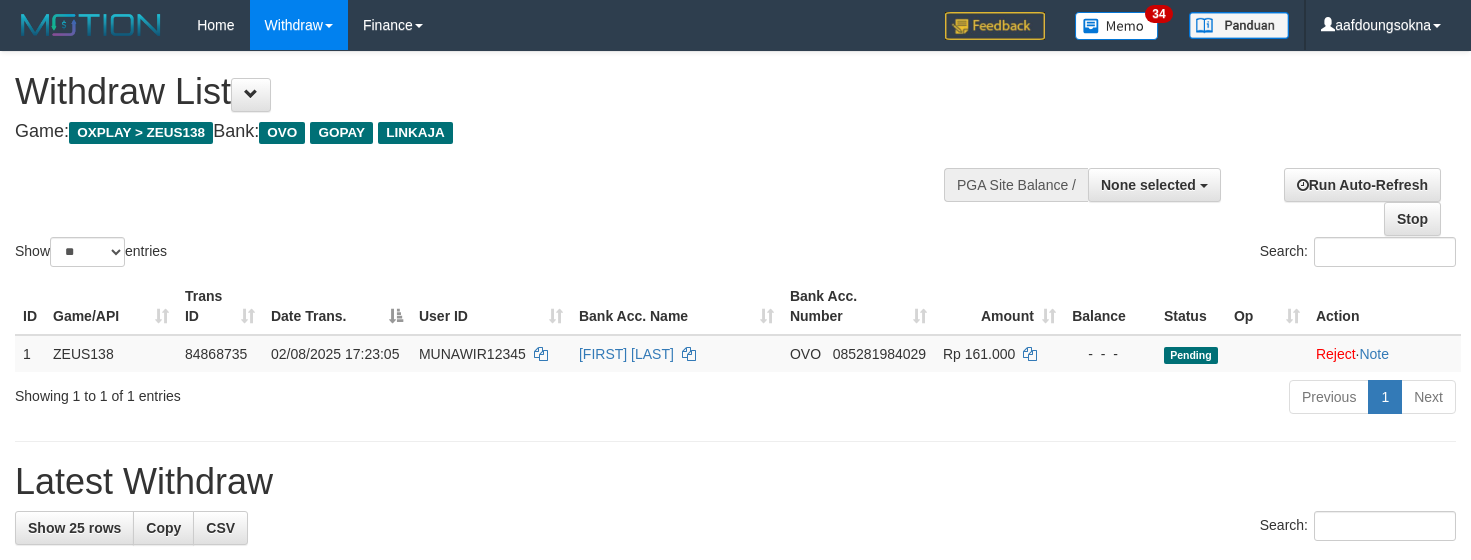 select 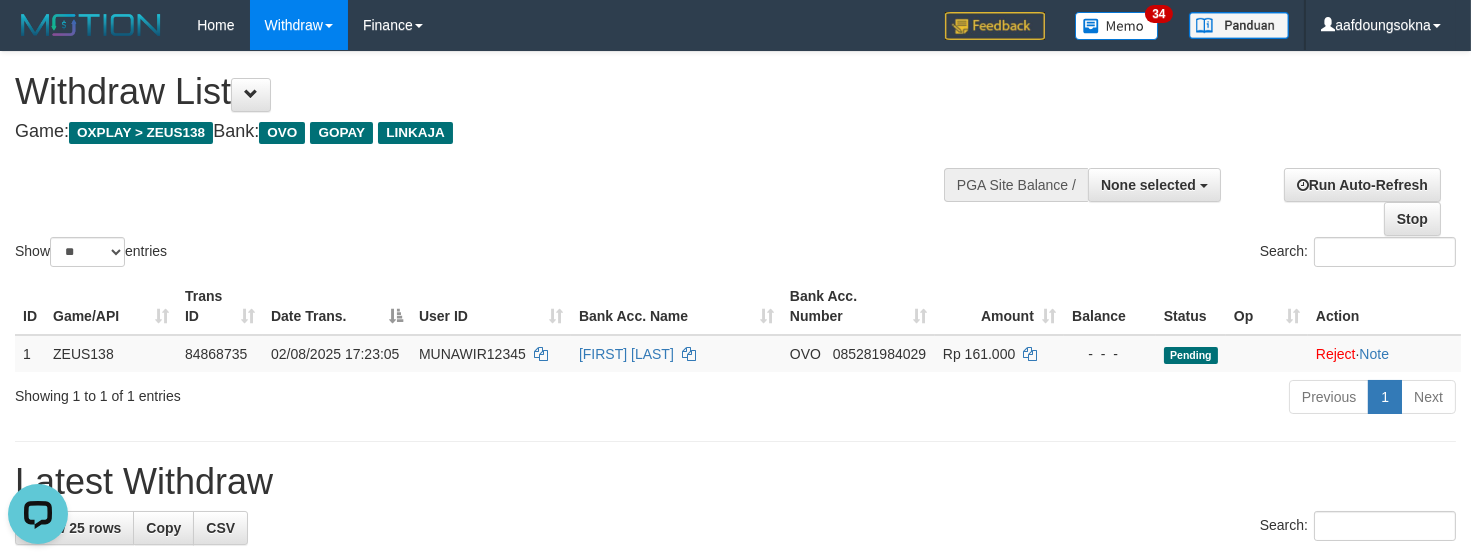 scroll, scrollTop: 0, scrollLeft: 0, axis: both 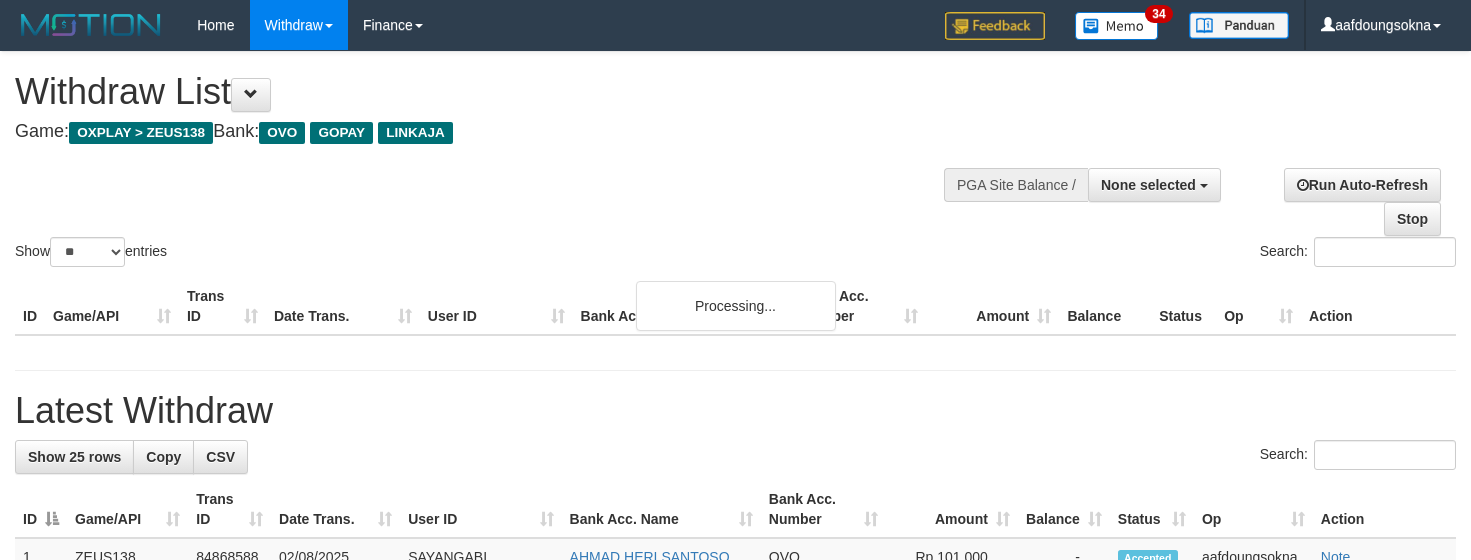 select 